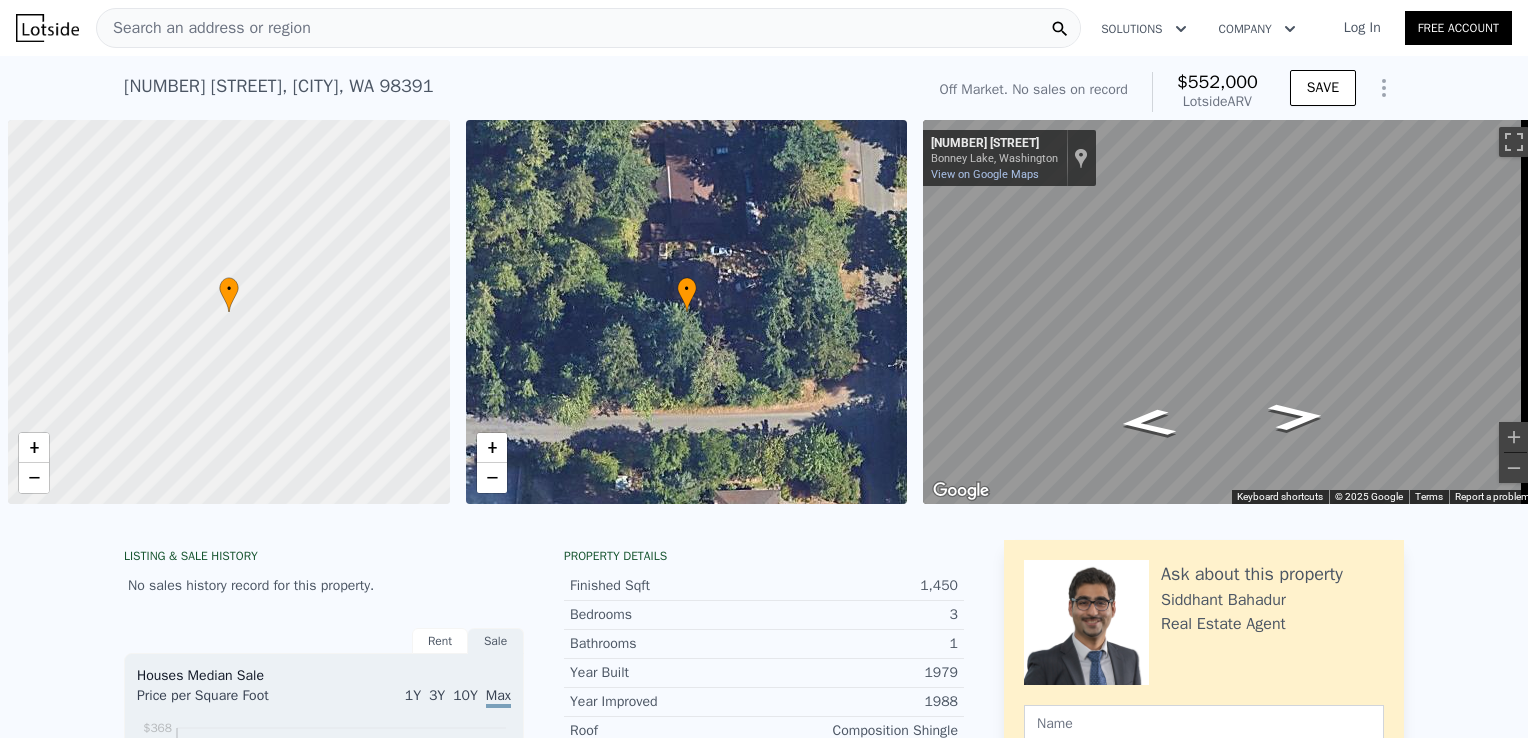 scroll, scrollTop: 0, scrollLeft: 0, axis: both 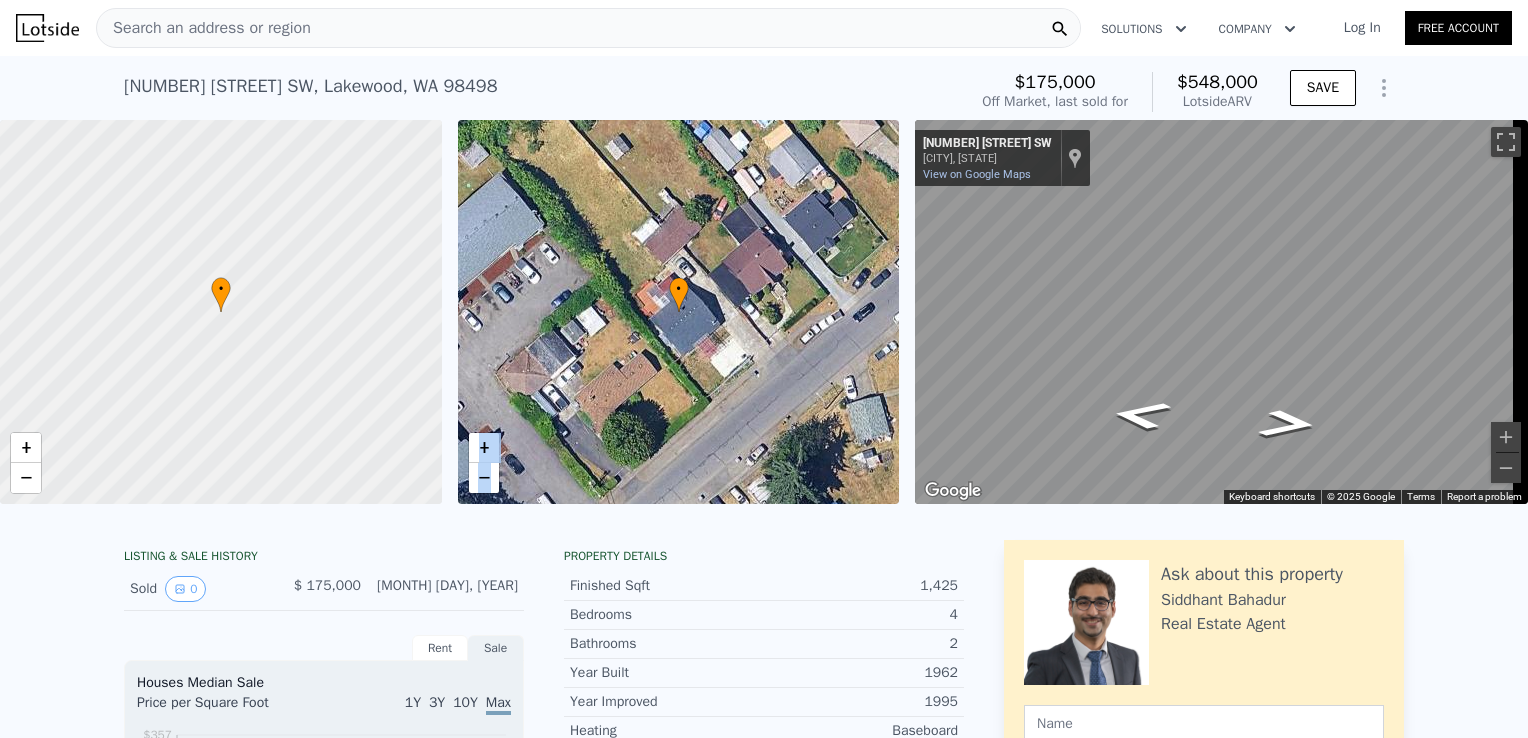 drag, startPoint x: 900, startPoint y: 392, endPoint x: 691, endPoint y: 409, distance: 209.69025 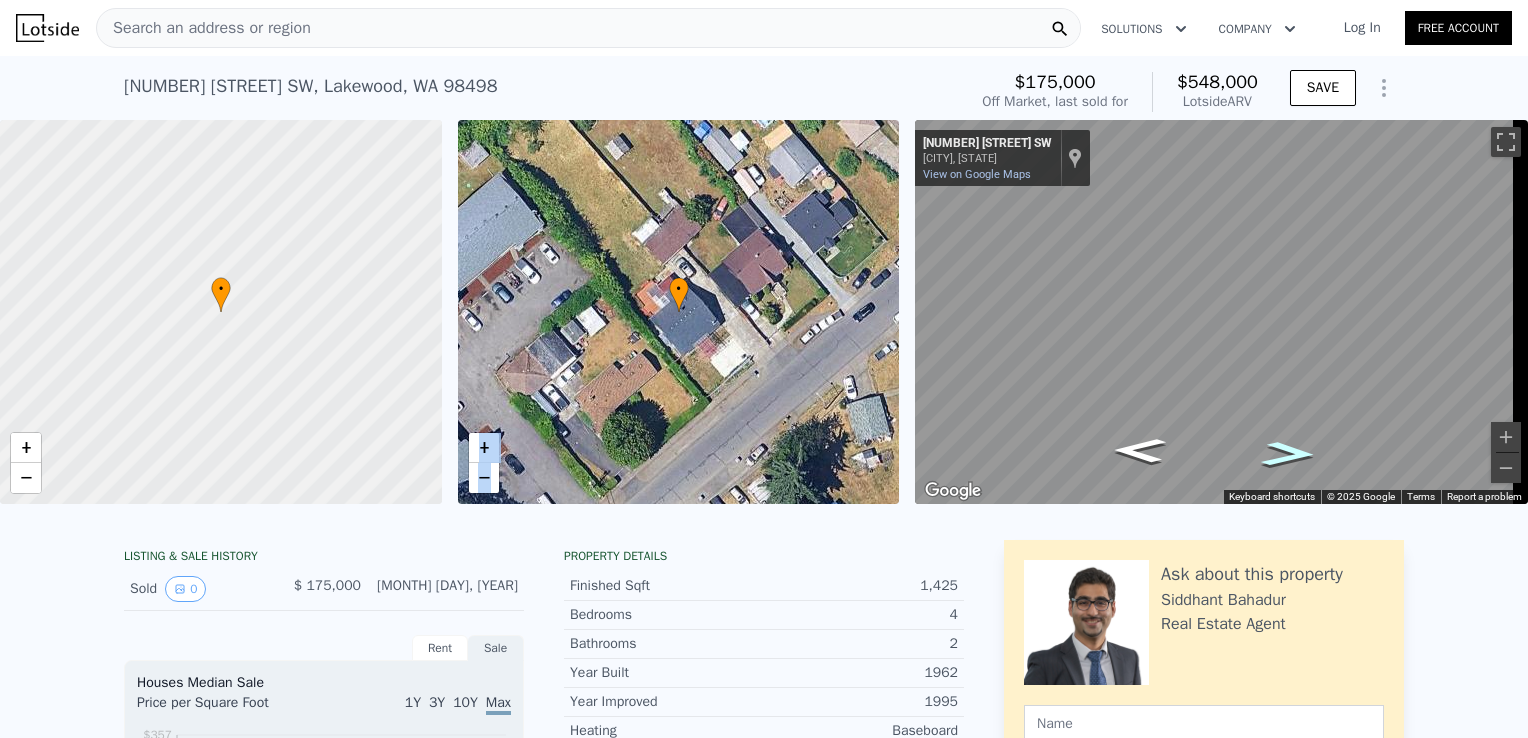 click 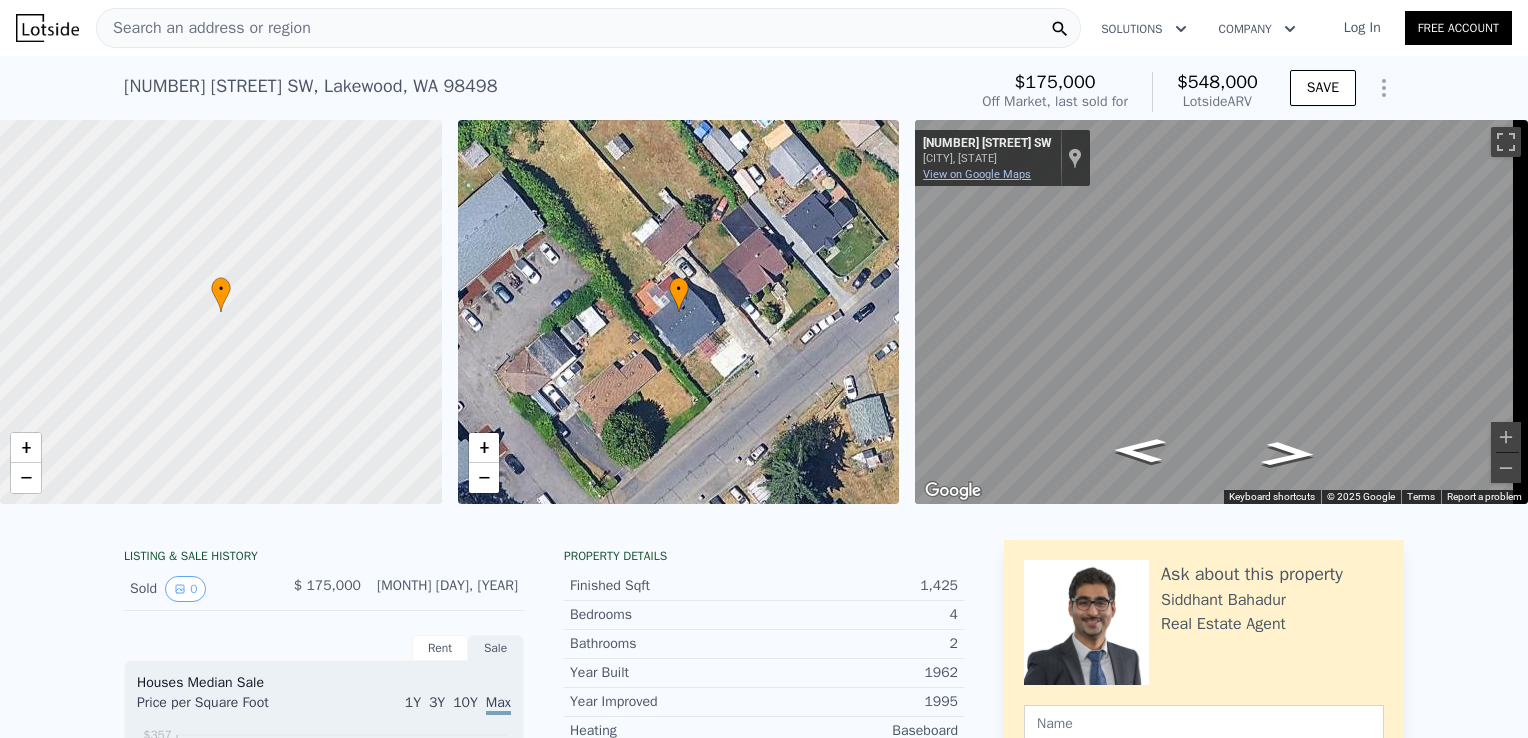 click on "View on Google Maps" at bounding box center [977, 174] 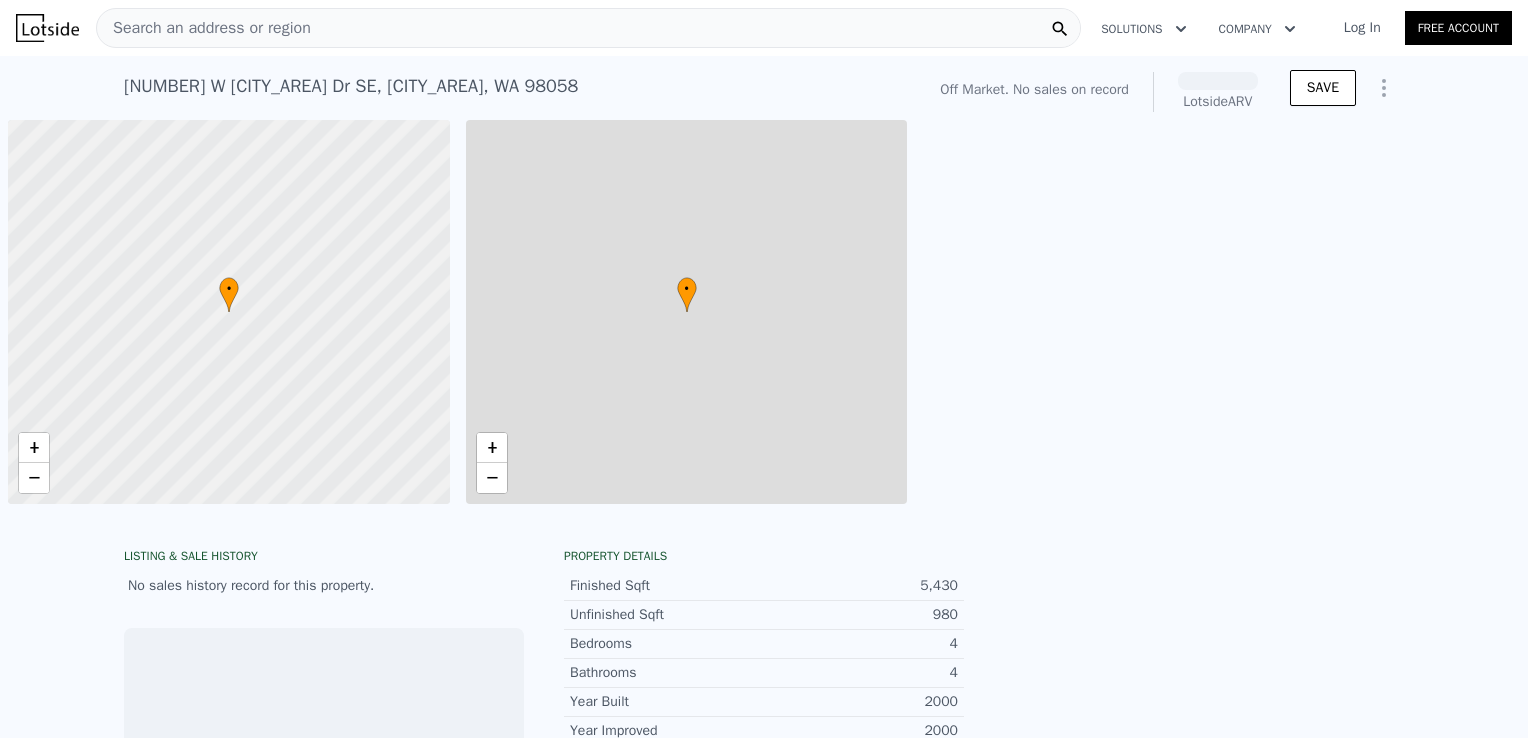 scroll, scrollTop: 0, scrollLeft: 0, axis: both 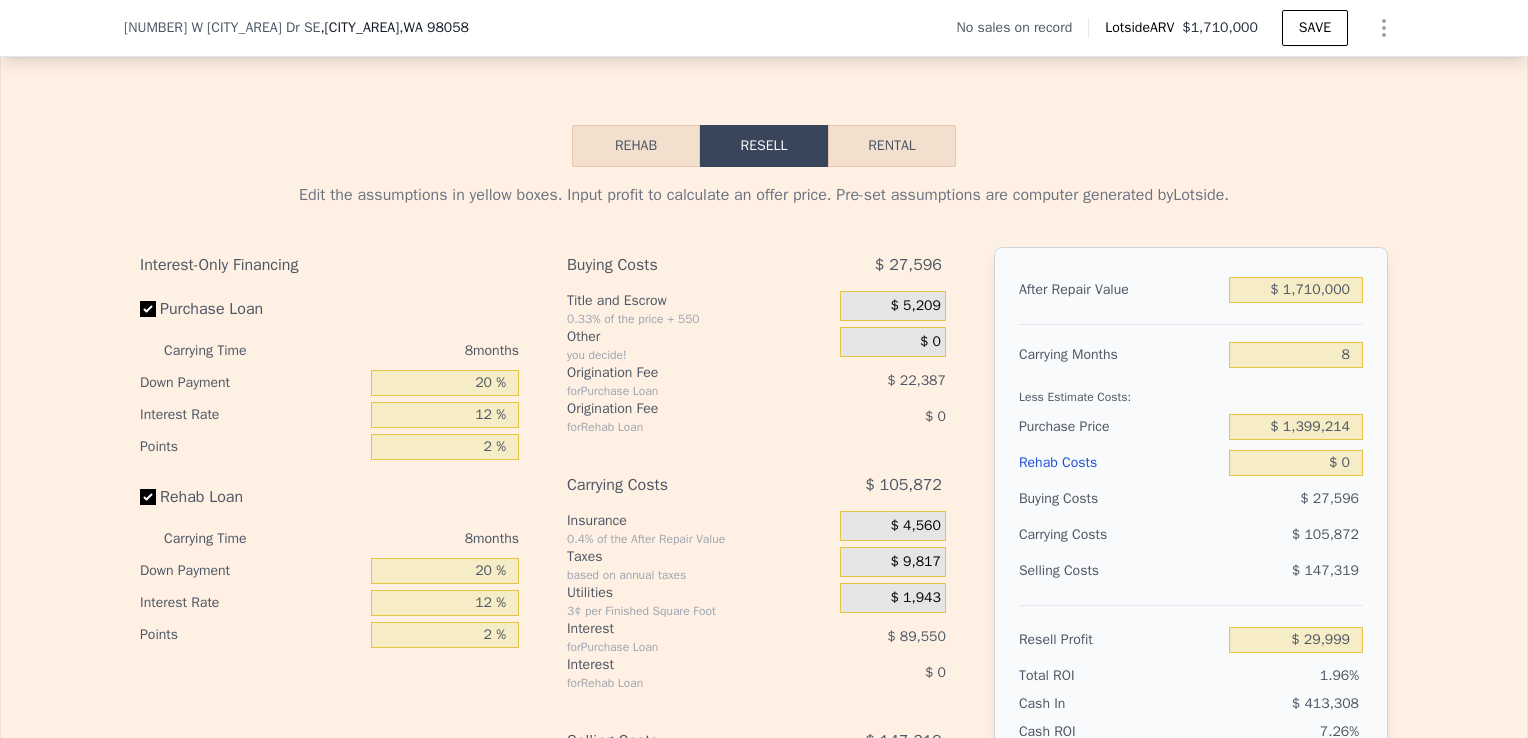 drag, startPoint x: 830, startPoint y: 191, endPoint x: 1286, endPoint y: 358, distance: 485.61816 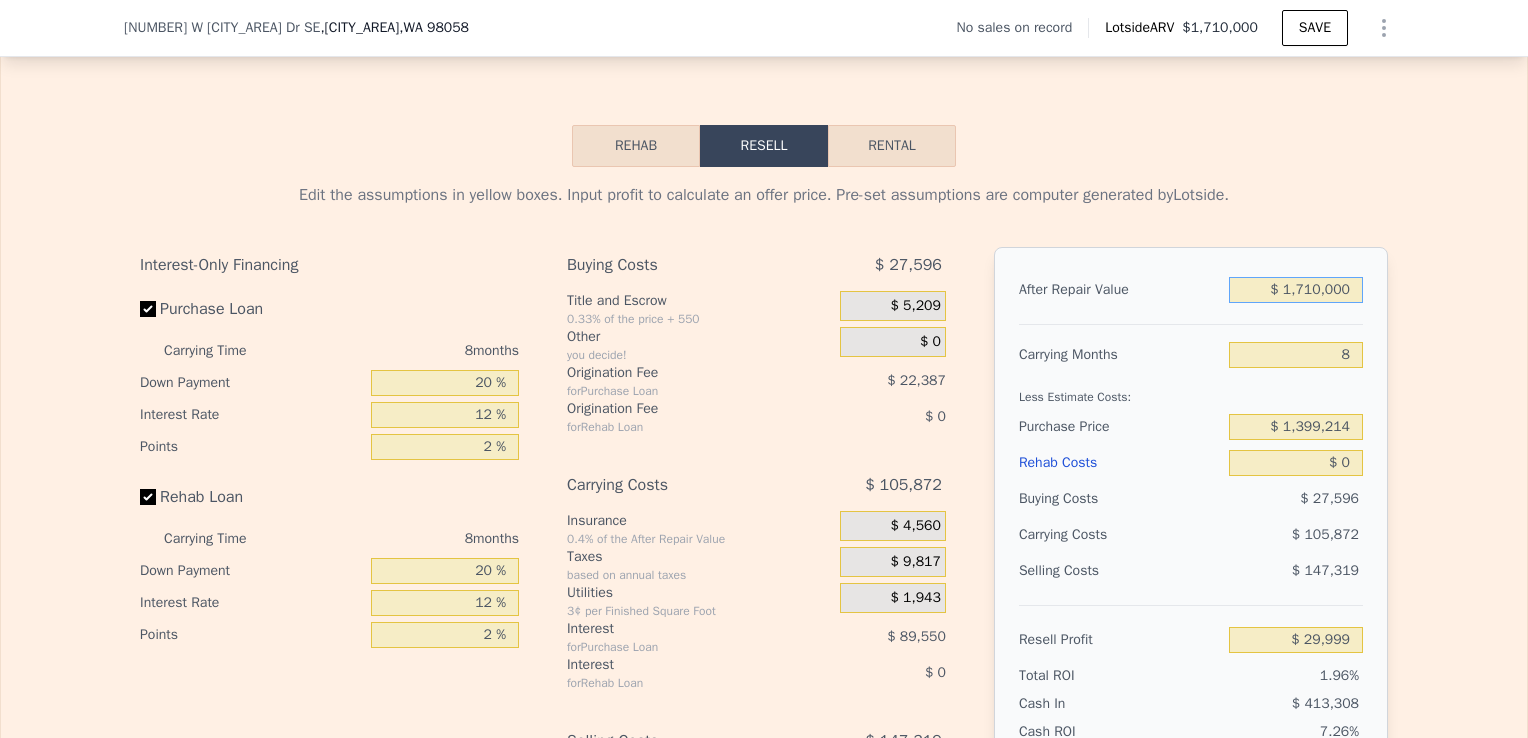 click on "$ 1,710,000" at bounding box center [1296, 290] 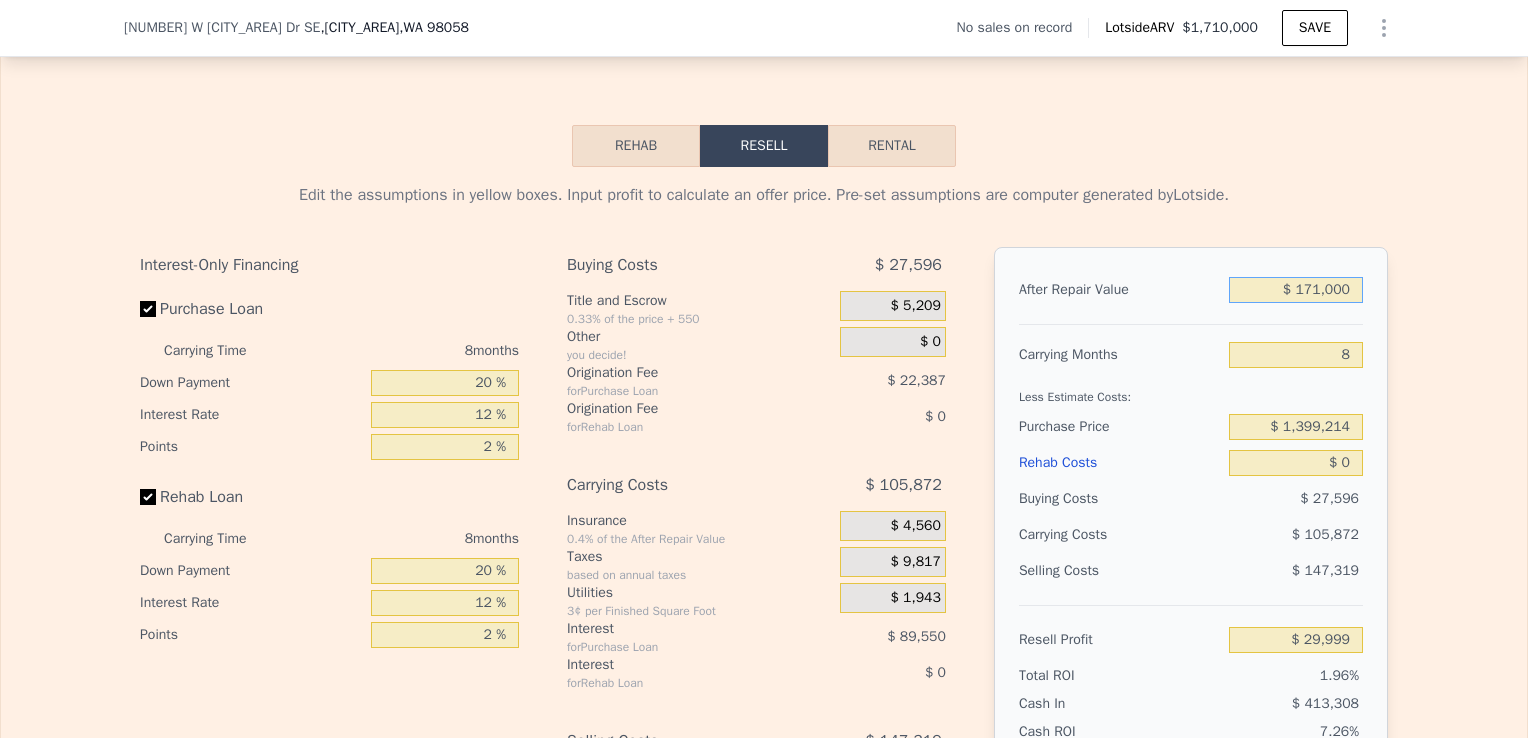 type on "$ 17,000" 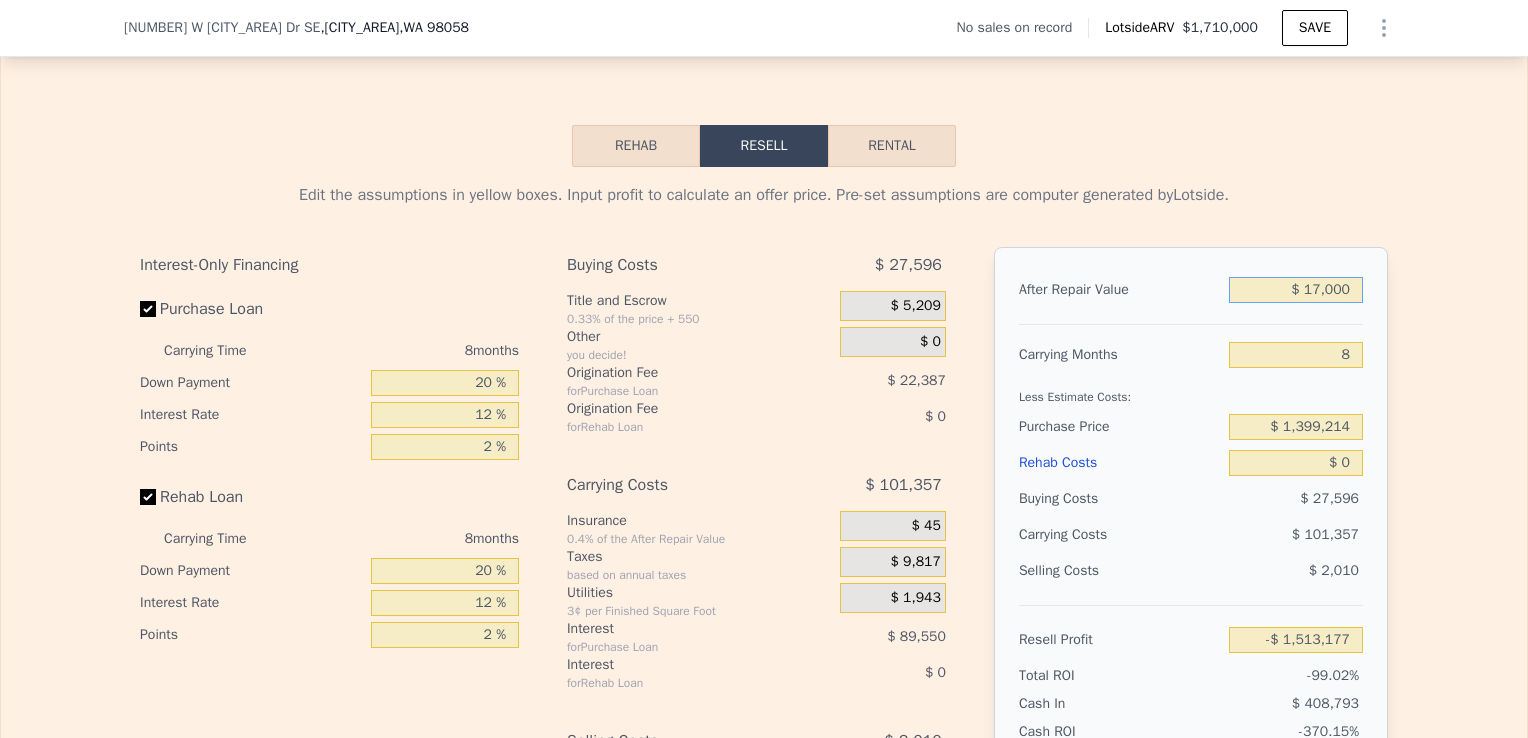 type on "-$ 1,513,177" 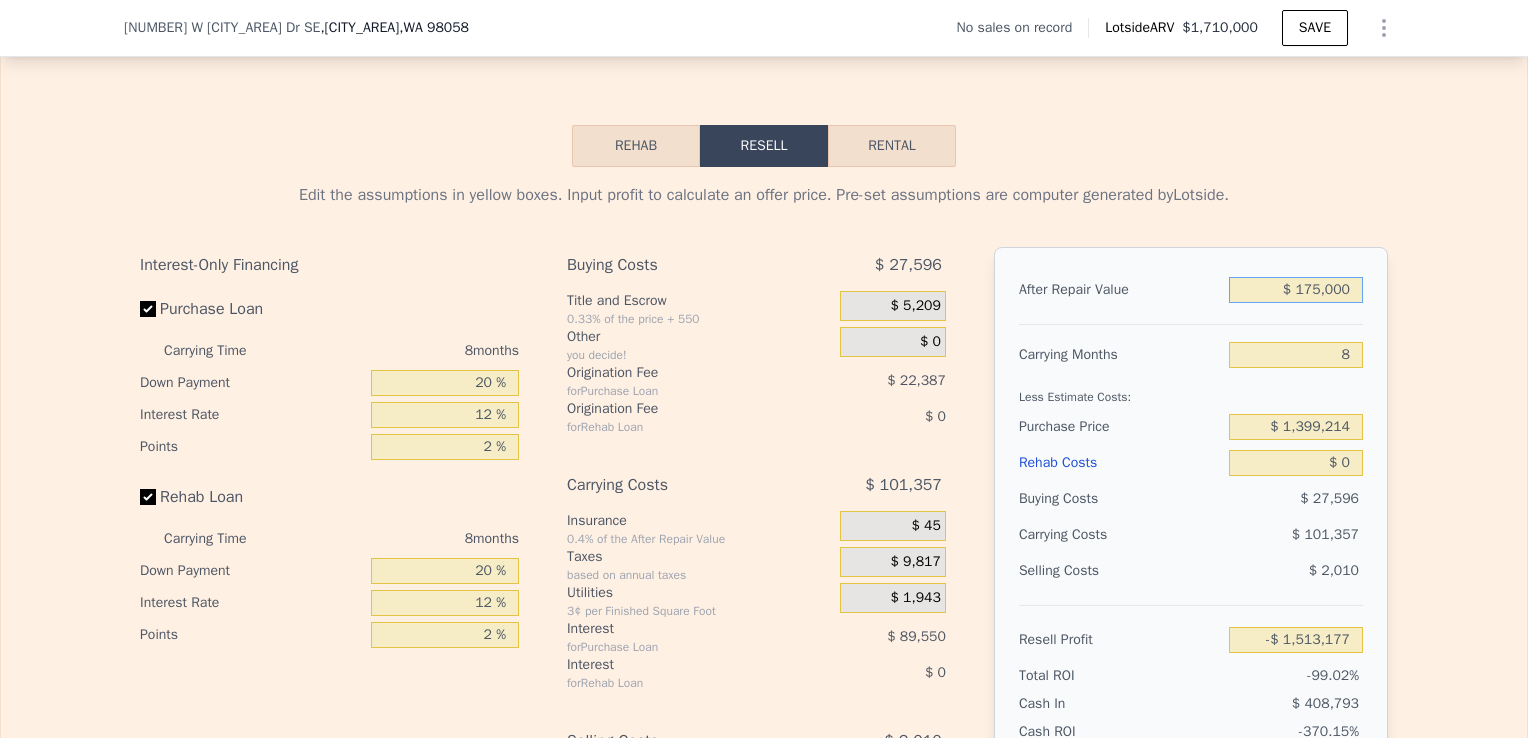 type on "$ 1,750,000" 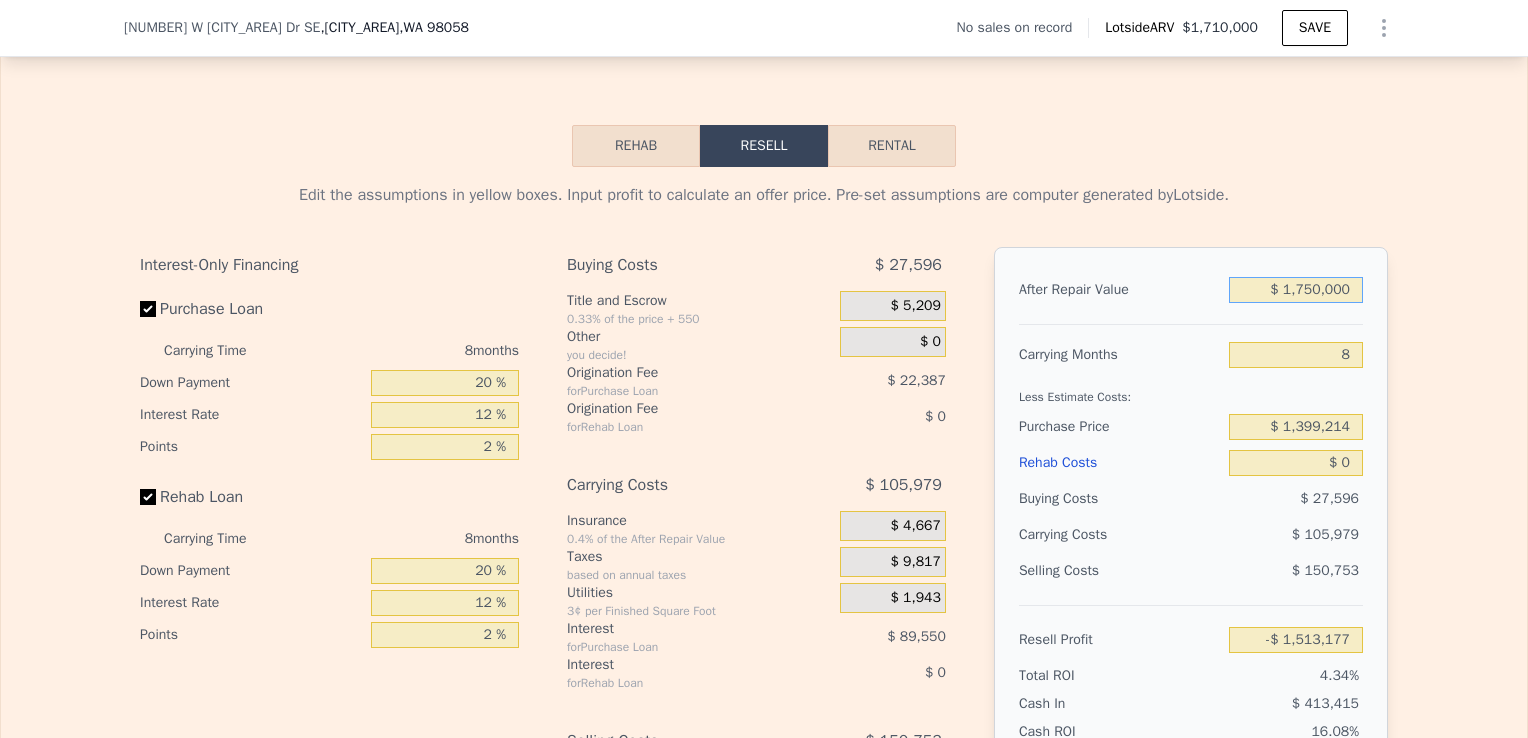 type on "$ 66,458" 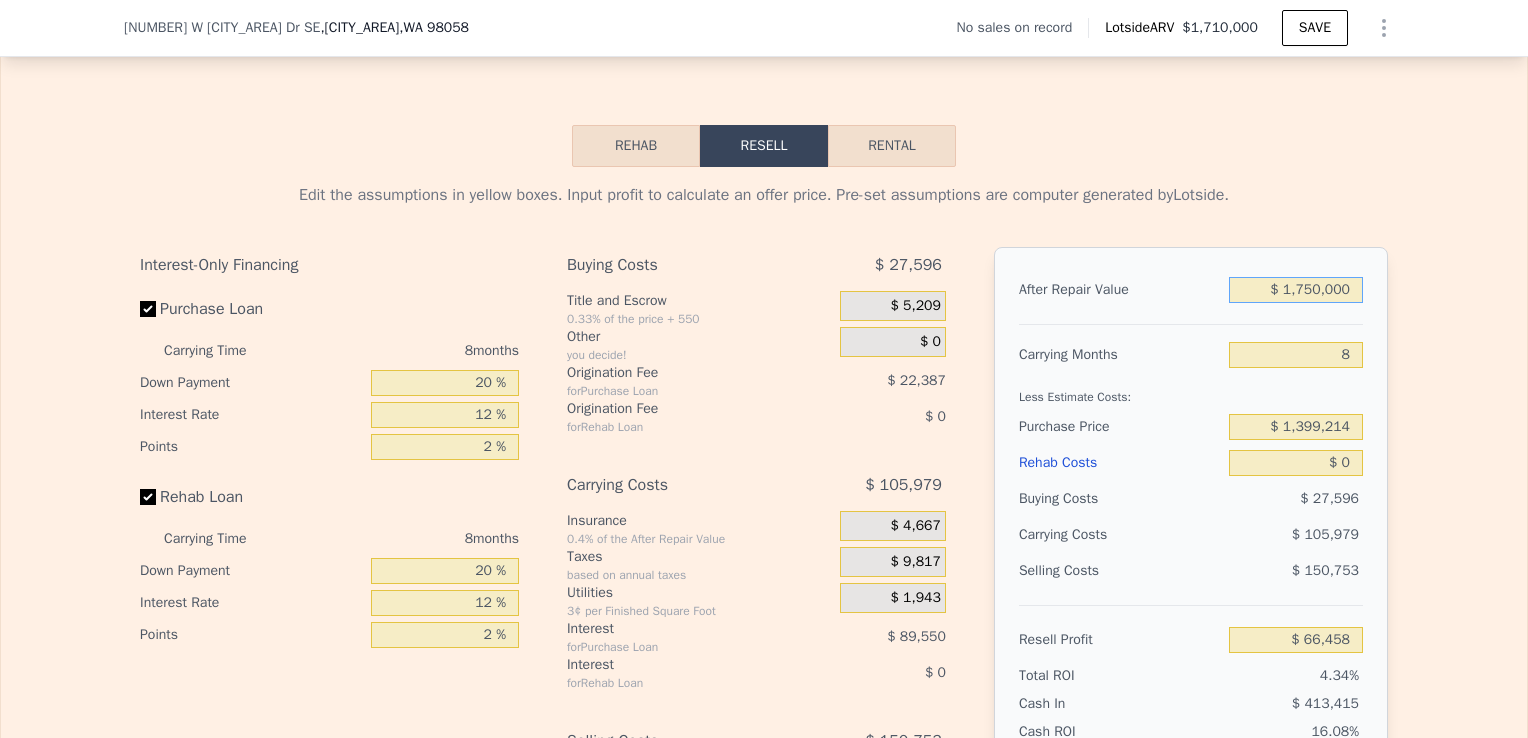 type on "$ 1,750,000" 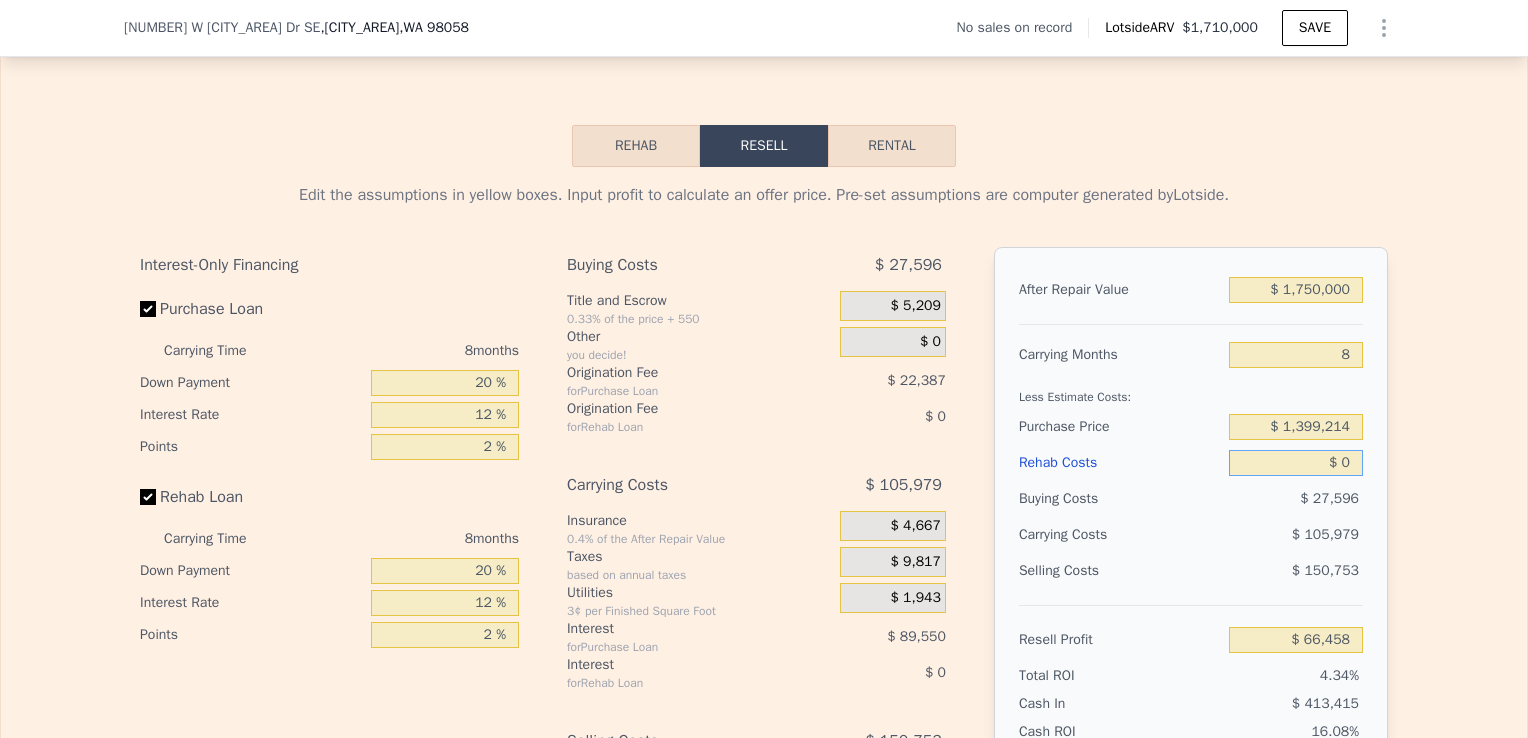click on "$ 0" at bounding box center [1296, 463] 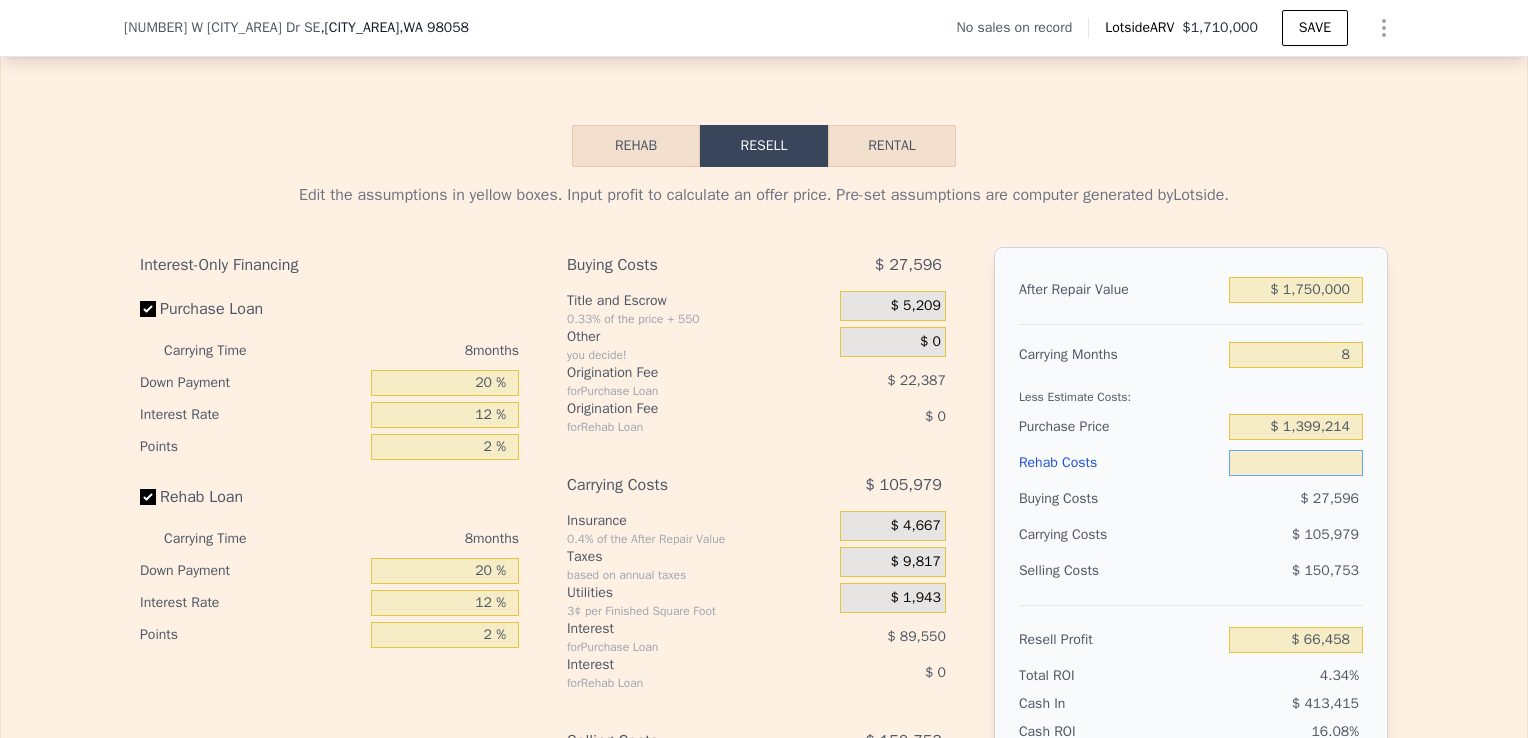 type on "$ 1" 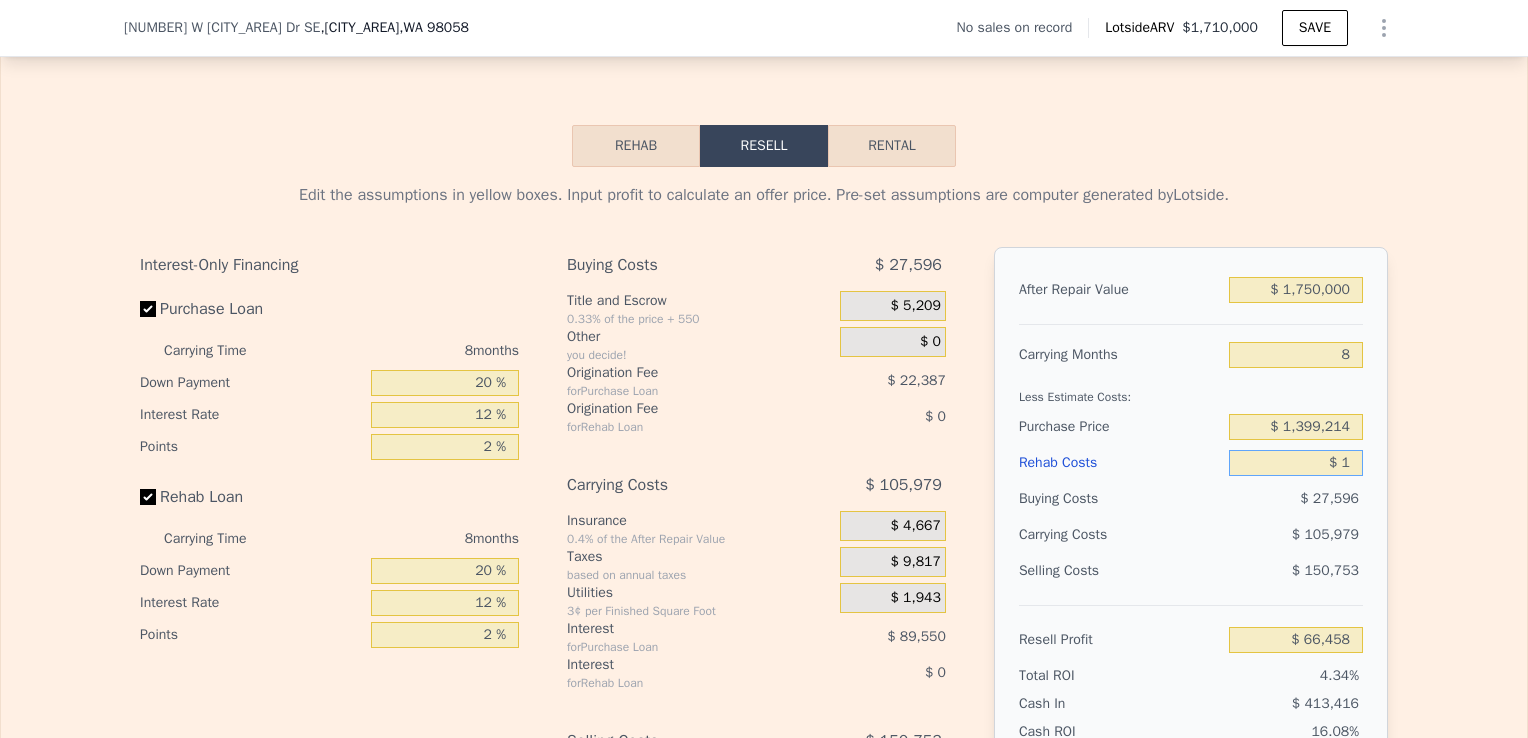 type on "$ 66,457" 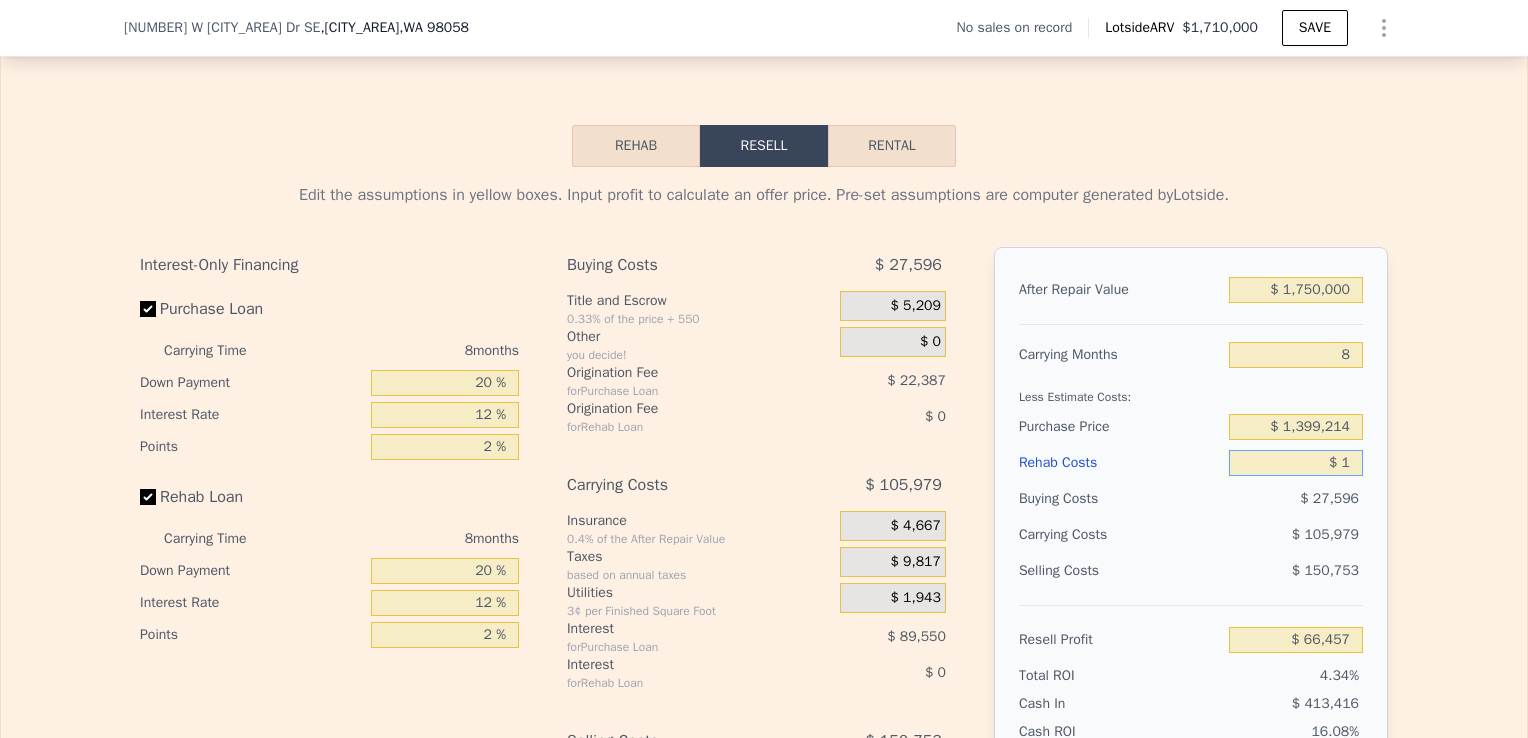 type on "$ 10" 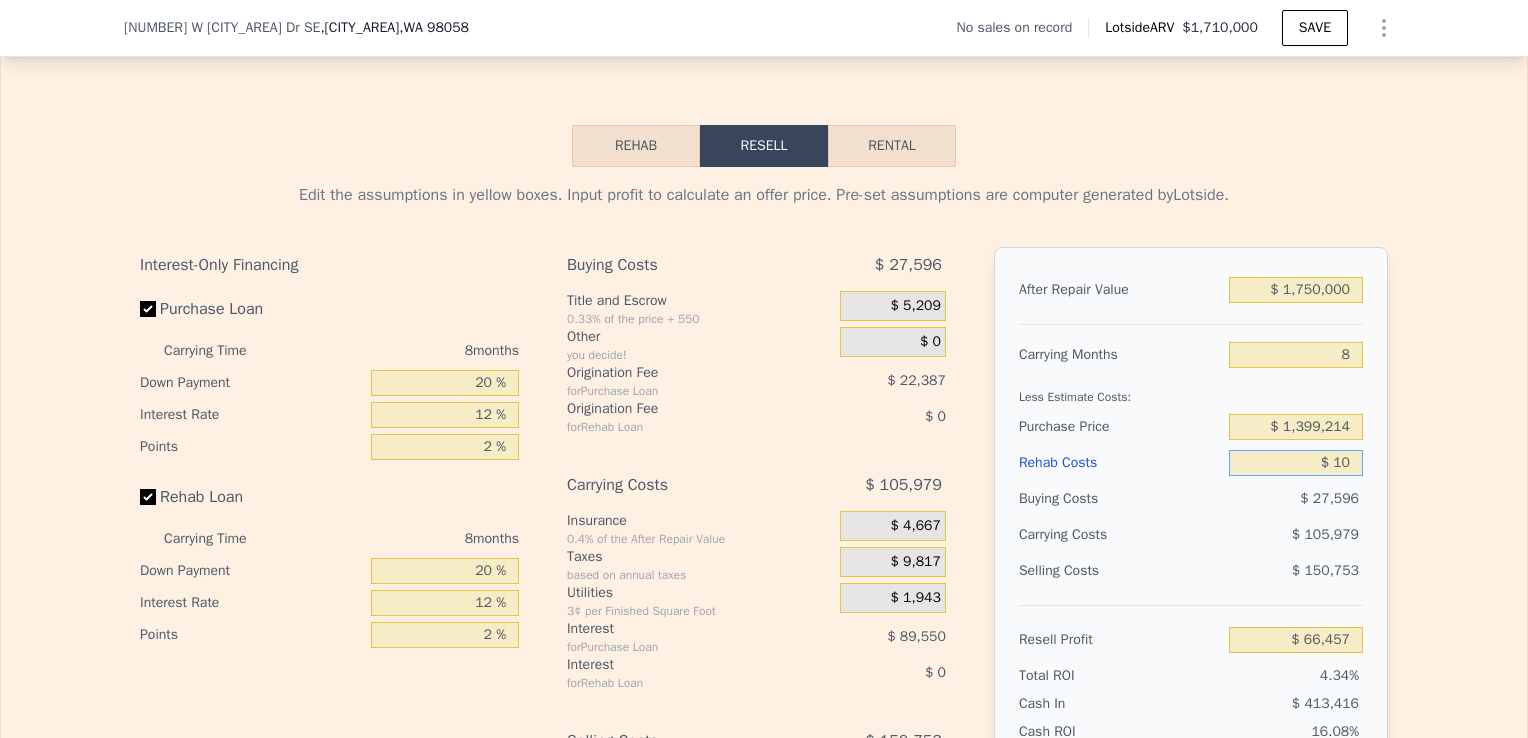 type on "$ 66,448" 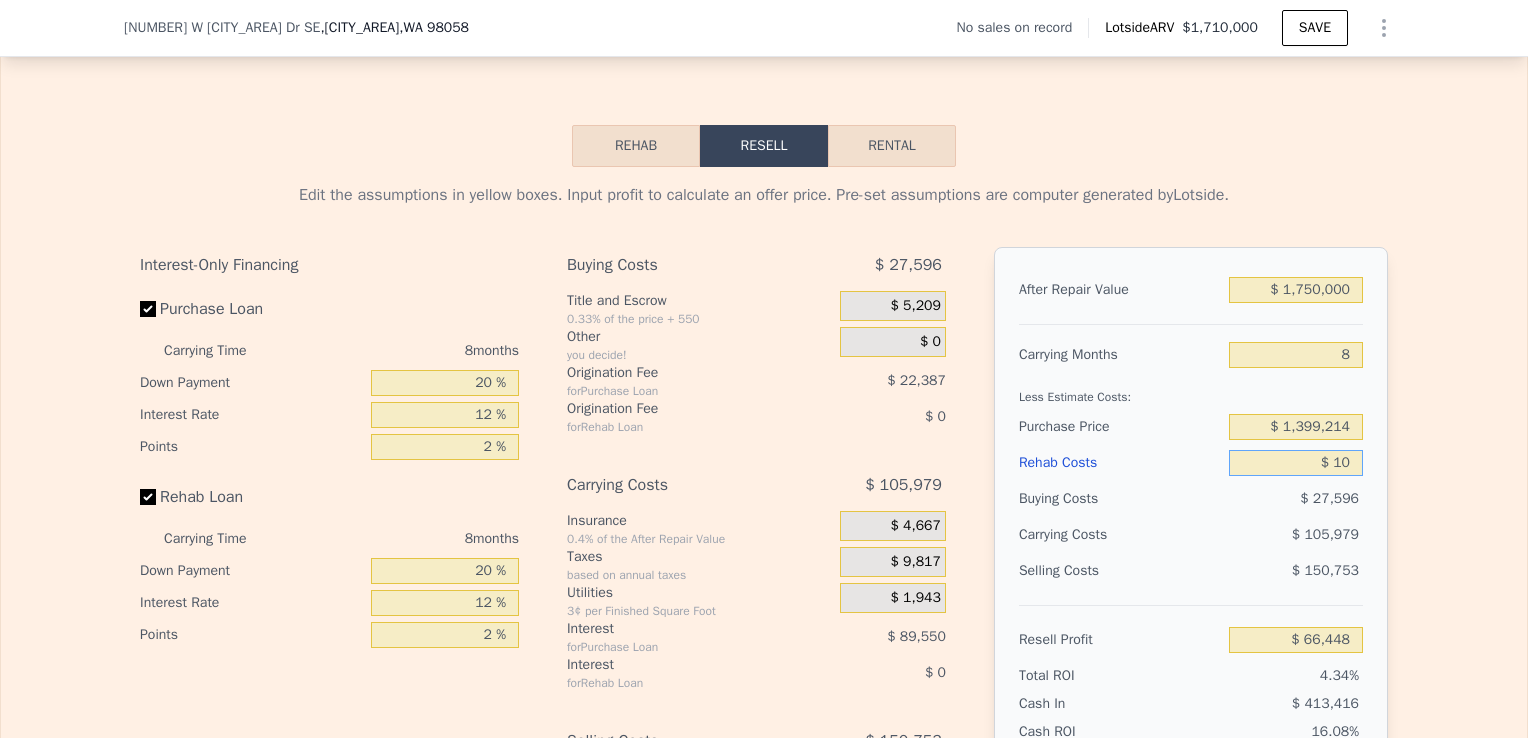 type on "$ 100" 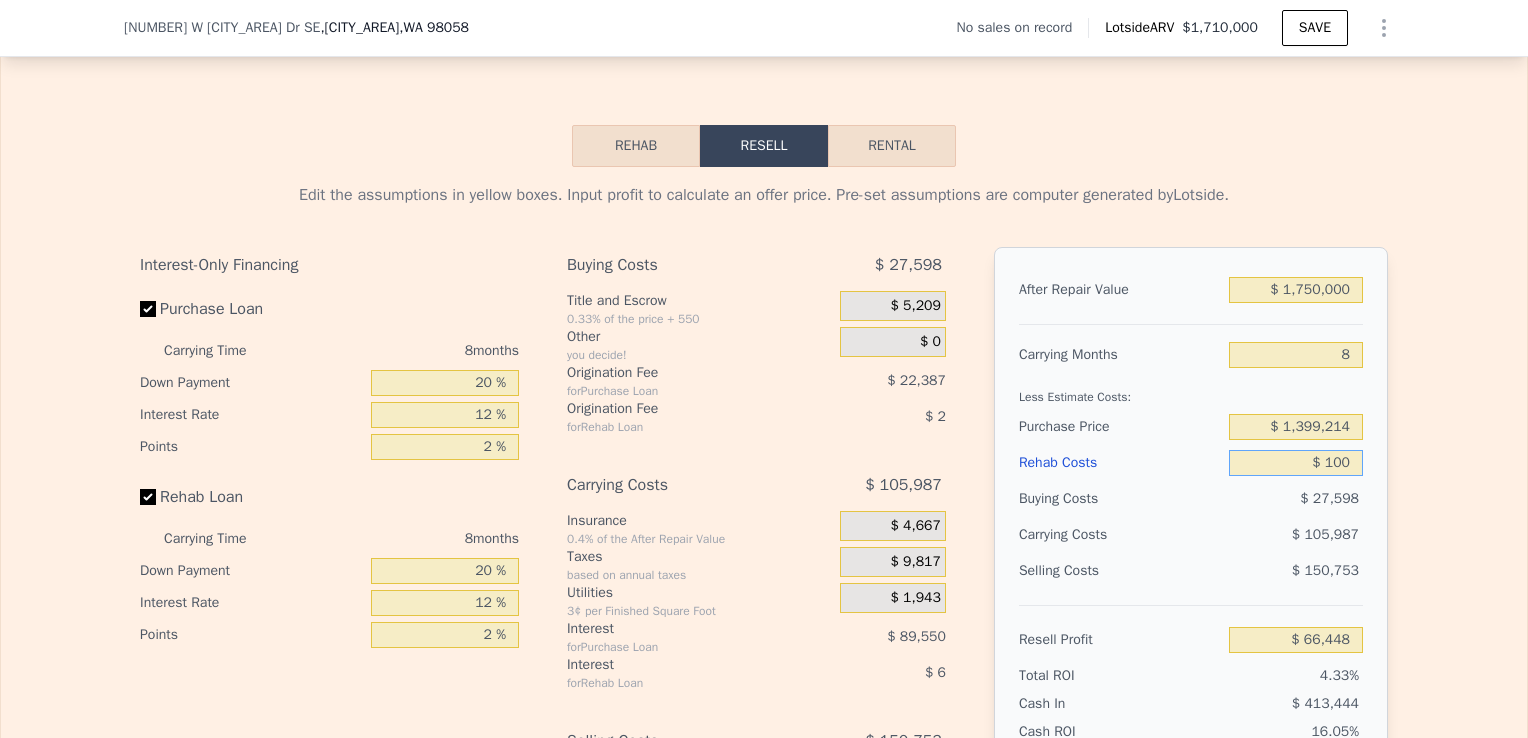 type on "$ 66,348" 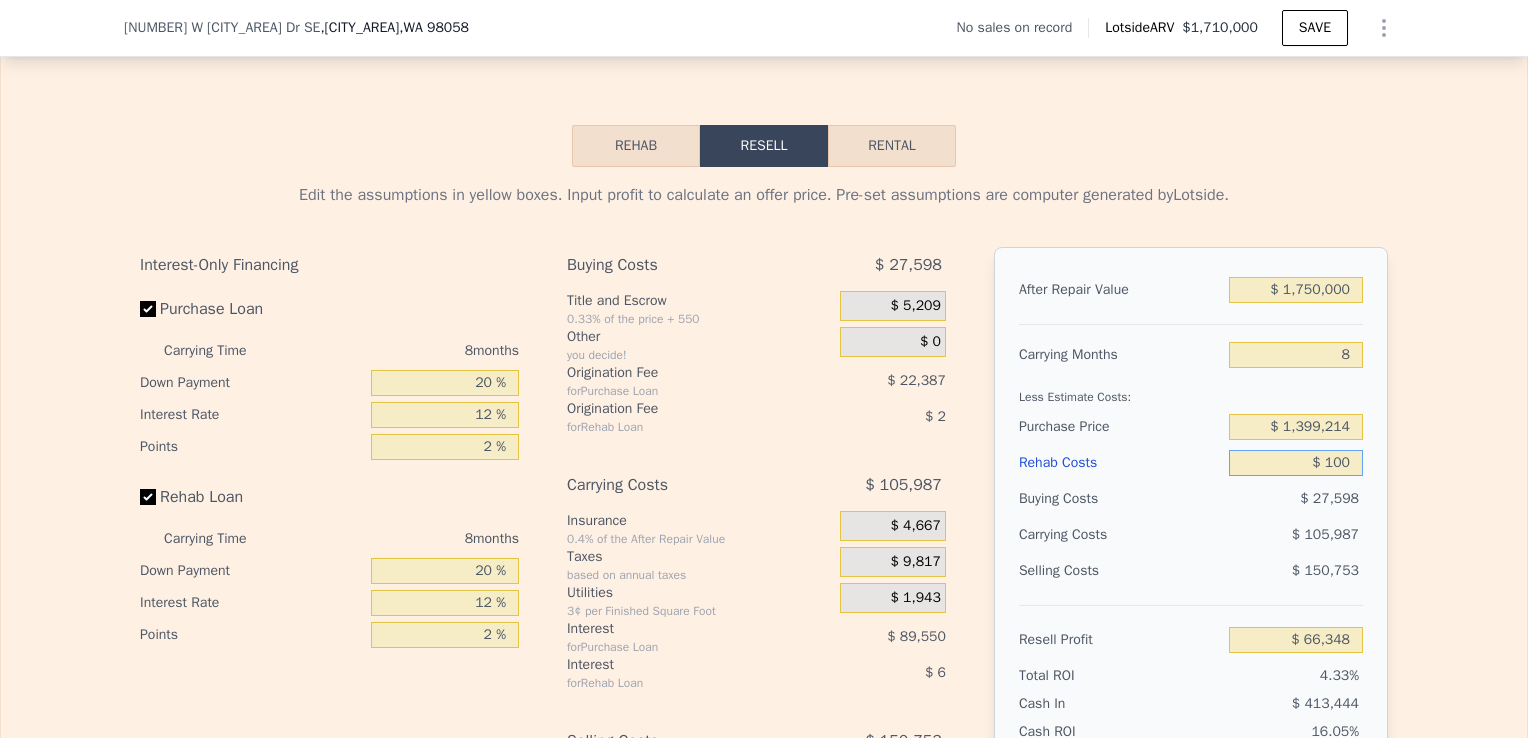 type on "$ 1,000" 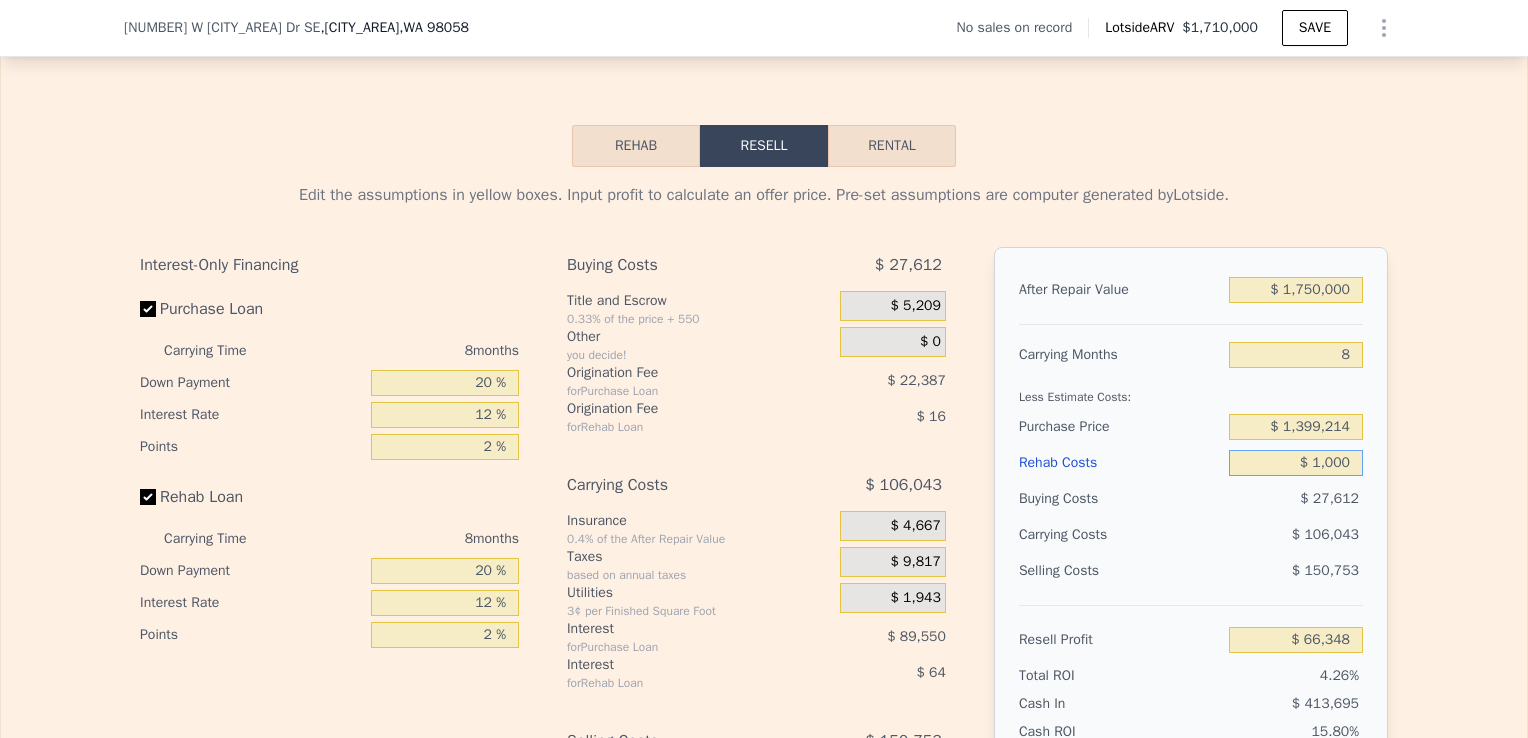 type on "$ 65,378" 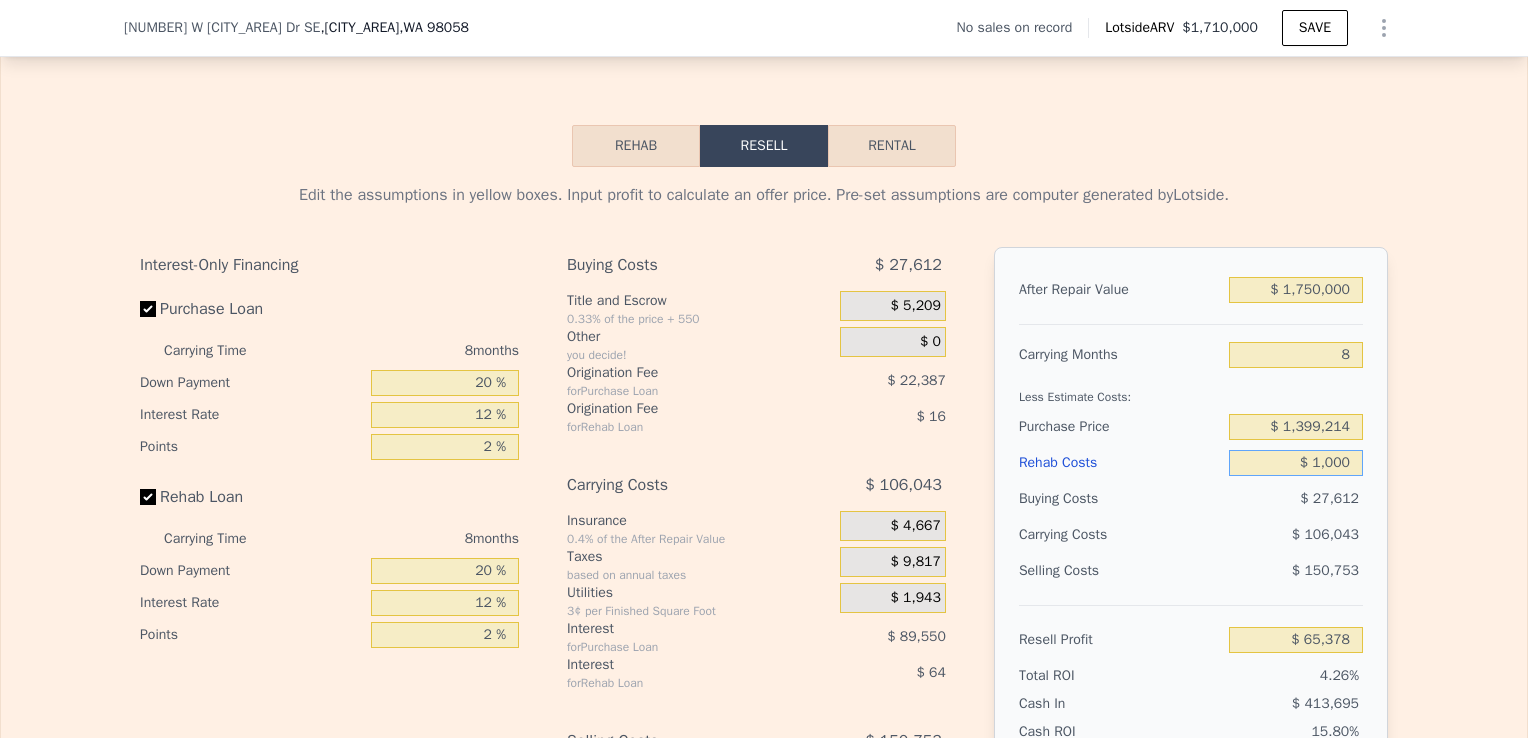 type on "$ 10,000" 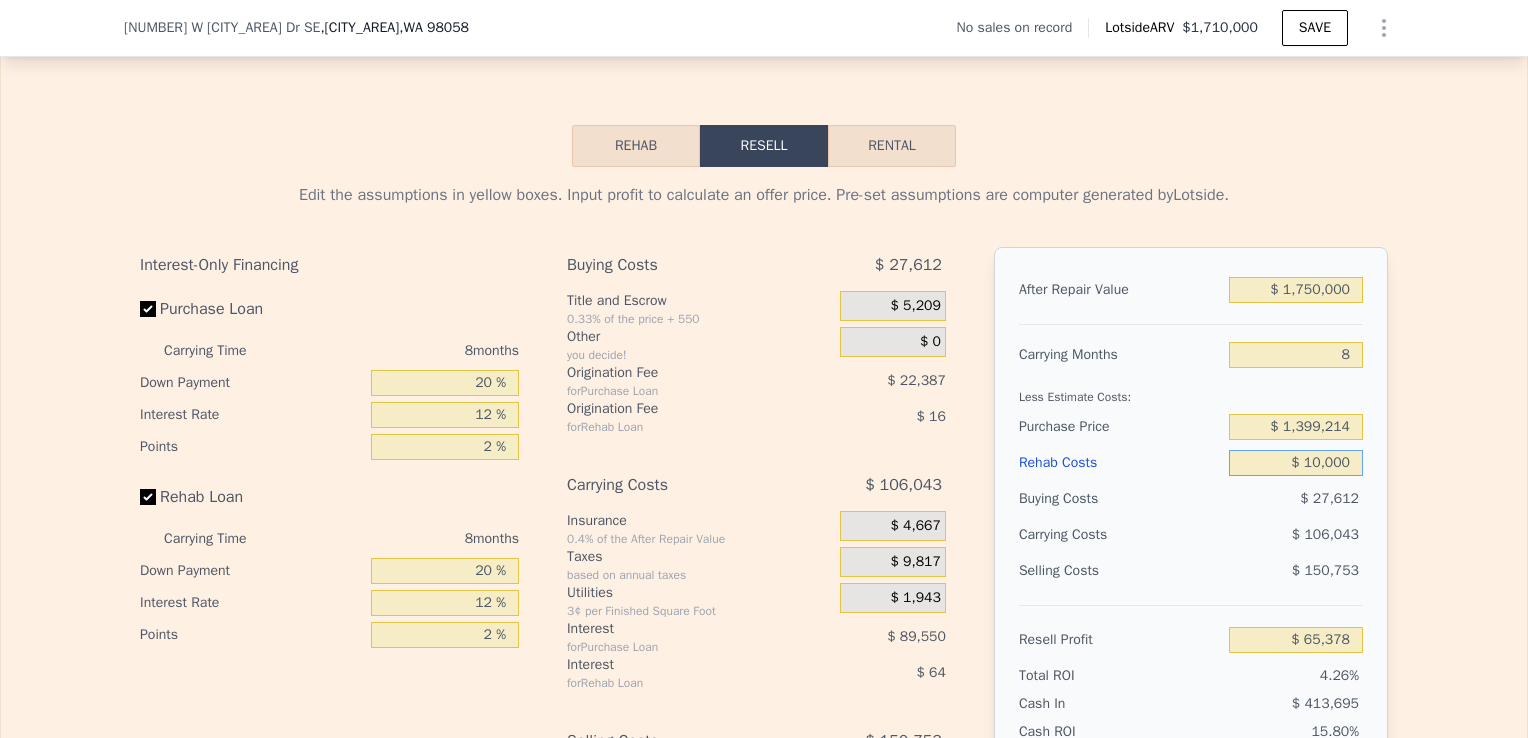 type on "$ 55,658" 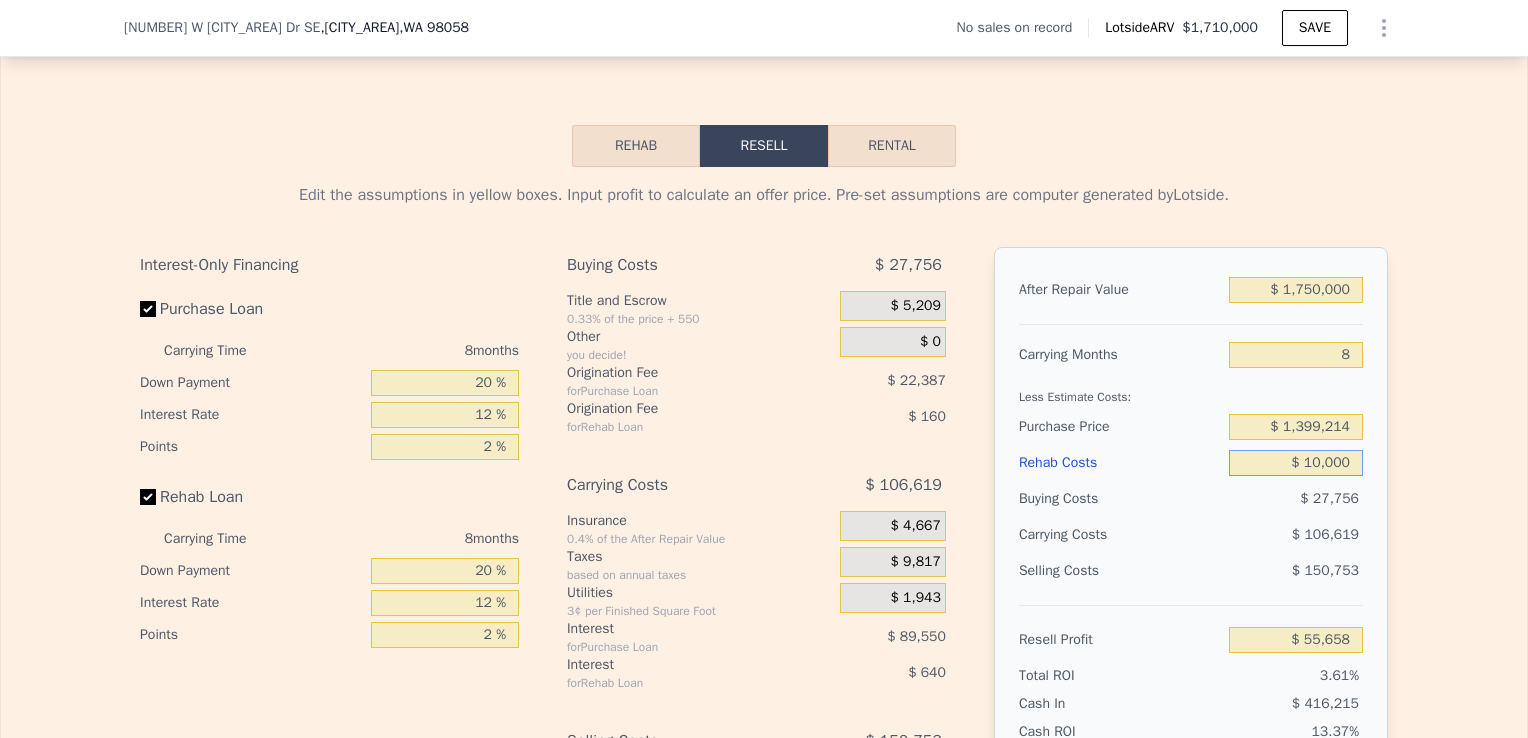 type on "$ 100,000" 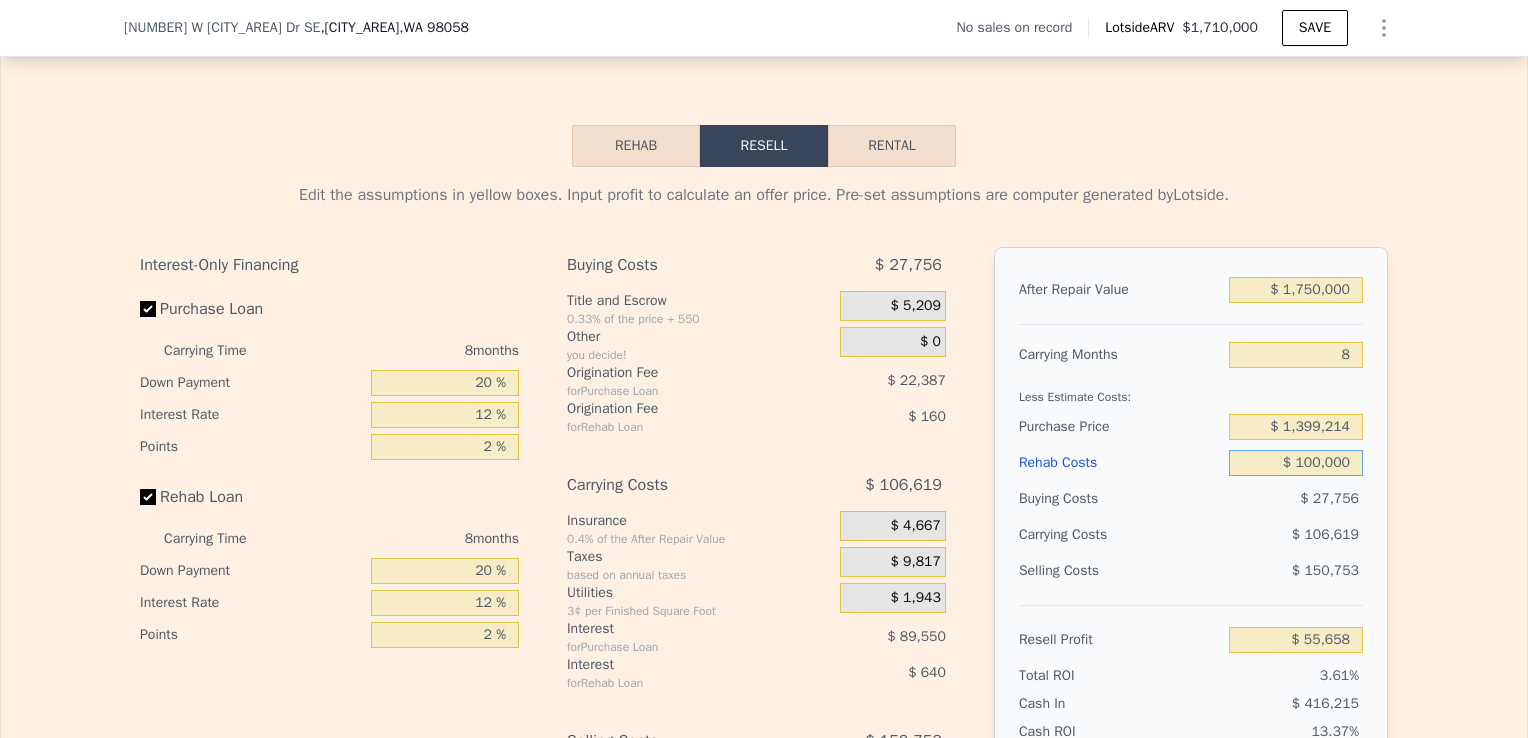 type on "-$ 41,542" 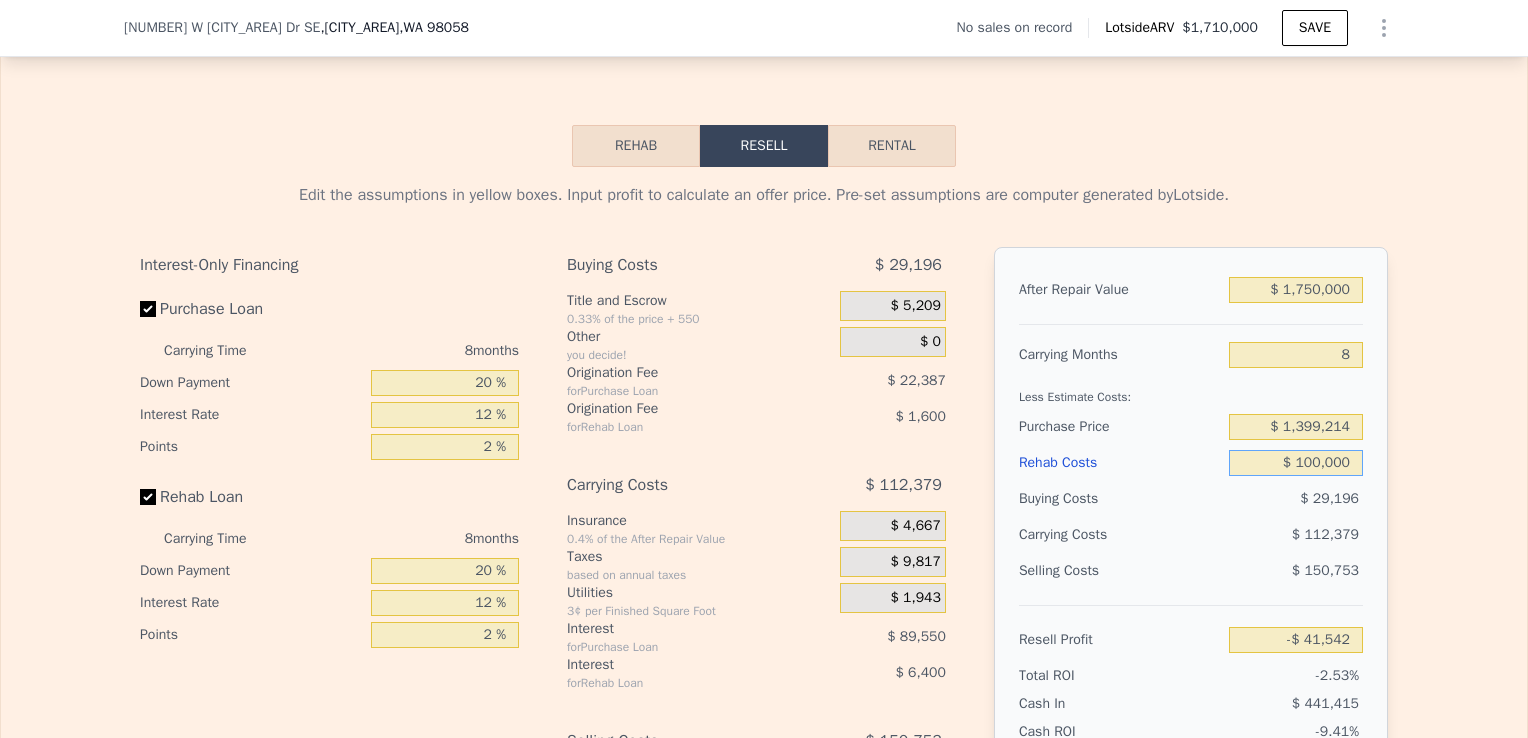 type on "$ 100,000" 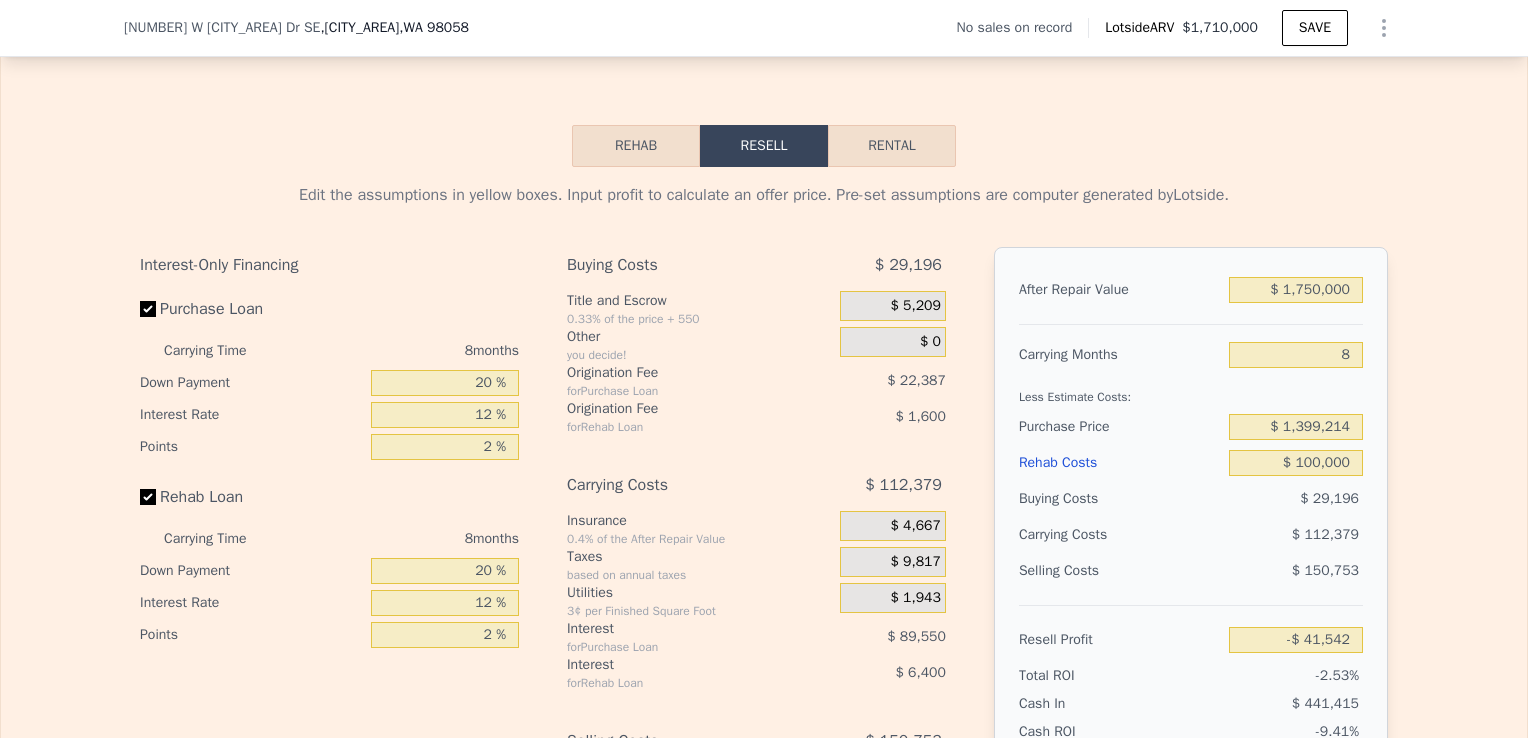 click on "Edit the assumptions in yellow boxes. Input profit to calculate an offer price. Pre-set assumptions are computer generated by Lotside . Interest-Only Financing Purchase Loan Carrying Time 8 months Down Payment 20 % Interest Rate 12 % Points 2 % Rehab Loan Carrying Time 8 months Down Payment 20 % Interest Rate 12 % Points 2 % Buying Costs $ [PRICE] Title and Escrow 0.33% of the price + 550 $ [PRICE] Other you decide! $ 0 Origination Fee for Purchase Loan $ [PRICE] Origination Fee for Rehab Loan $ [PRICE] Carrying Costs $ [PRICE] Insurance 0.4% of the After Repair Value $ [PRICE] Taxes based on annual taxes $ [PRICE] Utilities 3¢ per Finished Square Foot $ [PRICE] Interest for Purchase Loan $ [PRICE] Interest for Rehab Loan $ [PRICE] Selling Costs $ [PRICE] Excise Tax 3.25% of the After Repair Value $ [PRICE] Listing Commission 2.5% of the After Repair Value $ [PRICE] Selling Commission 2.5% of the After Repair Value $ [PRICE] Title and Escrow 0.33% of the After Repair Value $ [PRICE] After Repair Value $ [PRICE] 8" at bounding box center (764, 539) 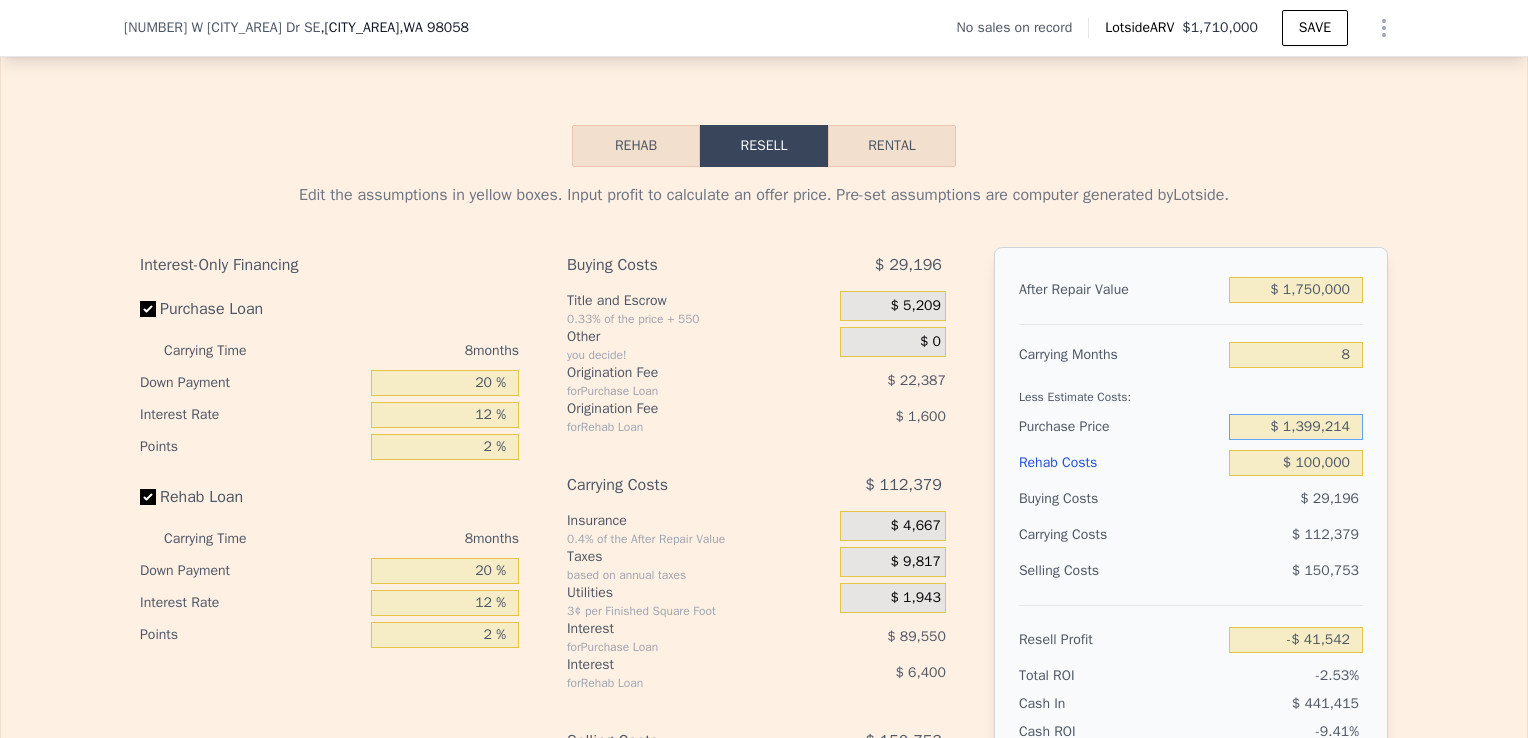 click on "$ 1,399,214" at bounding box center (1296, 427) 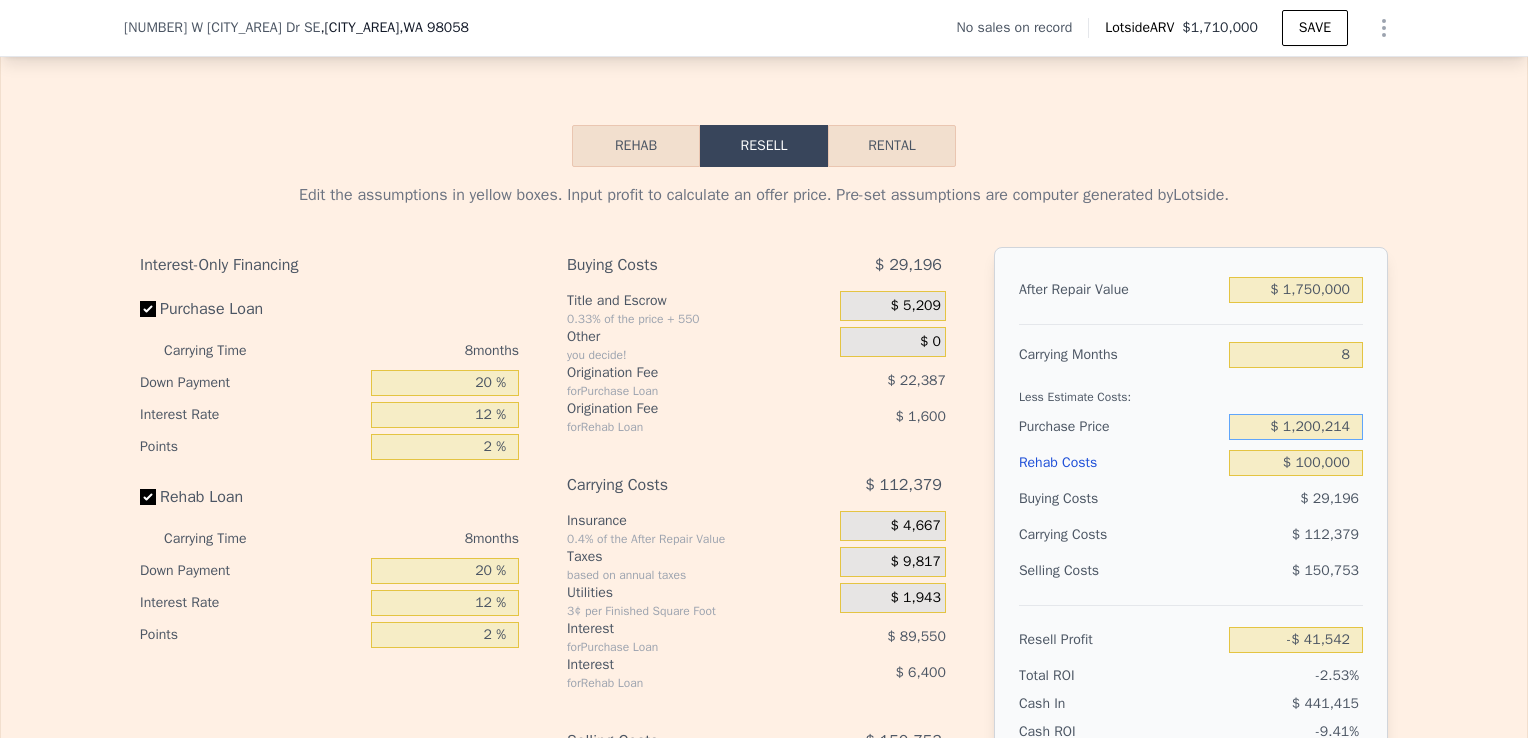 scroll, scrollTop: 3375, scrollLeft: 0, axis: vertical 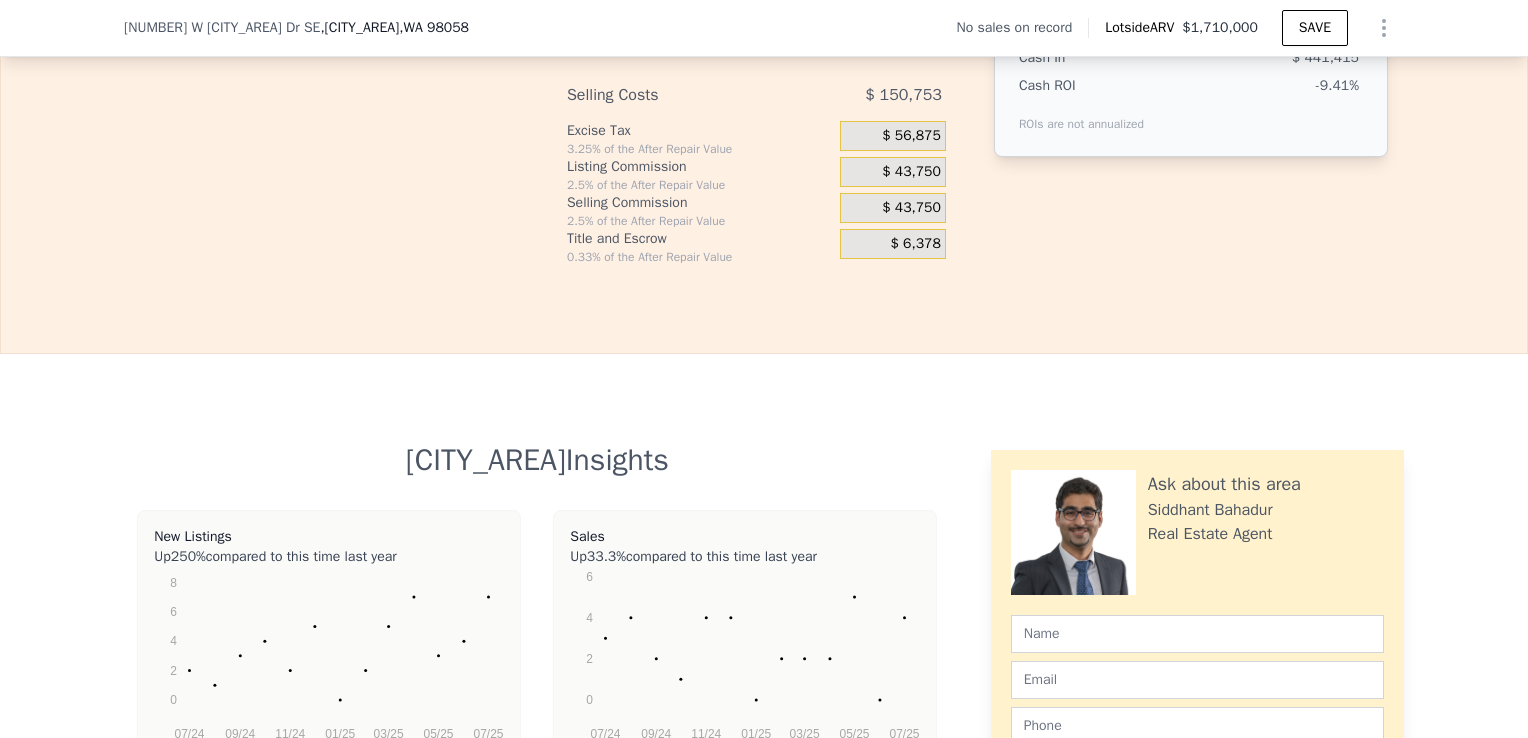 type on "$ 1,200,214" 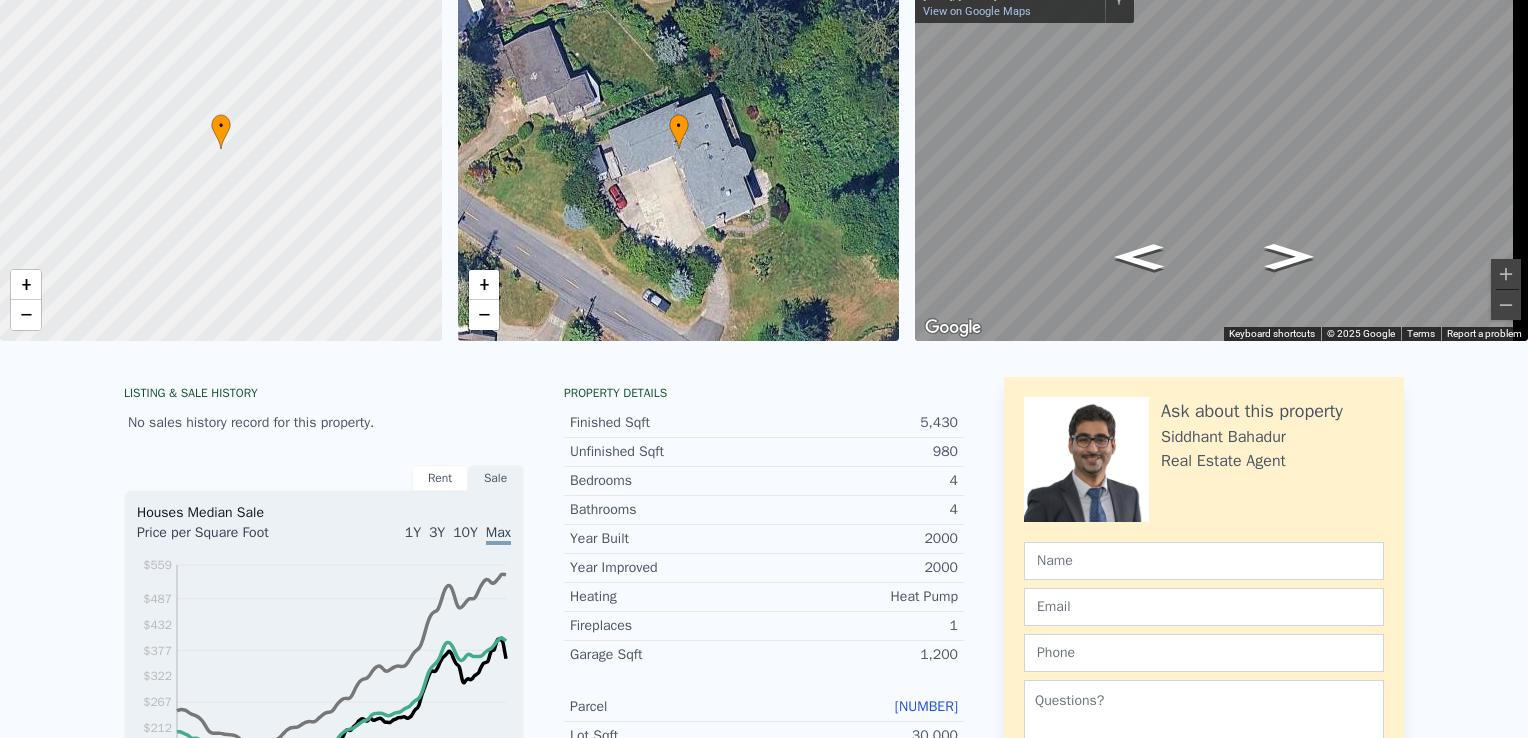 scroll, scrollTop: 0, scrollLeft: 0, axis: both 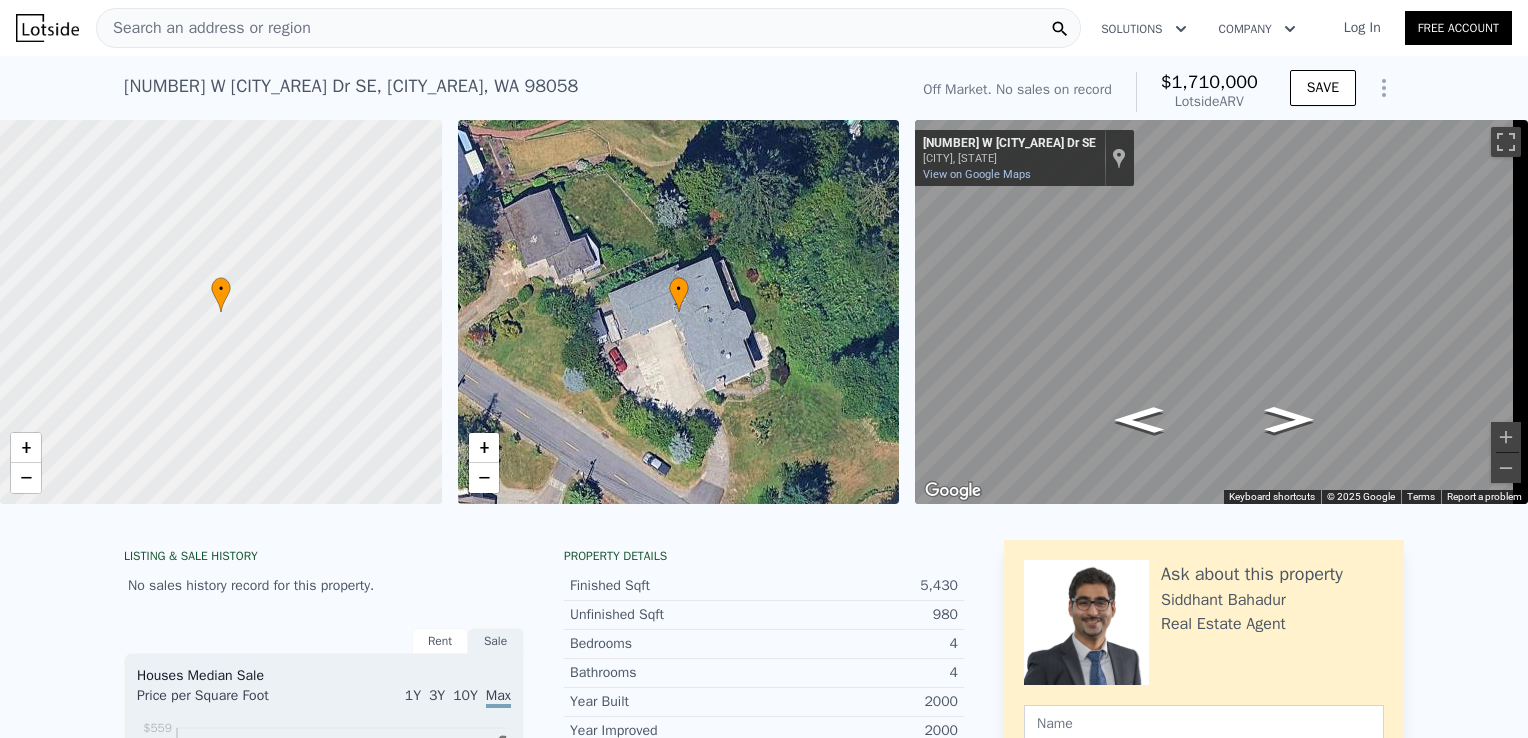 click on "Search an address or region" at bounding box center [588, 28] 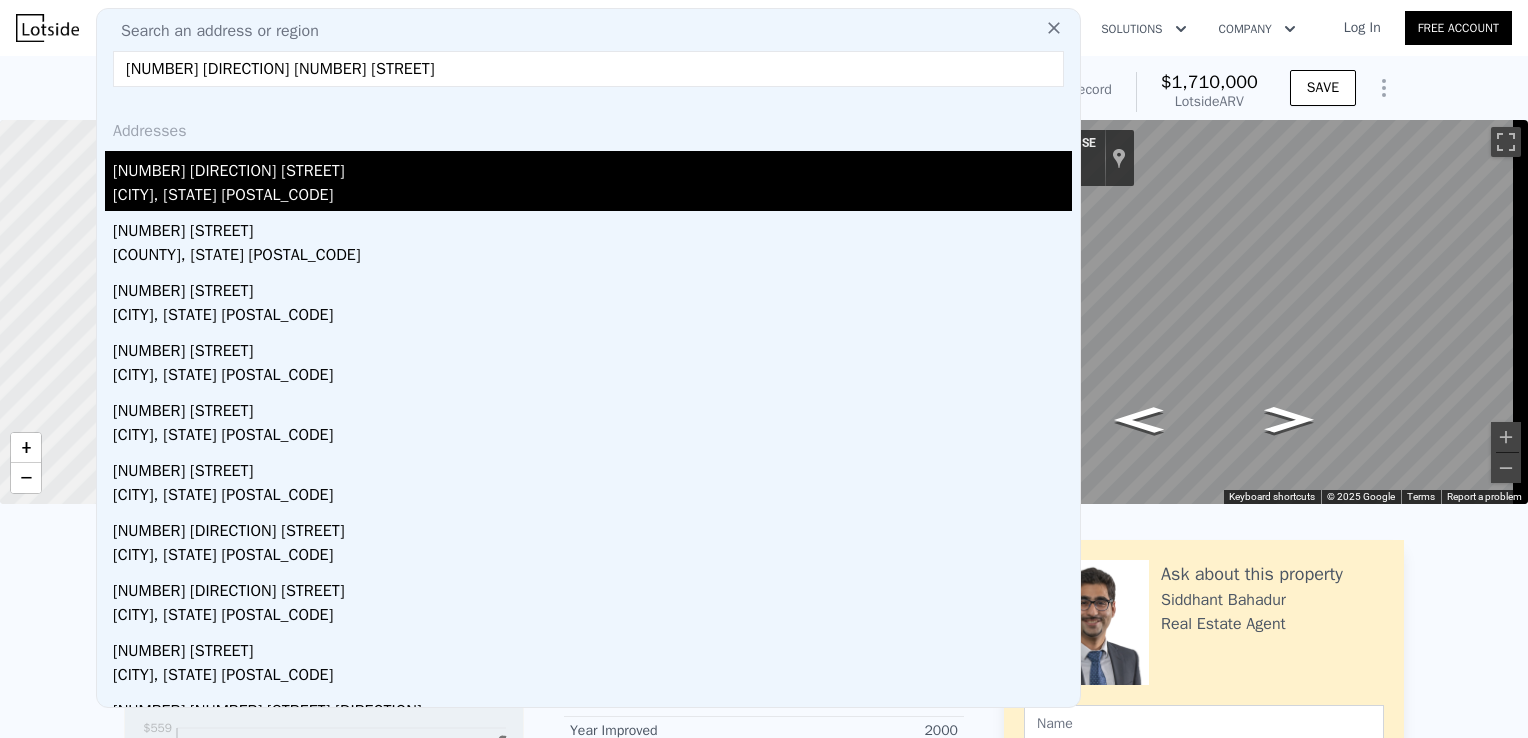type on "[NUMBER] [DIRECTION] [NUMBER] [STREET]" 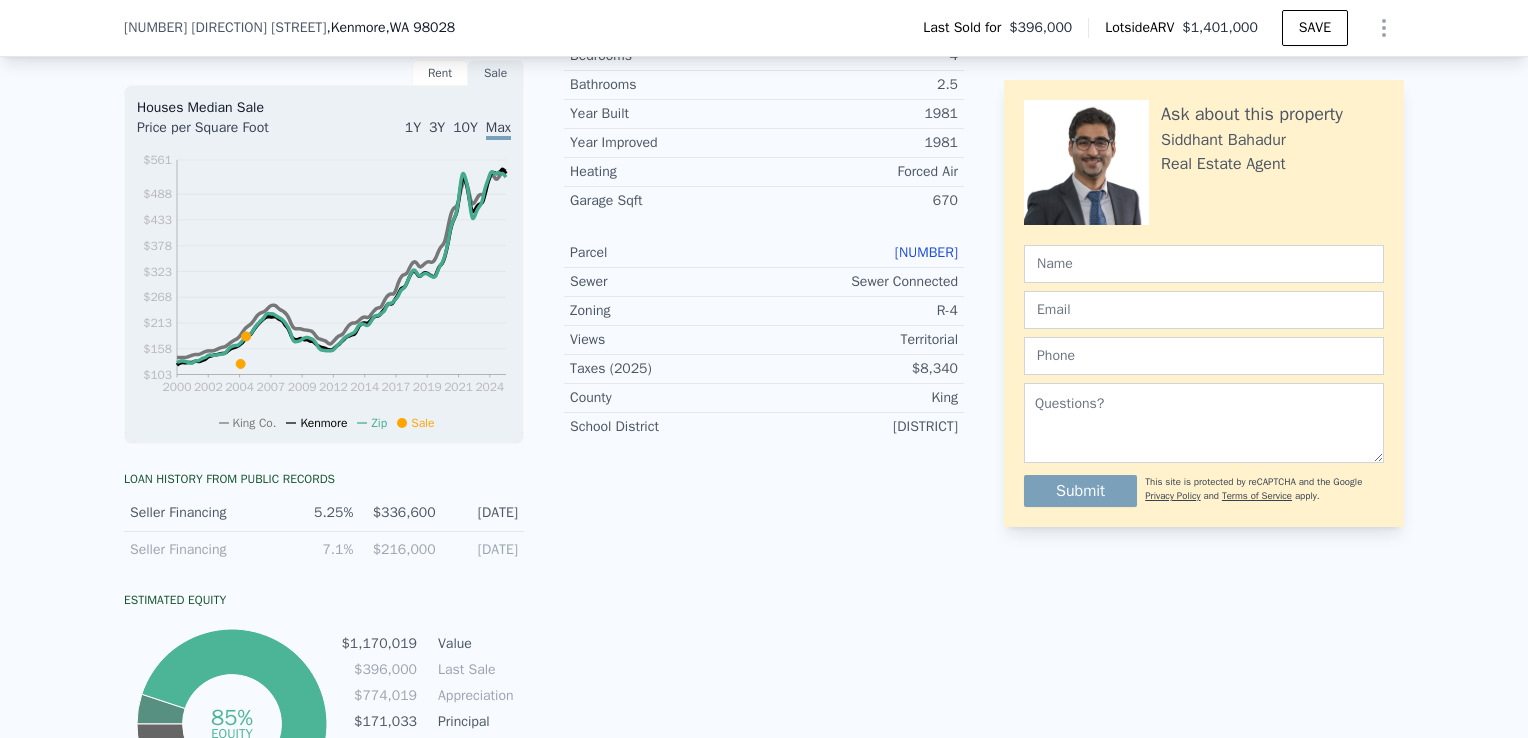 scroll, scrollTop: 699, scrollLeft: 0, axis: vertical 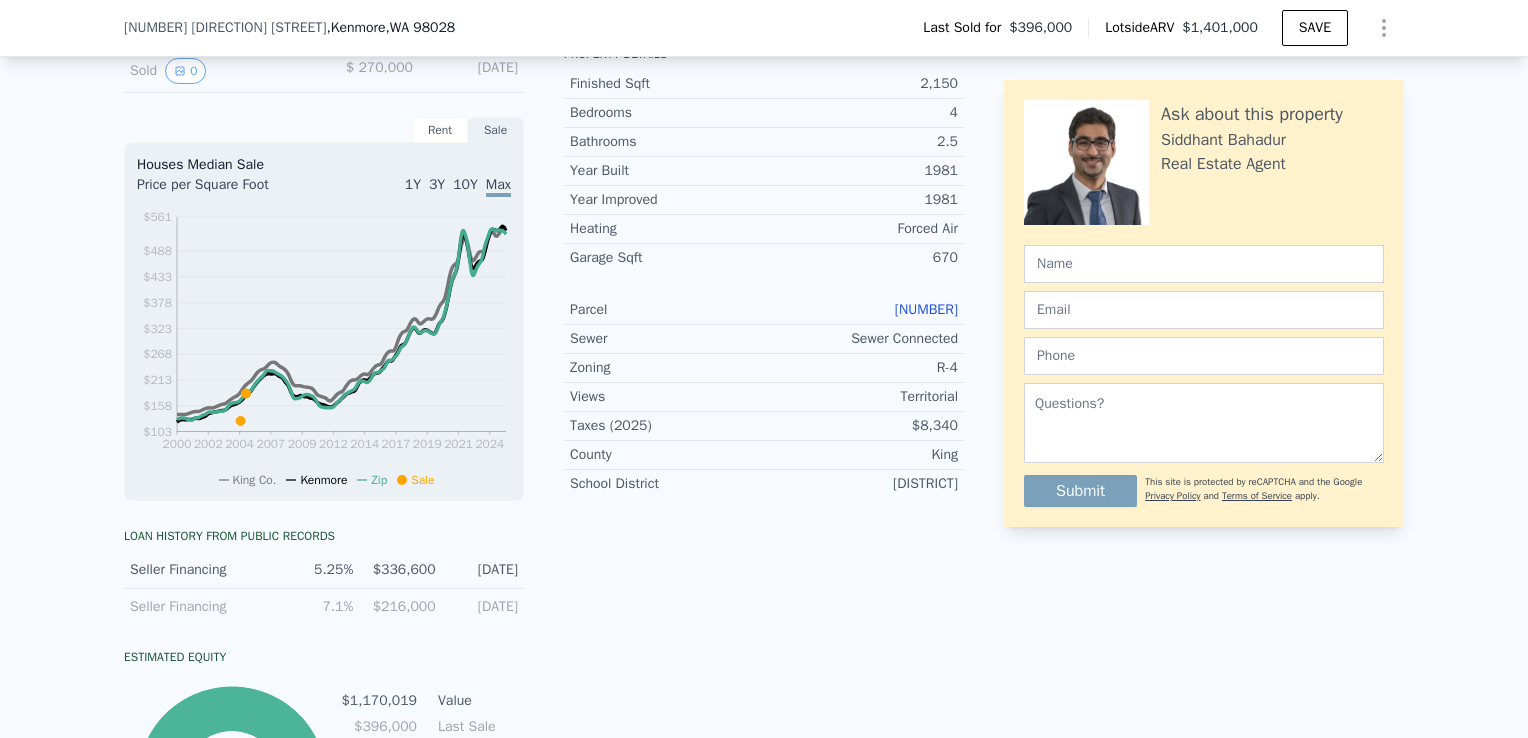 click on "[NUMBER]" at bounding box center [926, 309] 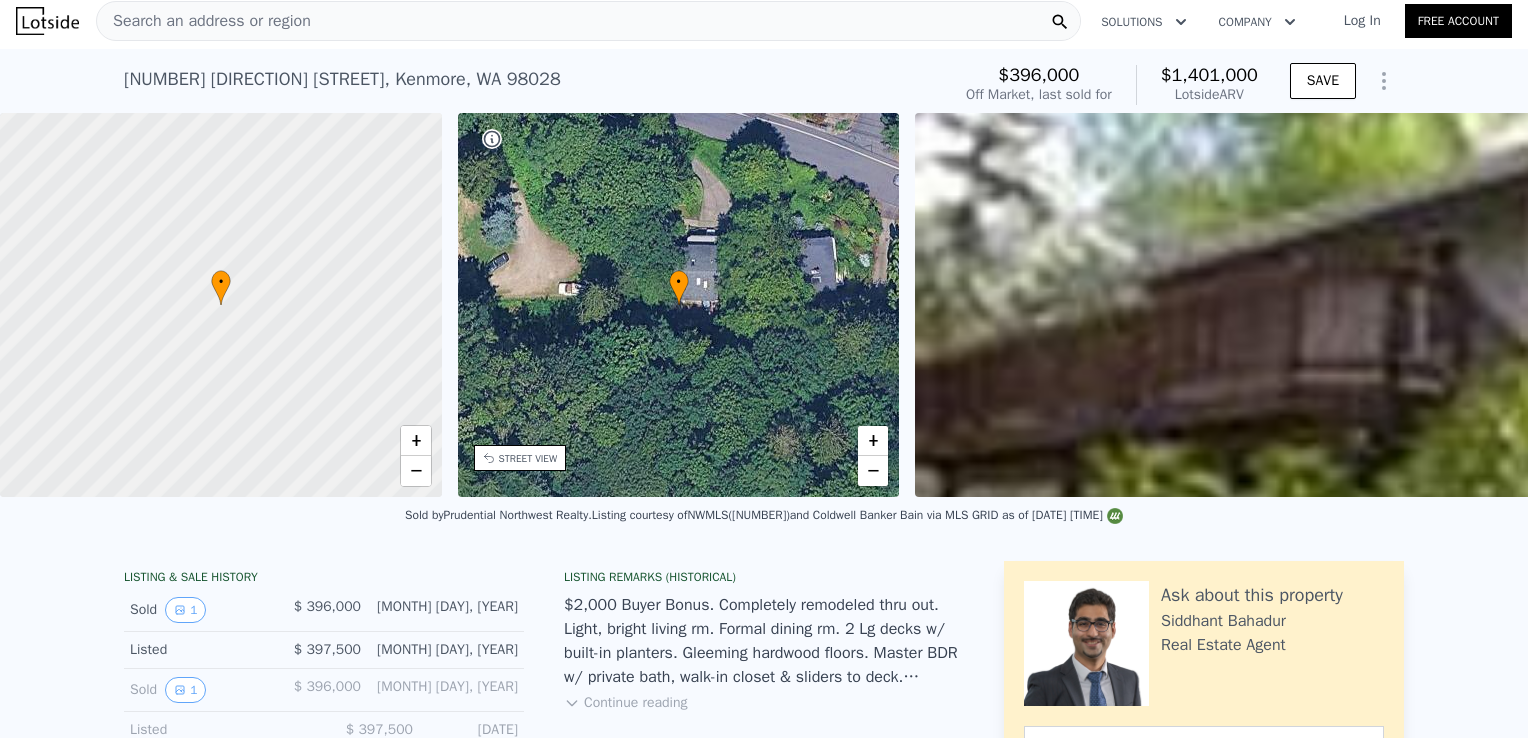 scroll, scrollTop: 0, scrollLeft: 0, axis: both 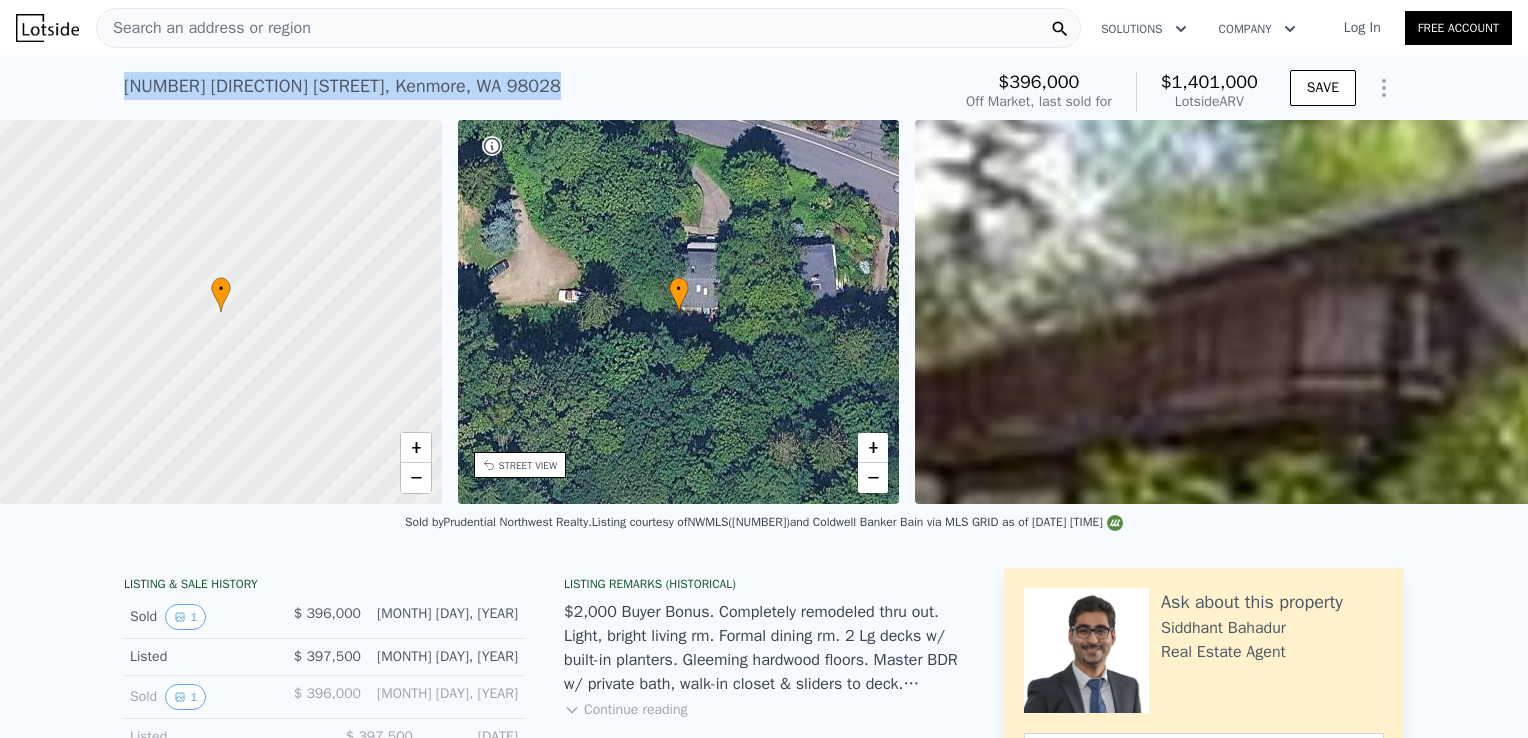 drag, startPoint x: 115, startPoint y: 82, endPoint x: 439, endPoint y: 74, distance: 324.09875 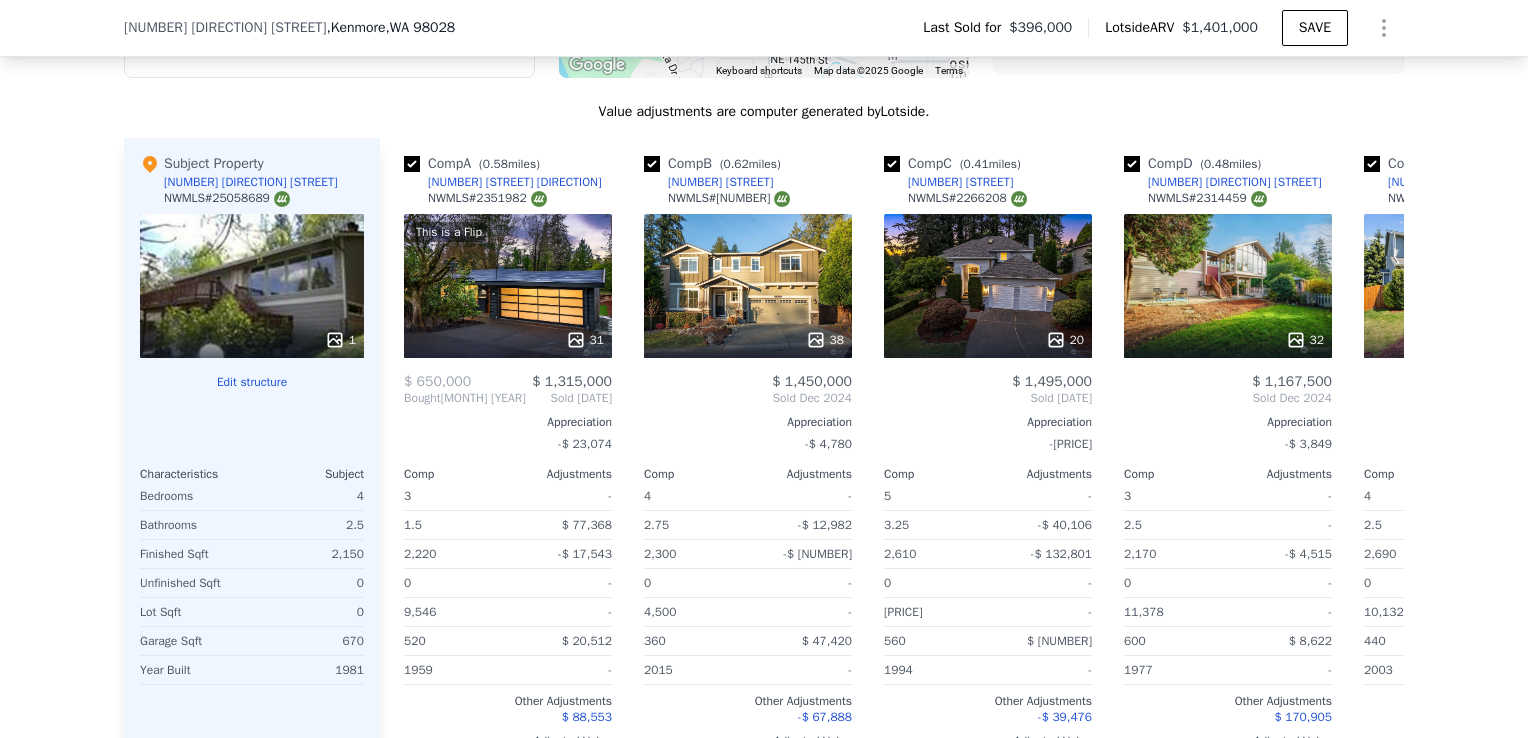 scroll, scrollTop: 2179, scrollLeft: 0, axis: vertical 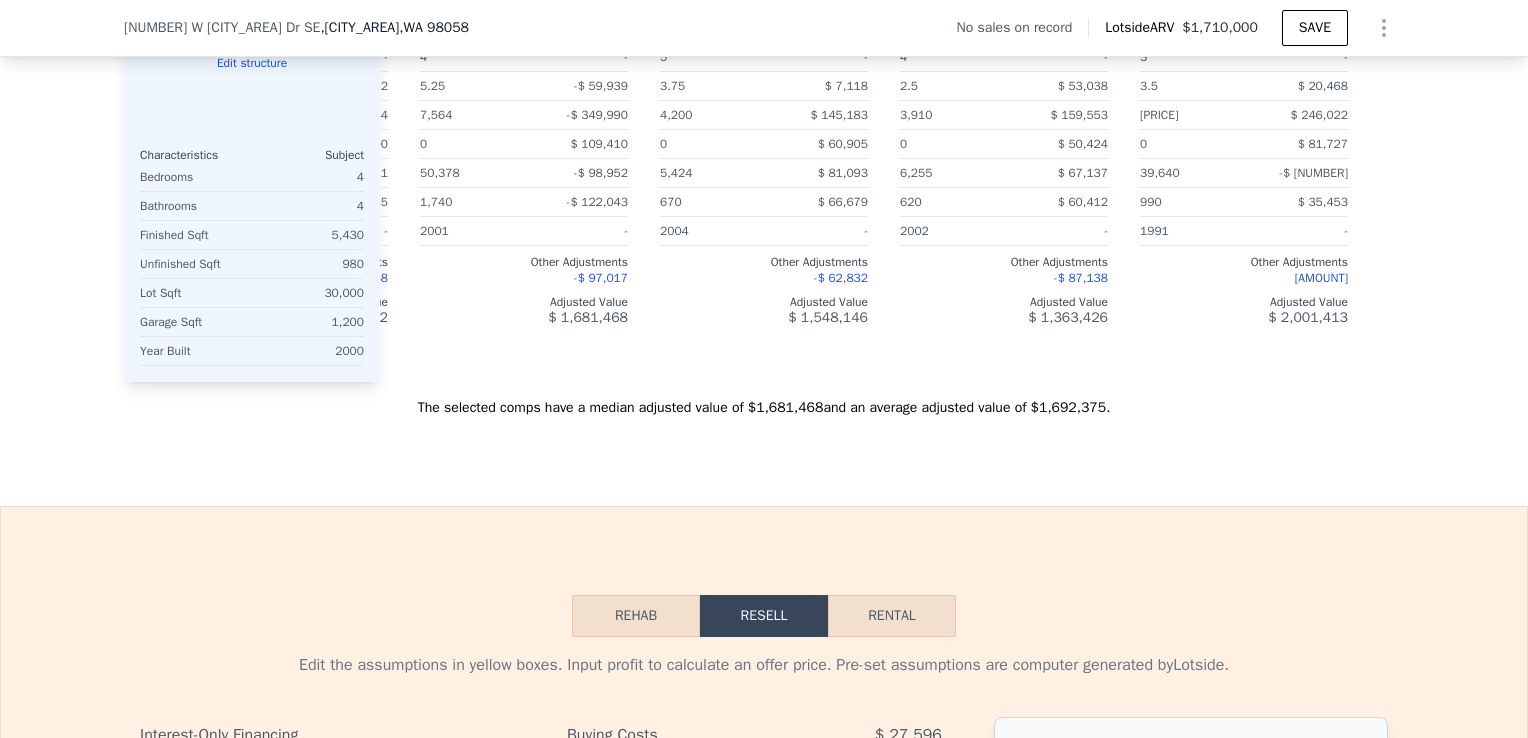type on "2.5" 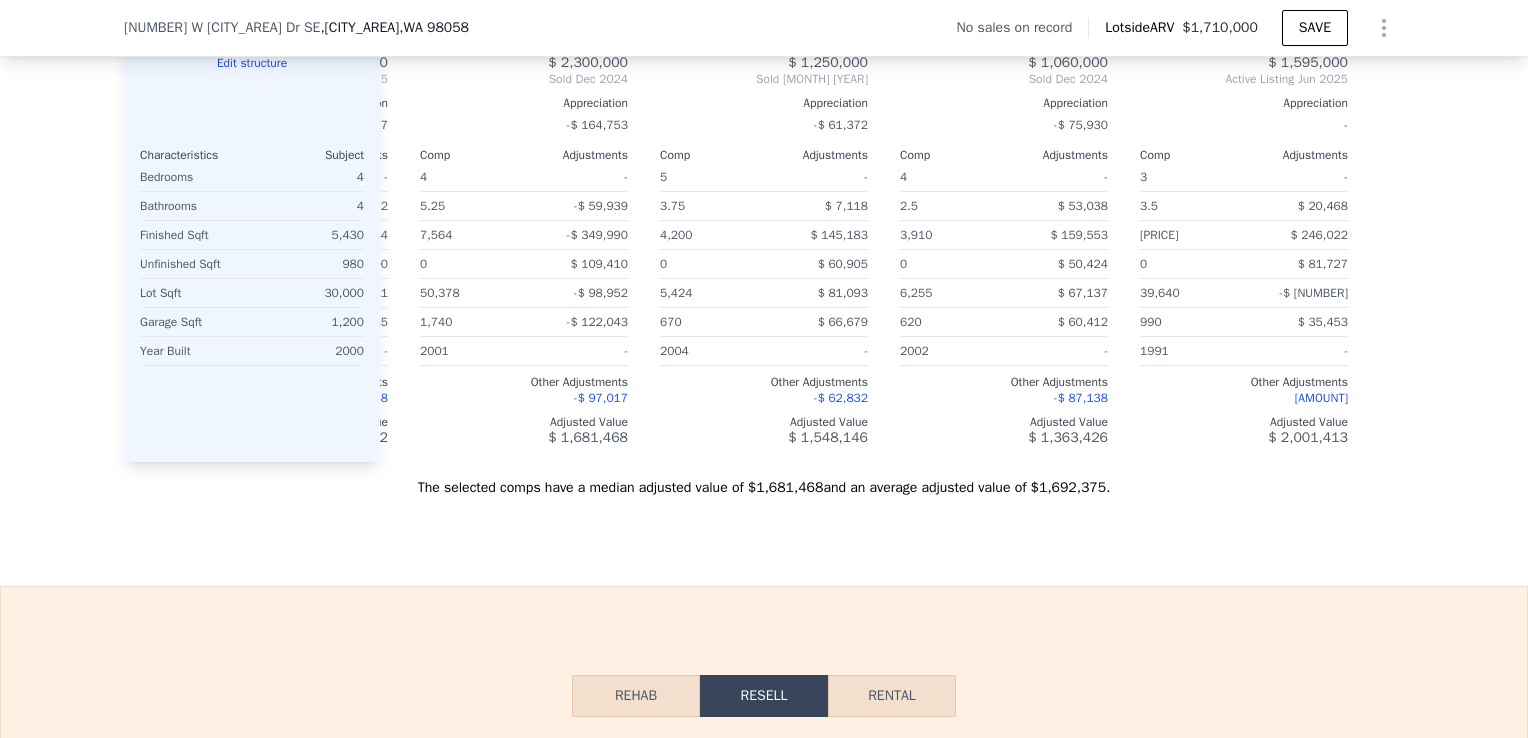 scroll, scrollTop: 0, scrollLeft: 0, axis: both 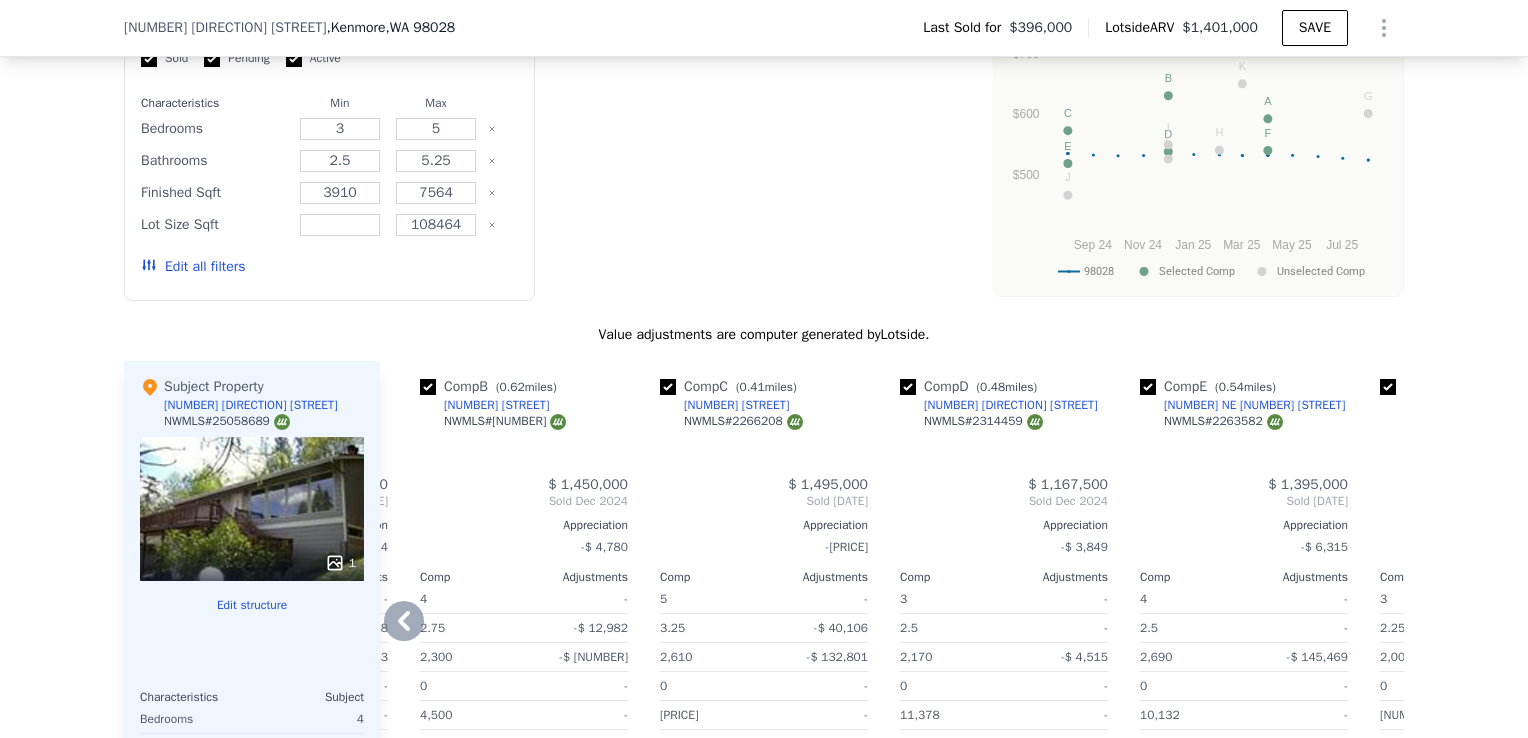 type on "1.5" 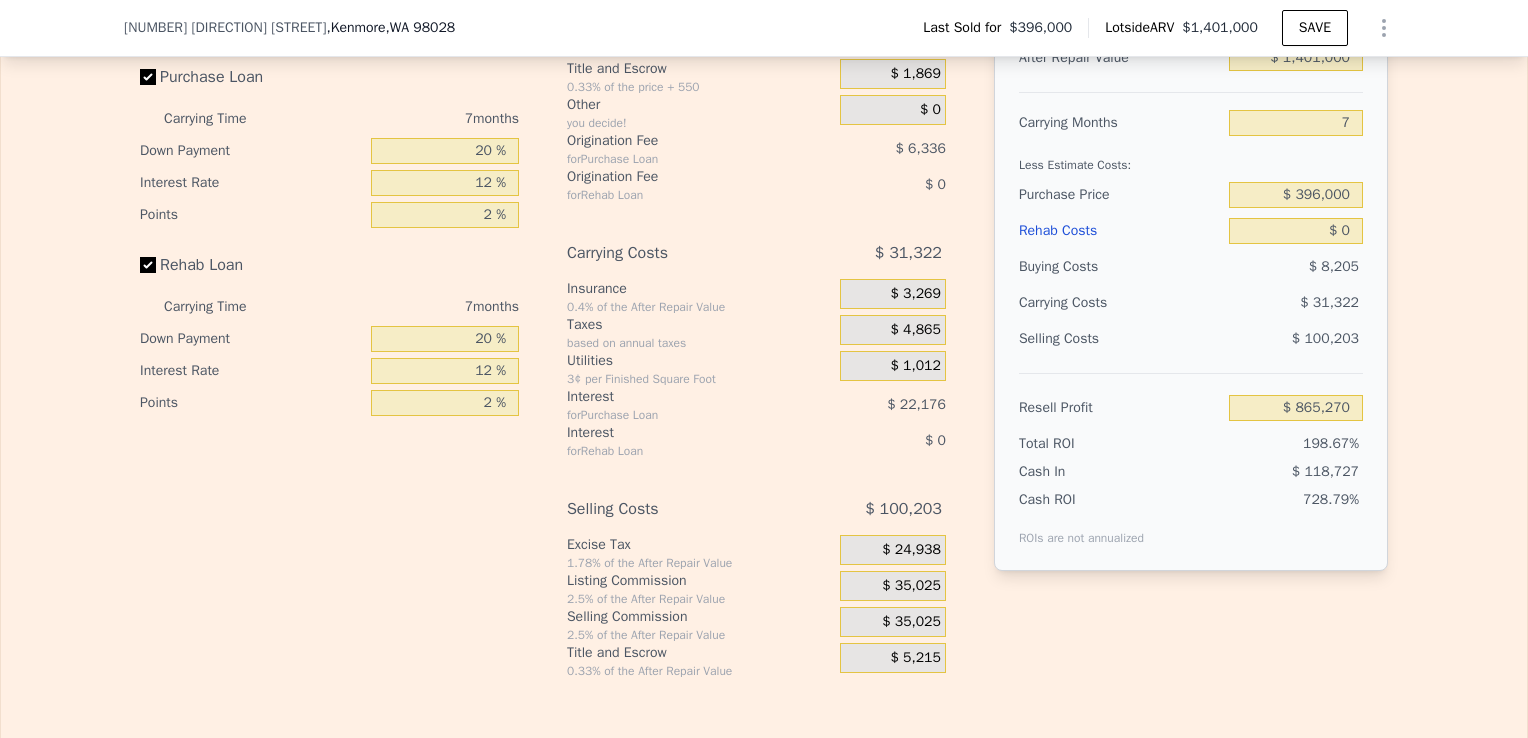 scroll, scrollTop: 3243, scrollLeft: 0, axis: vertical 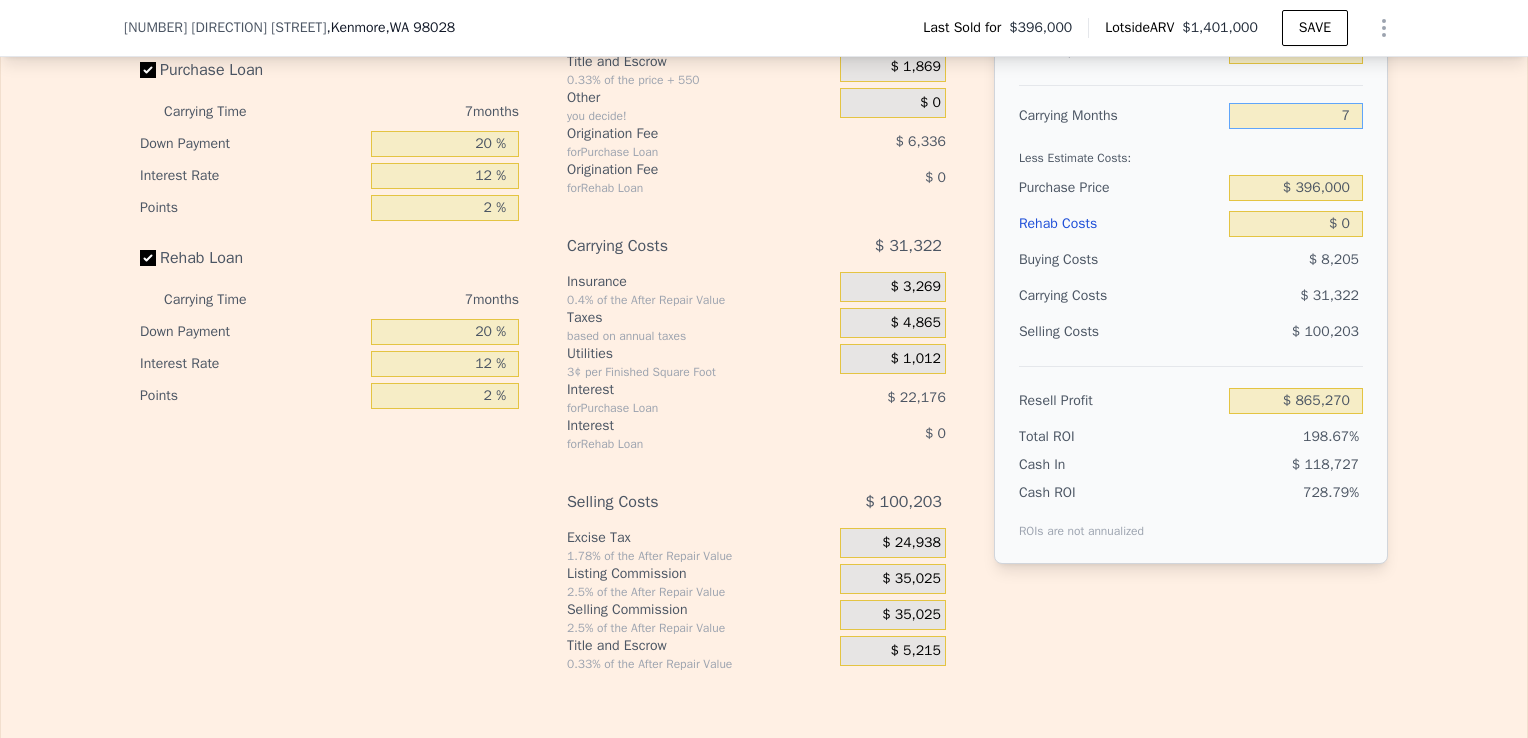 click on "7" at bounding box center [1296, 116] 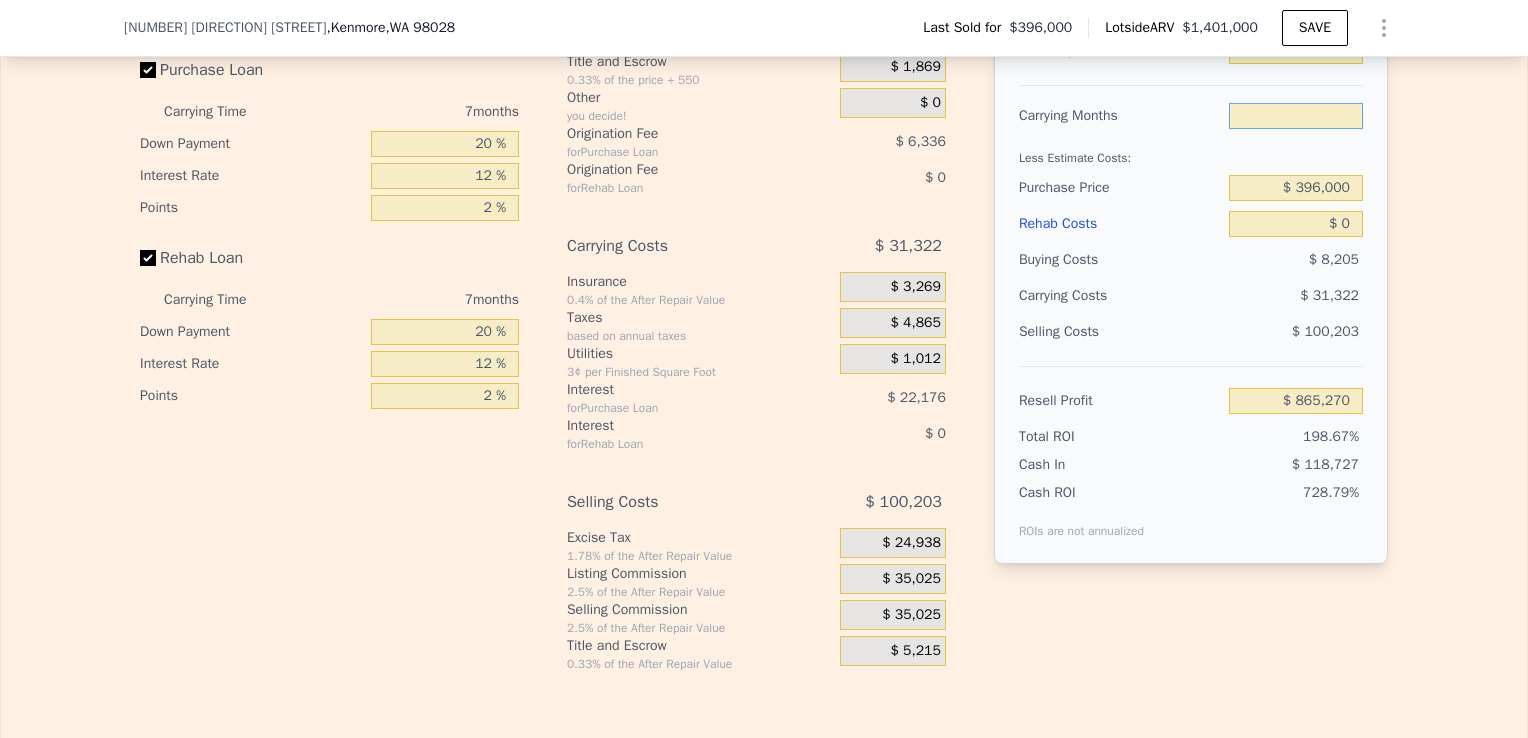 type on "5" 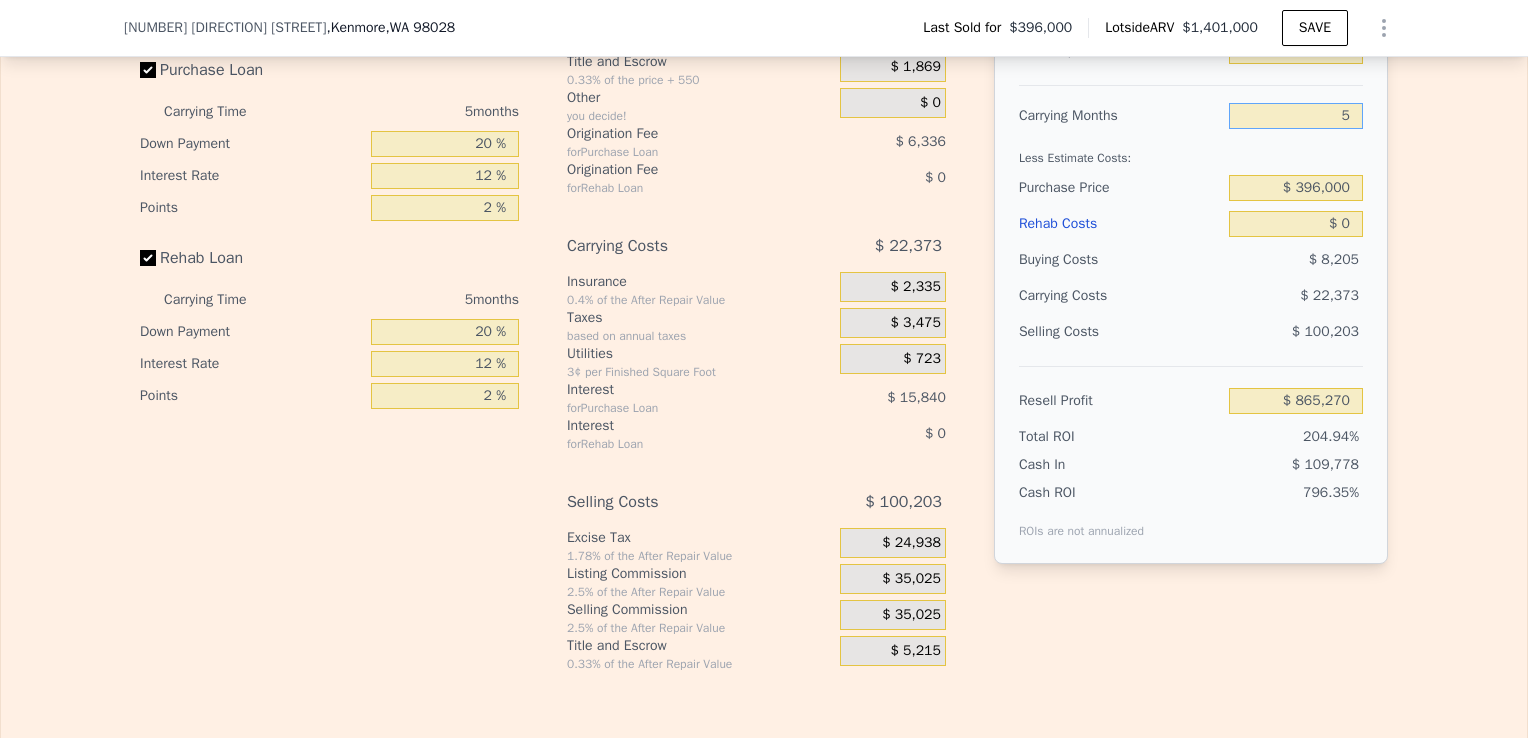 type on "$ 874,219" 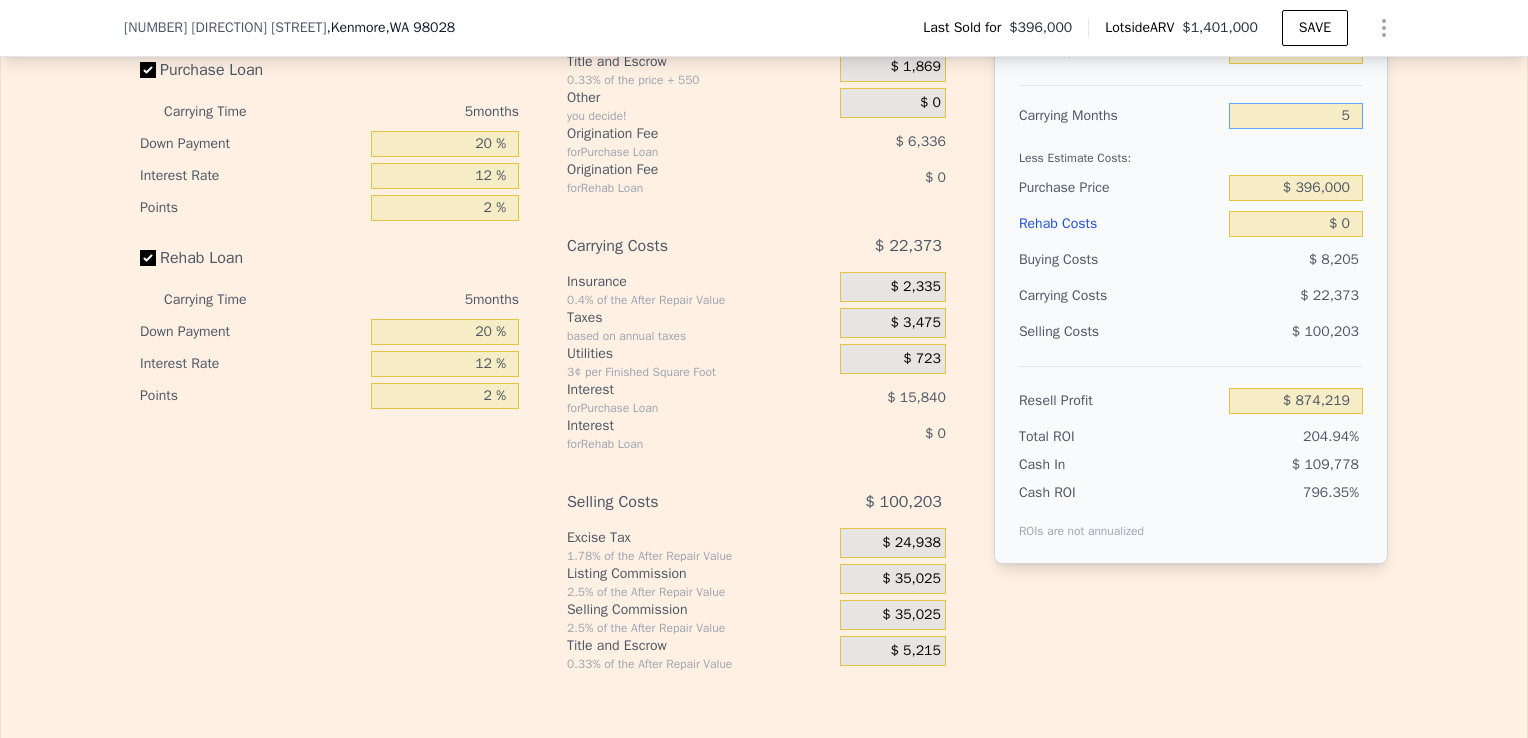 type on "5" 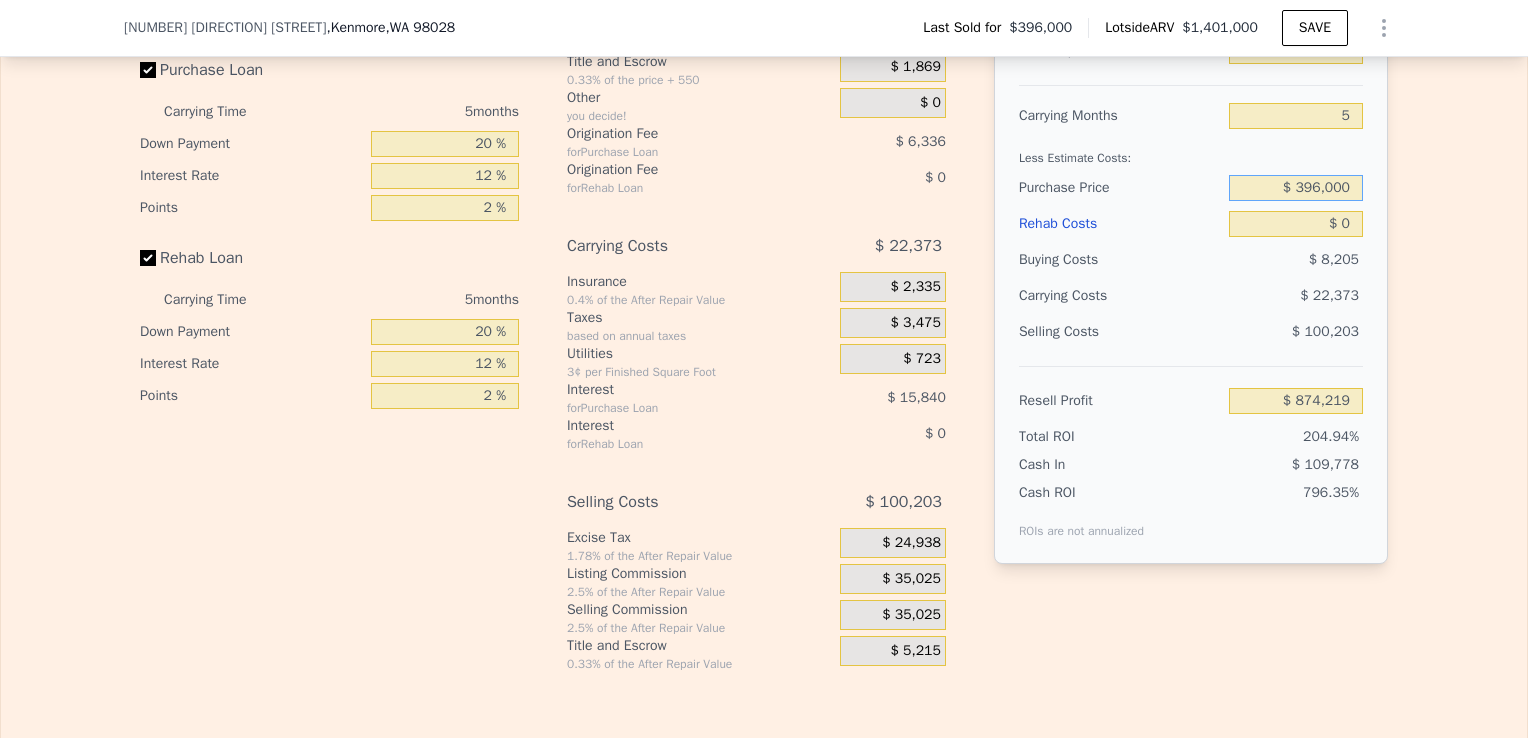 click on "$ 396,000" at bounding box center [1296, 188] 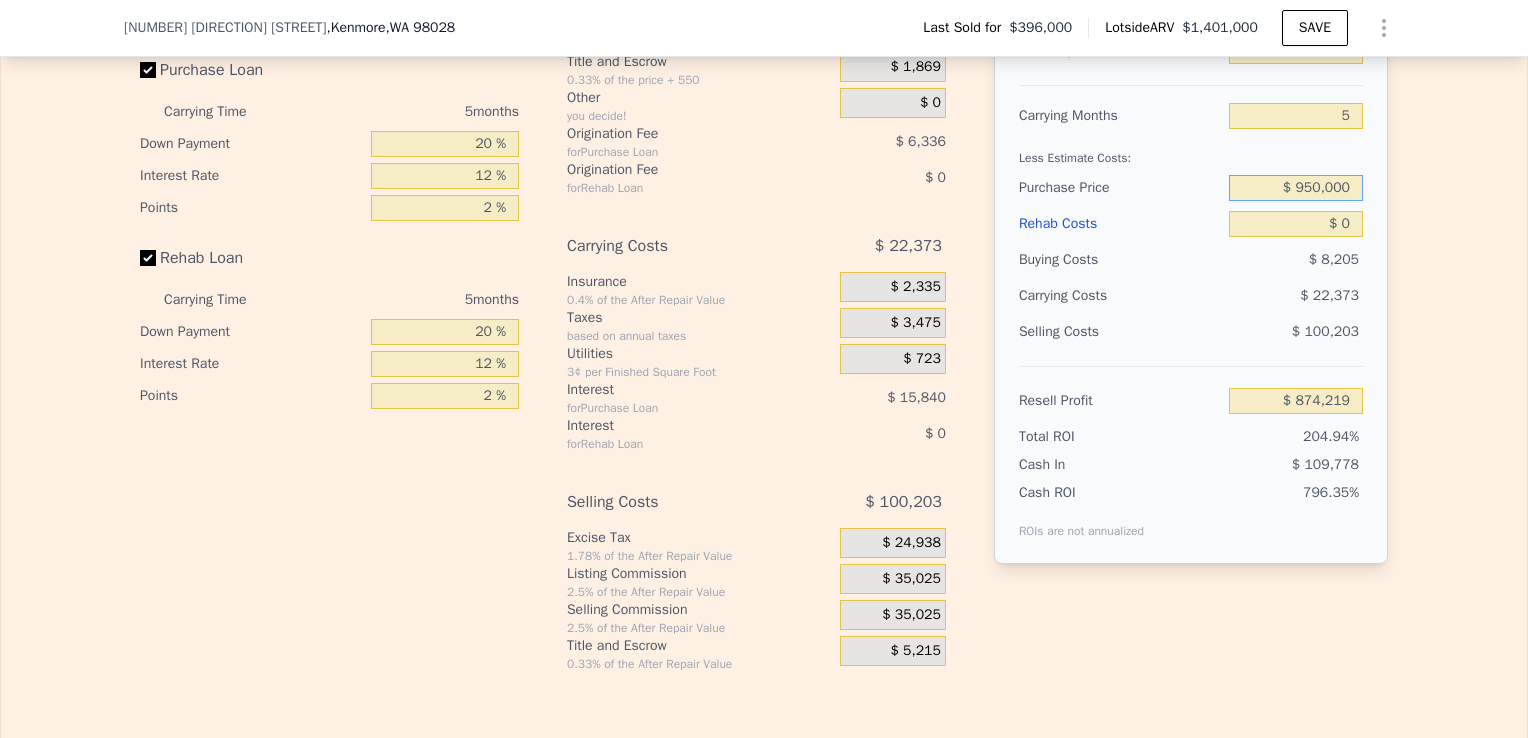 type on "$ 950,000" 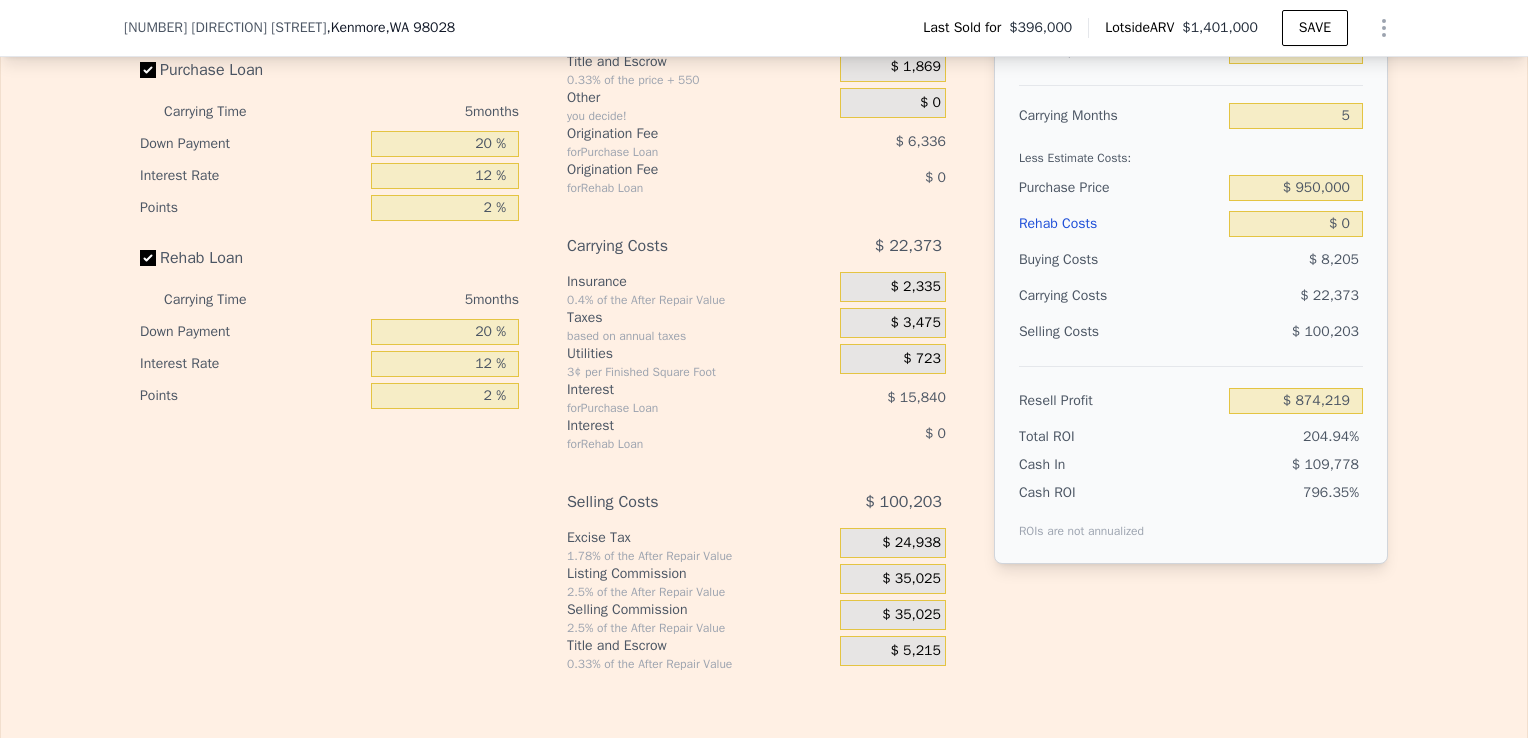 click on "Edit the assumptions in yellow boxes. Input profit to calculate an offer price. Pre-set assumptions are computer generated by Lotside . Interest-Only Financing Purchase Loan Carrying Time 5 months Down Payment 20 % Interest Rate 12 % Points 2 % Rehab Loan Carrying Time 5 months Down Payment 20 % Interest Rate 12 % Points 2 % Buying Costs $ [NUMBER] Title and Escrow 0.33% of the price + 550 $ [NUMBER] Other you decide! $ 0 Origination Fee for Purchase Loan $ [NUMBER] Origination Fee for Rehab Loan $ 0 Carrying Costs $ [NUMBER] Insurance 0.4% of the After Repair Value $ [NUMBER] Taxes based on annual taxes $ [NUMBER] Utilities 3¢ per Finished Square Foot $ [NUMBER] Interest for Purchase Loan $ [NUMBER] Interest for Rehab Loan $ [NUMBER] Selling Costs $ [NUMBER] Excise Tax 1.78% of the After Repair Value $ [NUMBER] Listing Commission 2.5% of the After Repair Value $ [NUMBER] Selling Commission 2.5% of the After Repair Value $ [NUMBER] Title and Escrow 0.33% of the After Repair Value $ [NUMBER] After Repair Value $ [NUMBER] Carrying Months 5" at bounding box center [764, 300] 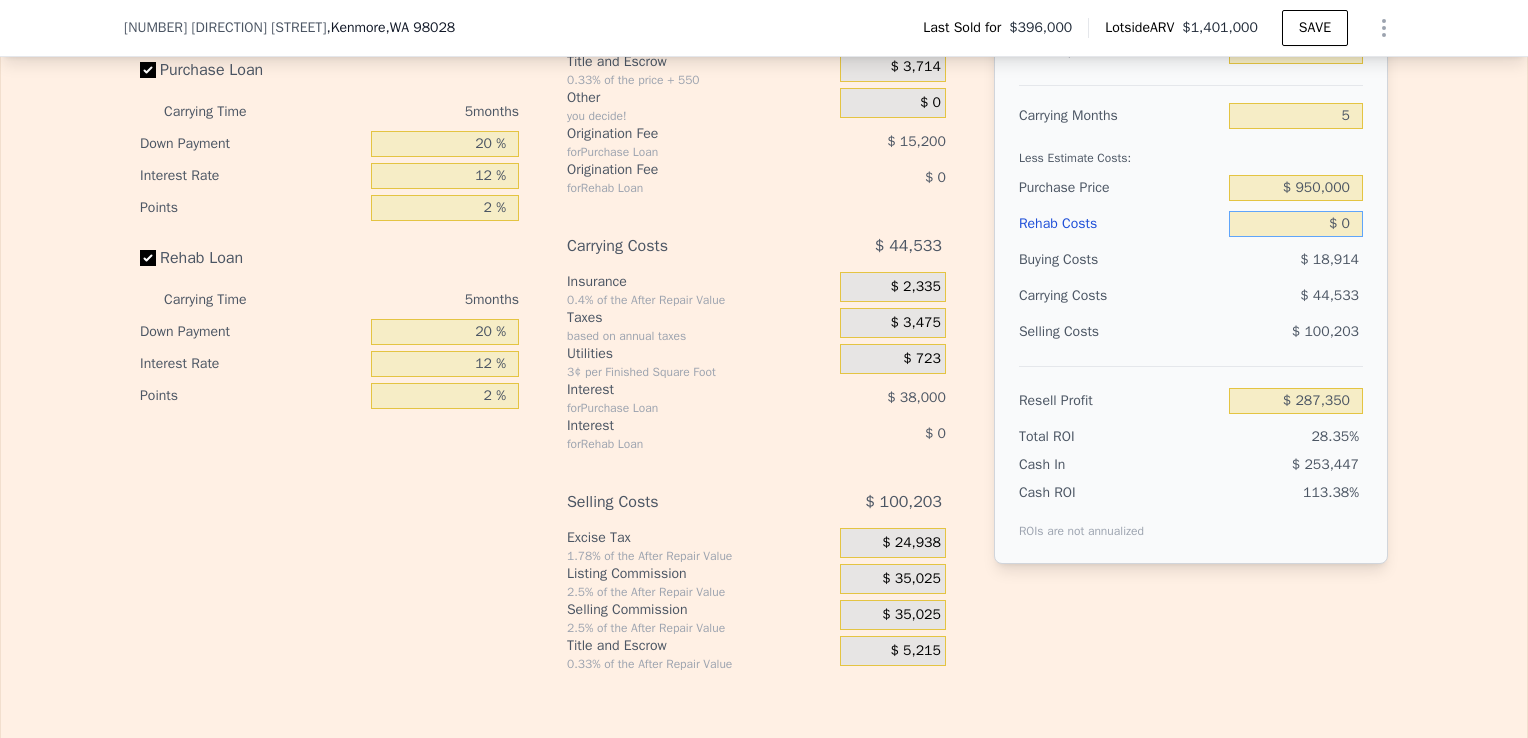 click on "$ 0" at bounding box center [1296, 224] 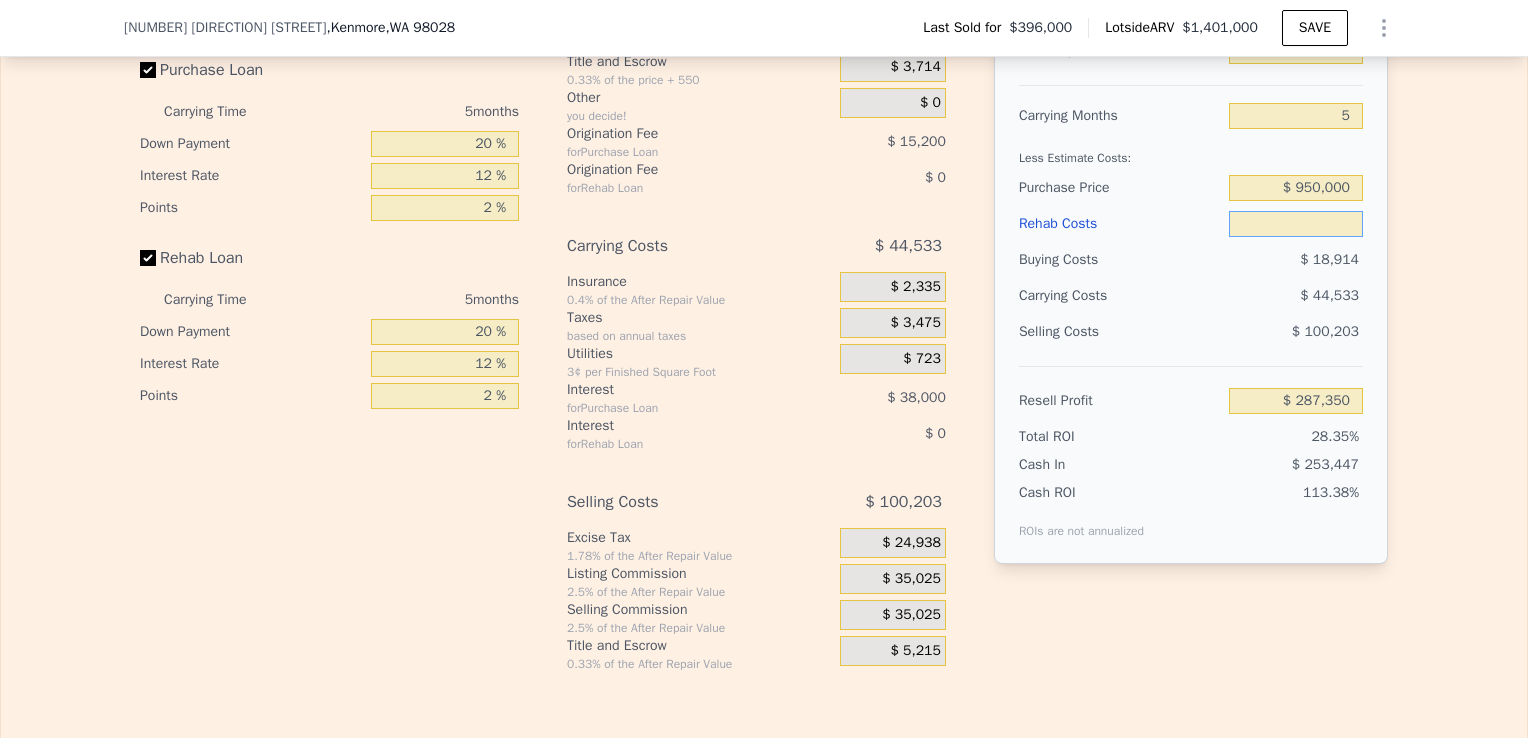 type on "$ 1" 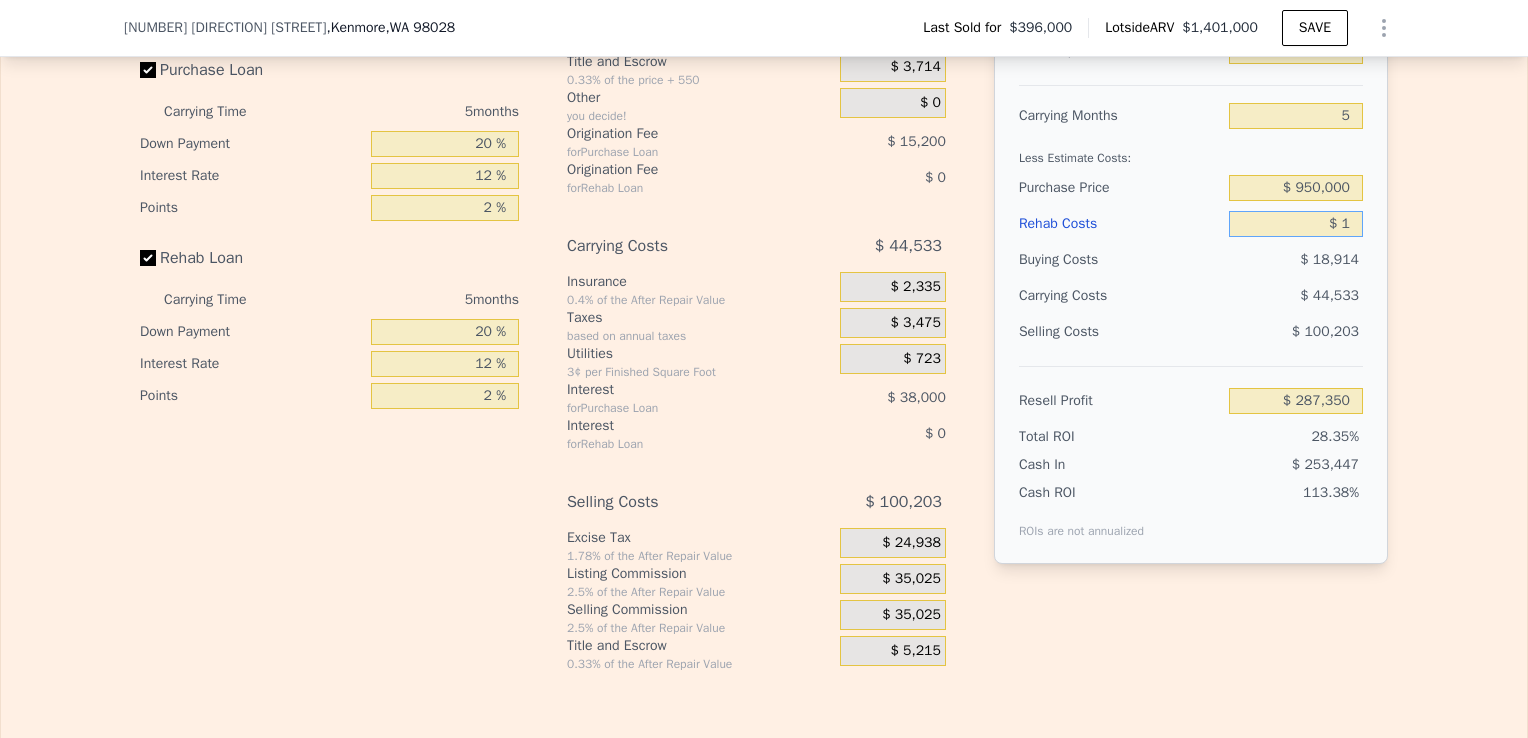type on "$ 287,349" 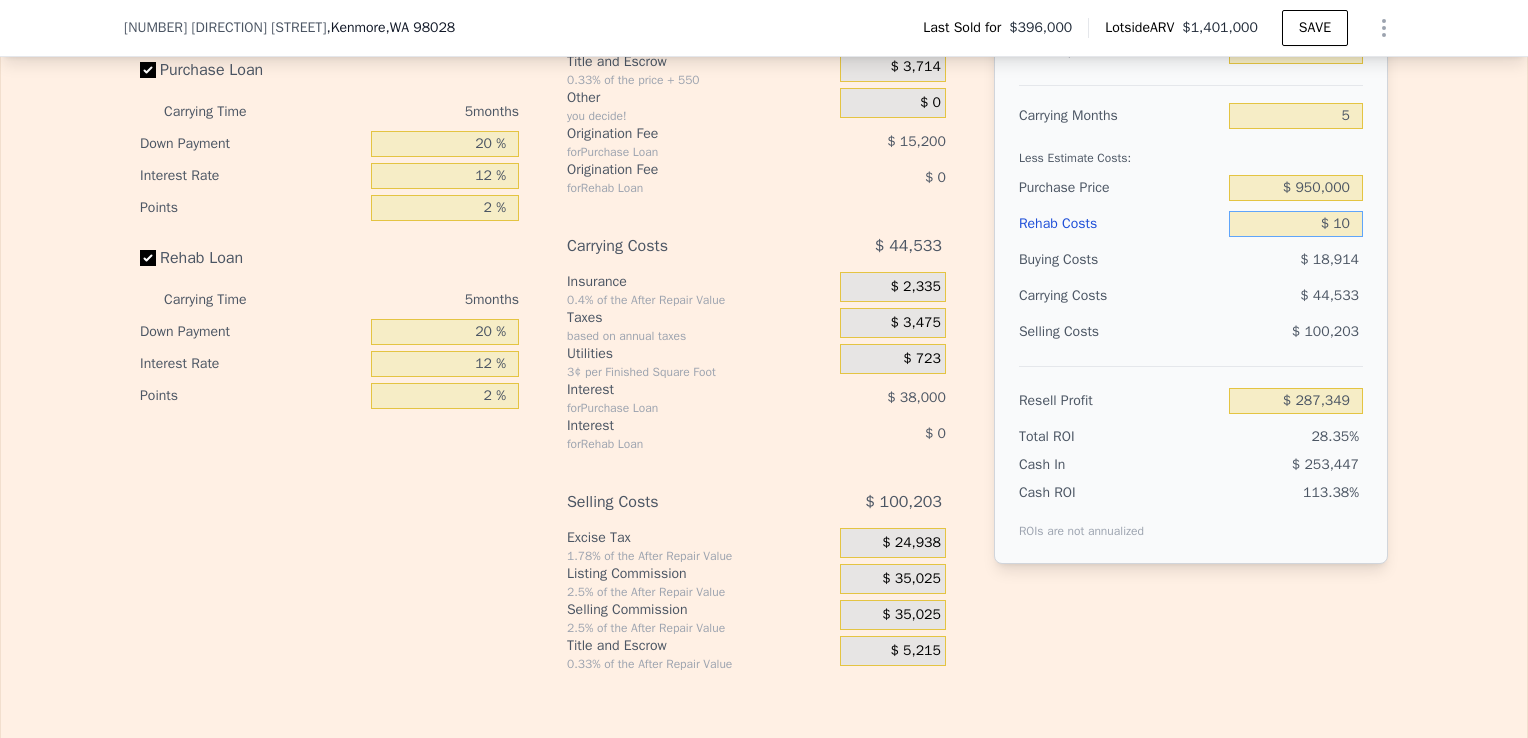type on "$ 100" 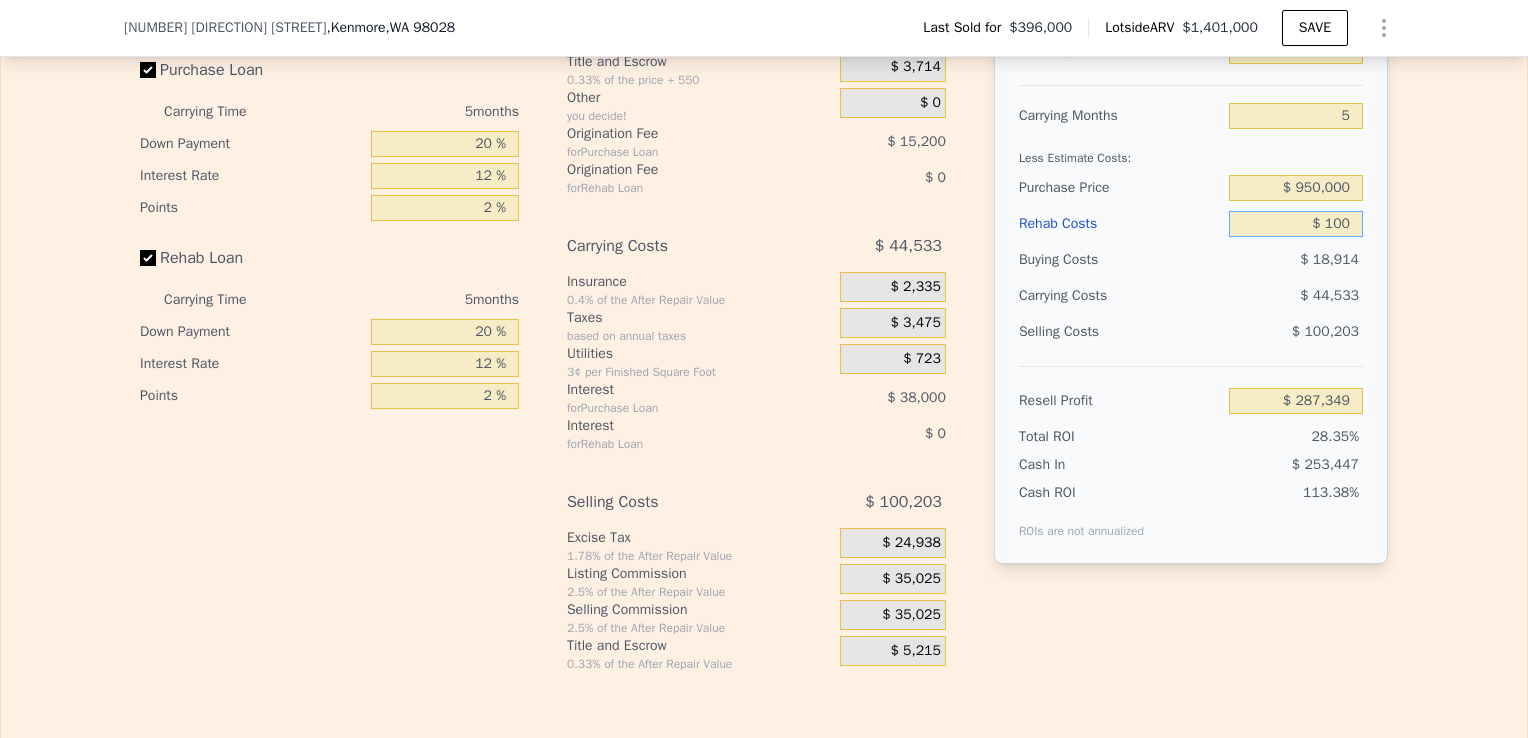 type on "$ 287,340" 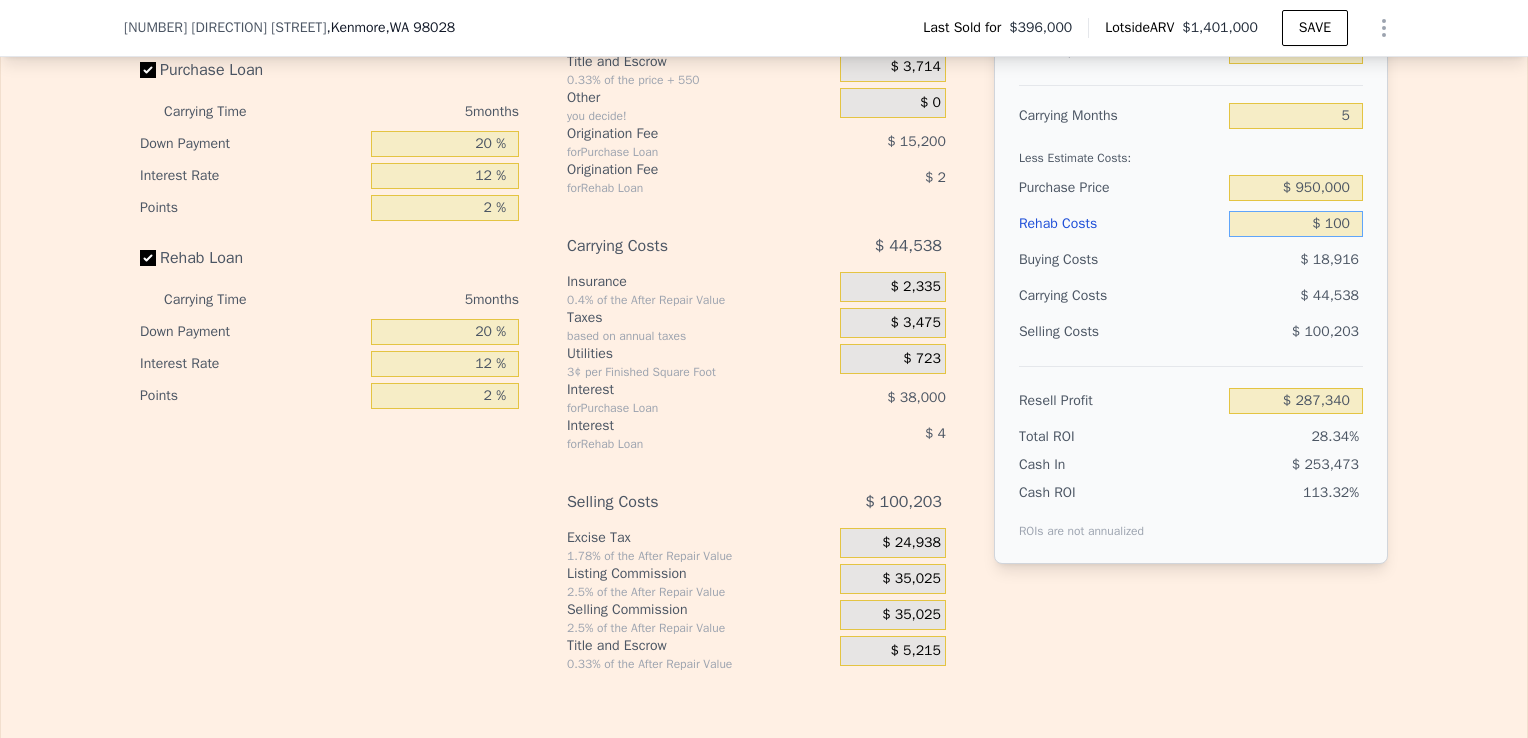 type on "$ 1,000" 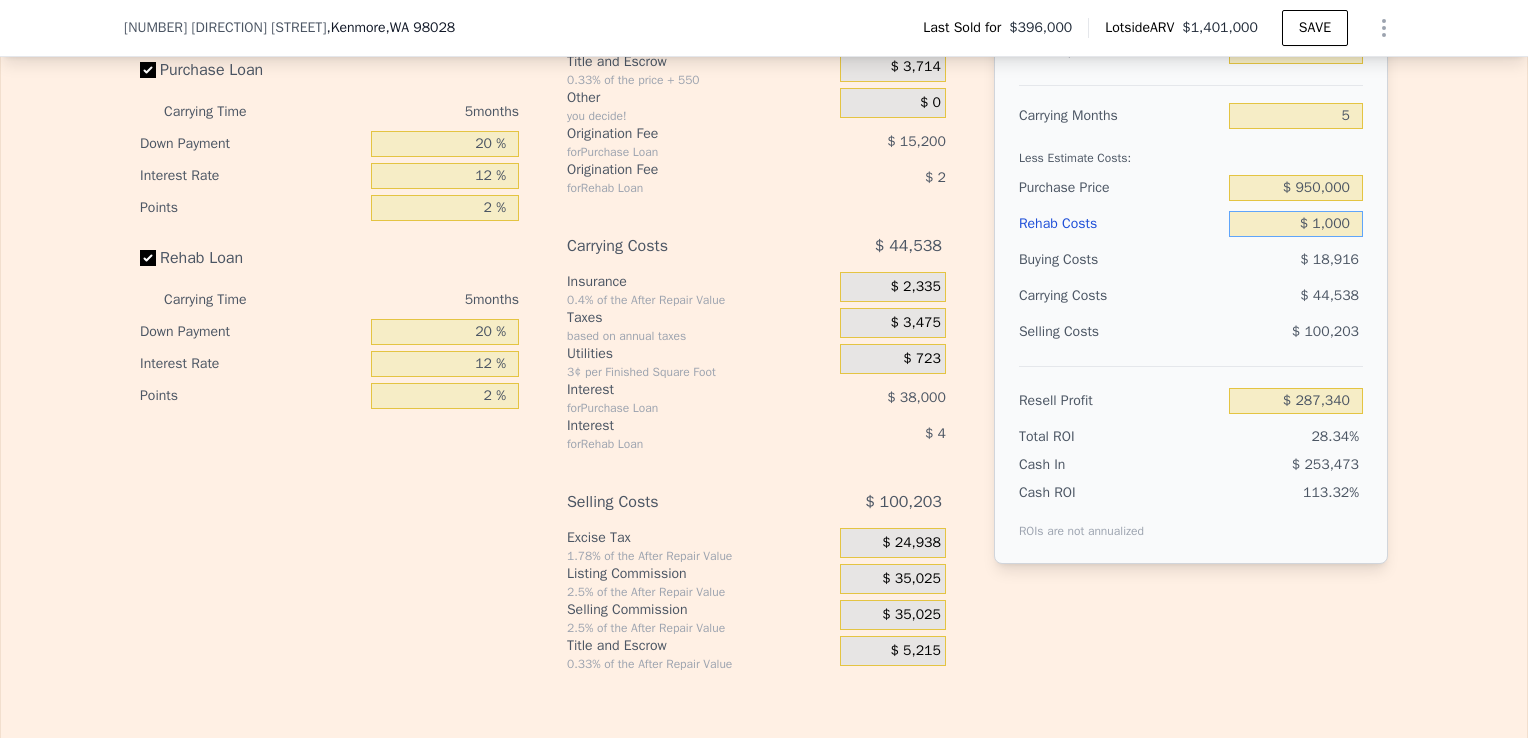 type on "$ 286,294" 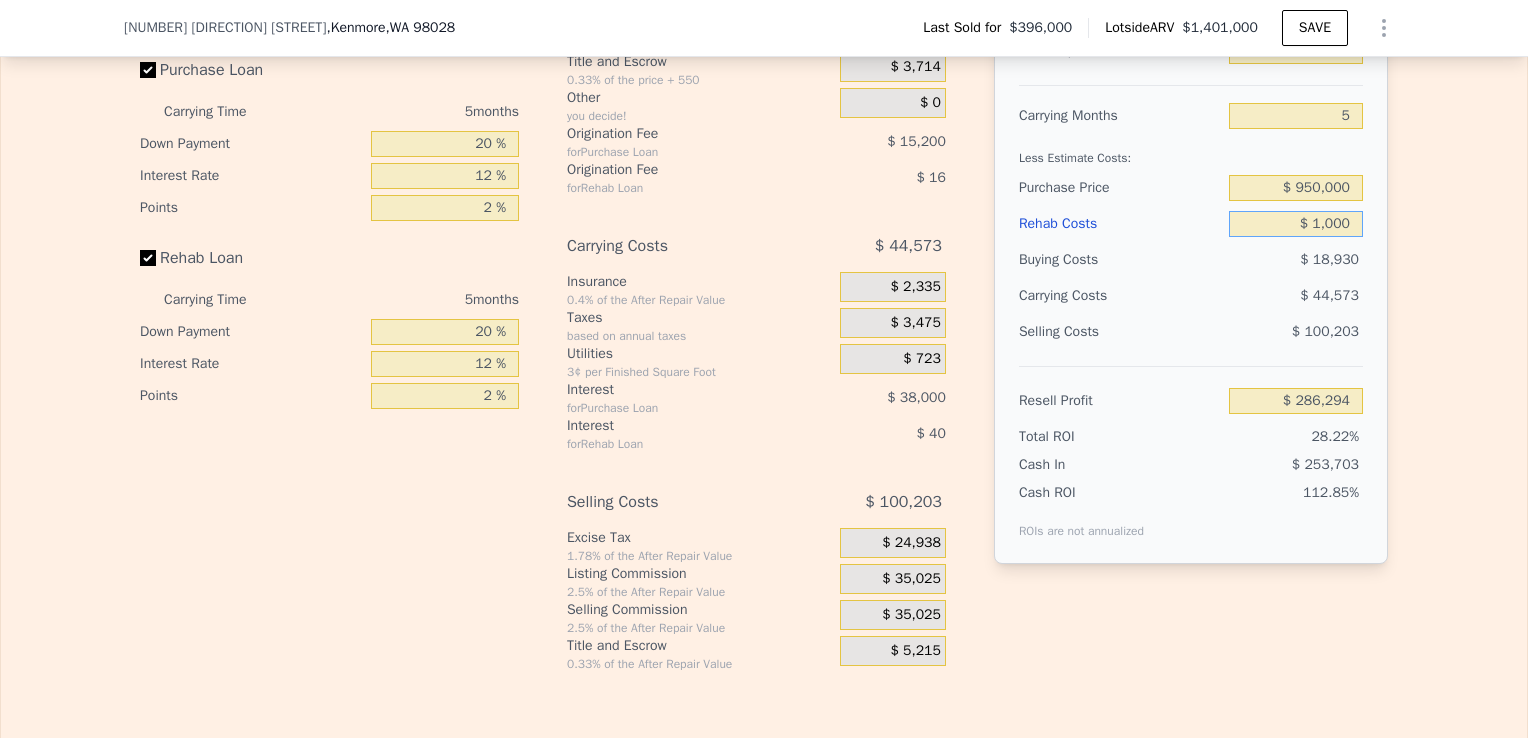 type on "$ 10,000" 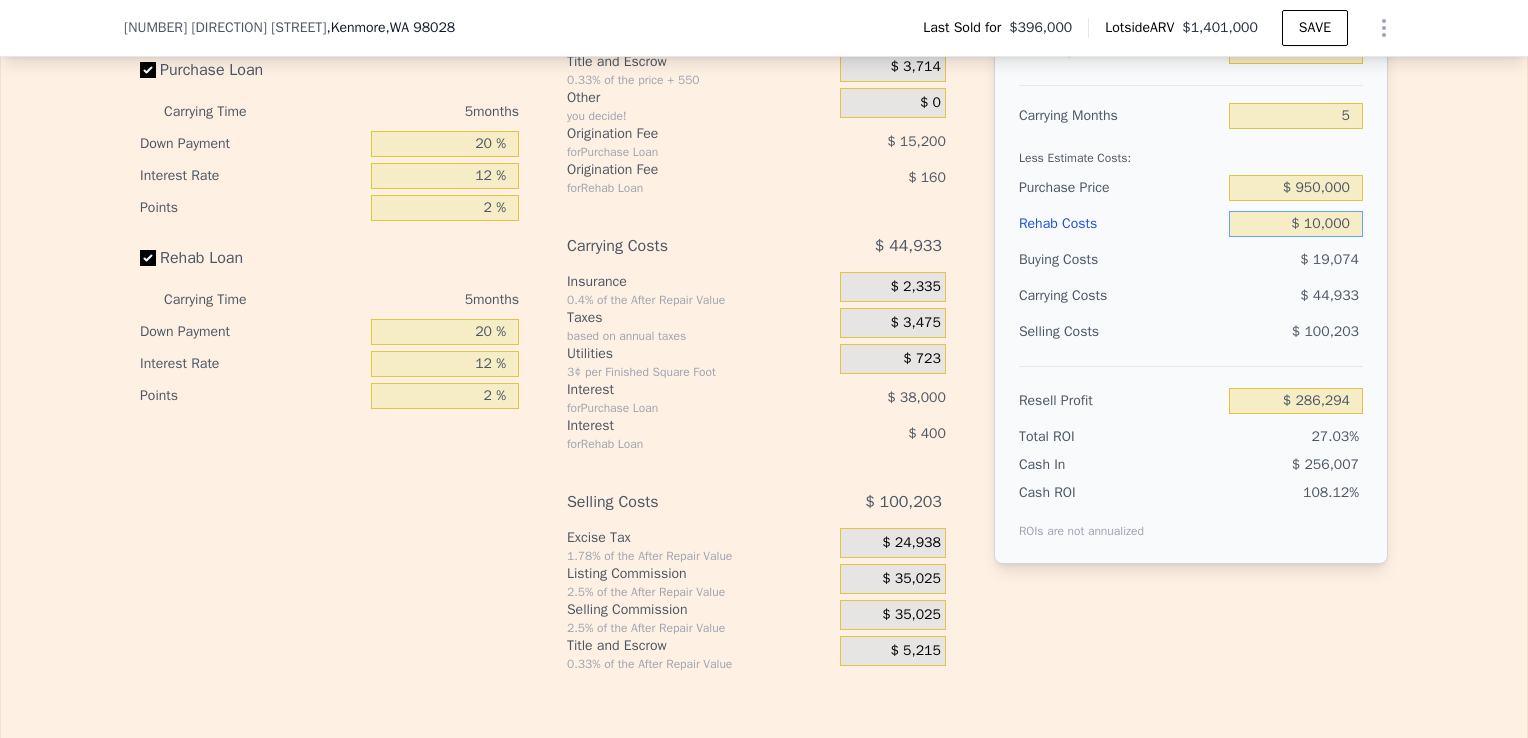 type on "$ 276,790" 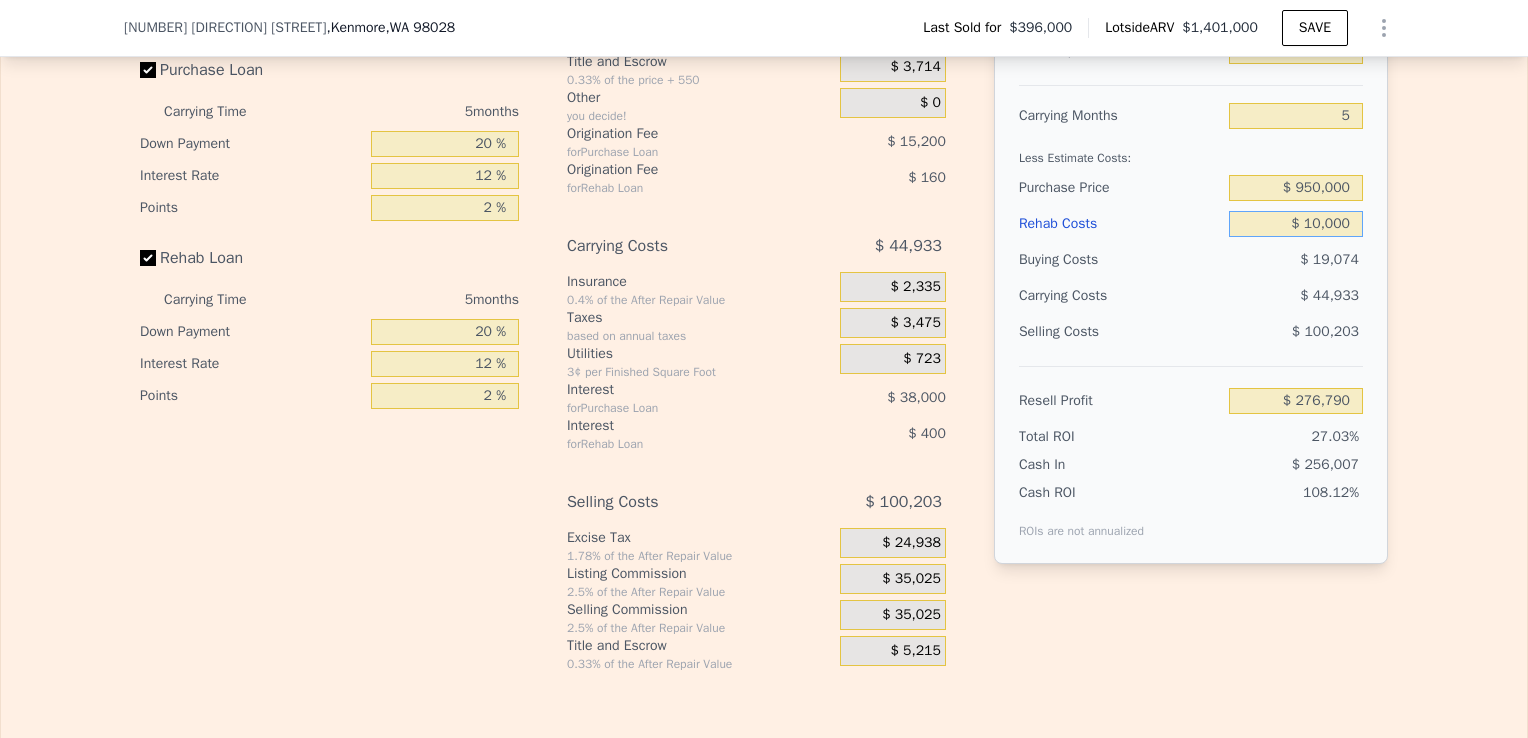 type on "$ 100,000" 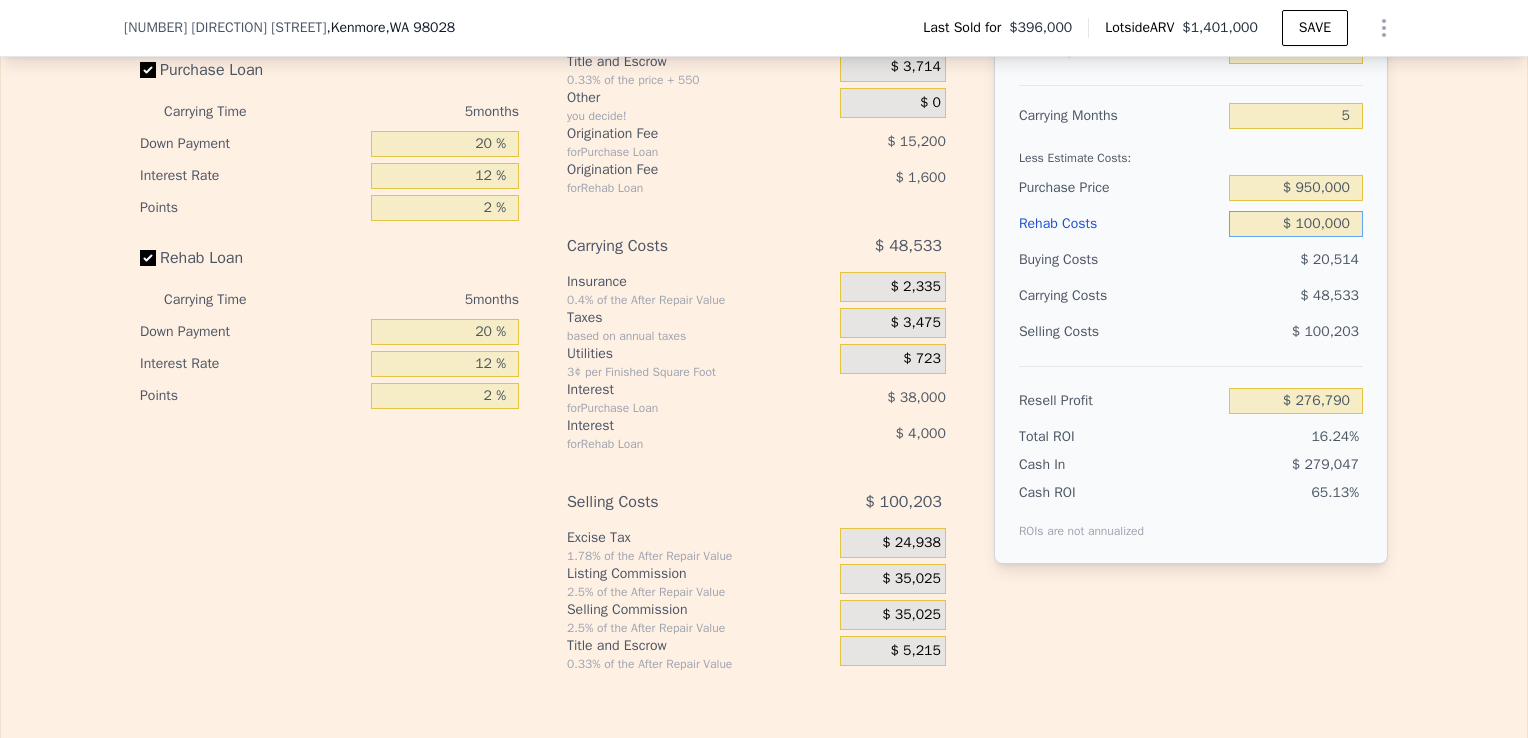 type on "$ 181,750" 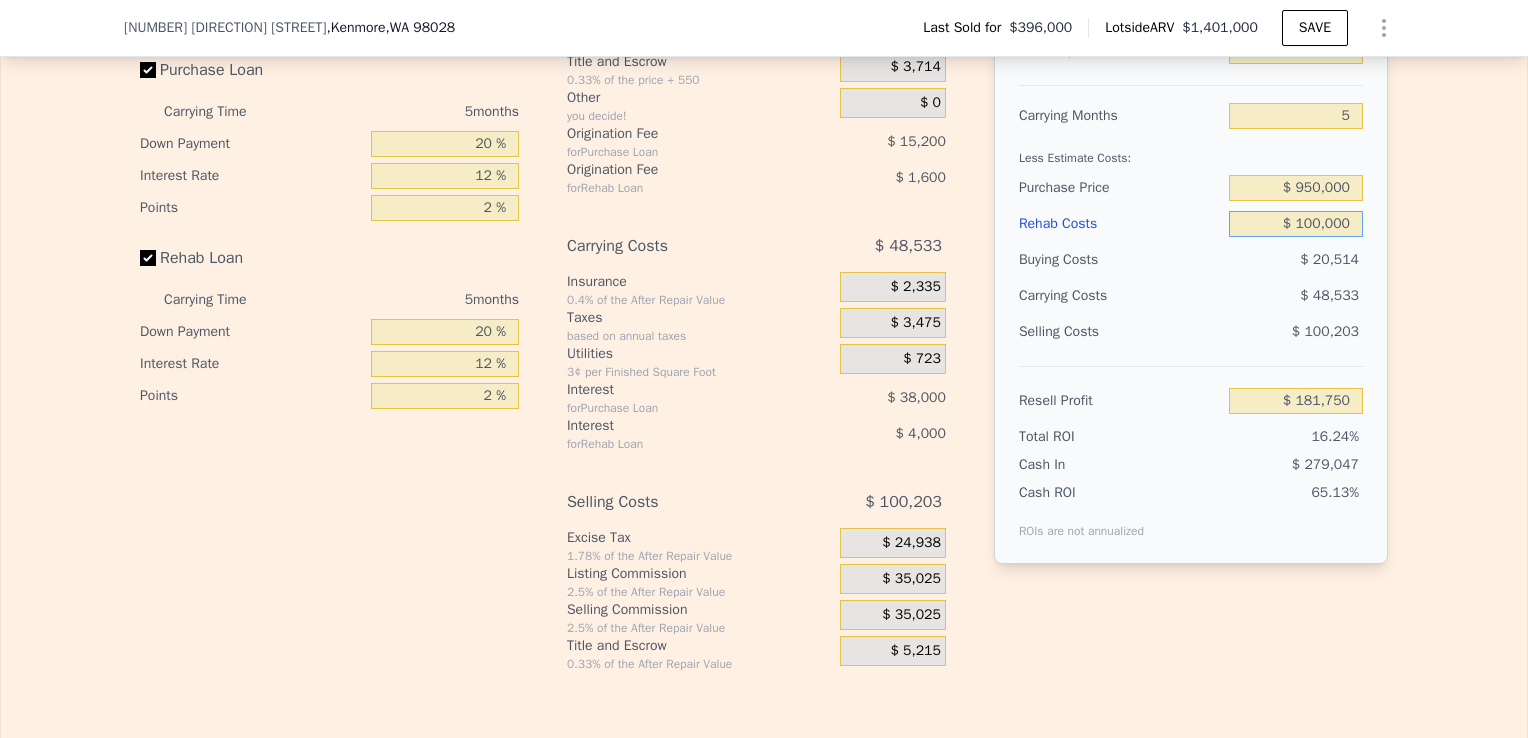 type on "$ 100,000" 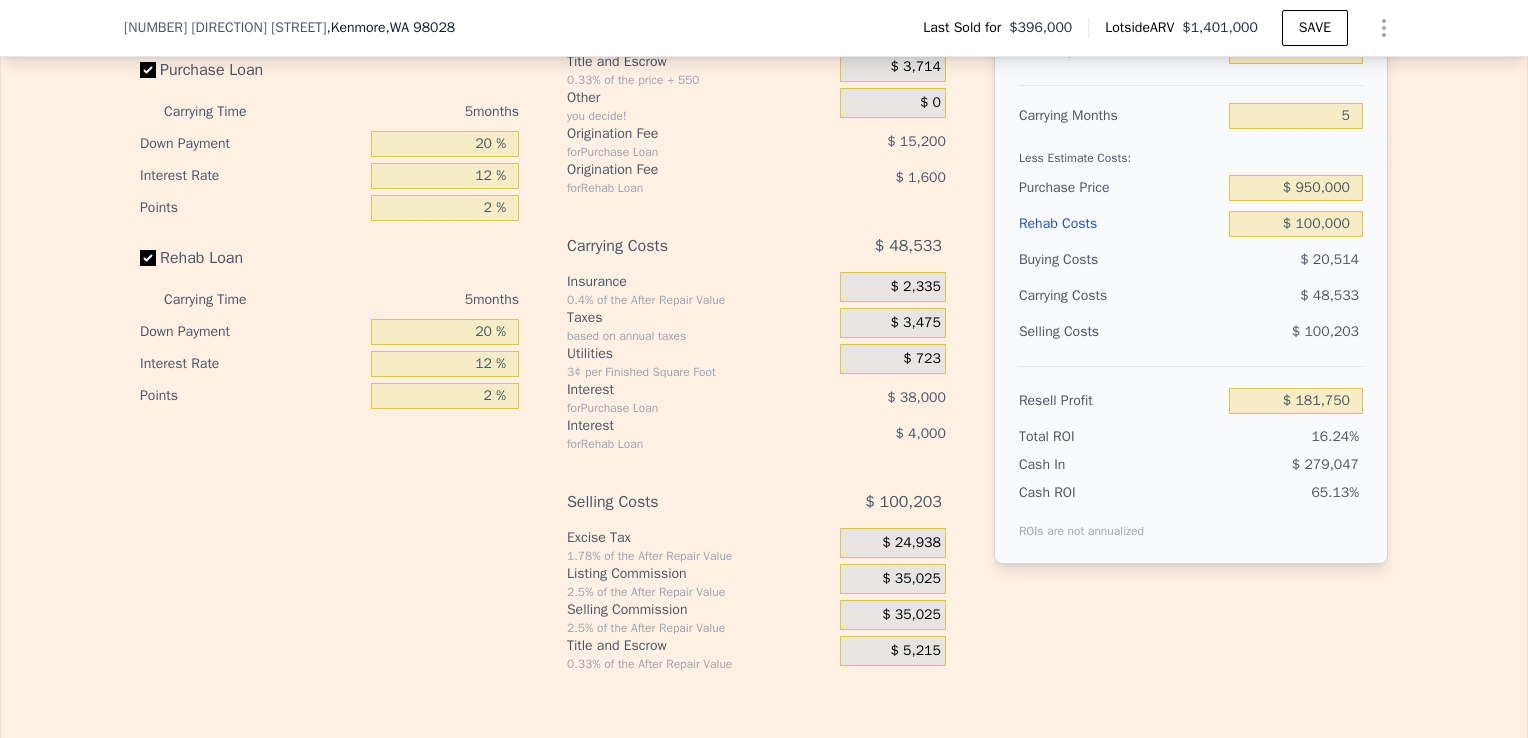 click on "Edit the assumptions in yellow boxes. Input profit to calculate an offer price. Pre-set assumptions are computer generated by Lotside . Interest-Only Financing Purchase Loan Carrying Time 5 months Down Payment 20 % Interest Rate 12 % Points 2 % Rehab Loan Carrying Time 5 months Down Payment 20 % Interest Rate 12 % Points 2 % Buying Costs $ [NUMBER] Title and Escrow 0.33% of the price + 550 $ [NUMBER] Other you decide! $ 0 Origination Fee for Purchase Loan $ [NUMBER] Origination Fee for Rehab Loan $ [NUMBER] Carrying Costs $ [NUMBER] Insurance 0.4% of the After Repair Value $ [NUMBER] Taxes based on annual taxes $ [NUMBER] Utilities 3¢ per Finished Square Foot $ [NUMBER] Interest for Purchase Loan $ [NUMBER] Interest for Rehab Loan $ [NUMBER] Selling Costs $ [NUMBER] Excise Tax 1.78% of the After Repair Value $ [NUMBER] Listing Commission 2.5% of the After Repair Value $ [NUMBER] Selling Commission 2.5% of the After Repair Value $ [NUMBER] Title and Escrow 0.33% of the After Repair Value $ [NUMBER] After Repair Value $ [NUMBER] 5 $ [NUMBER]" at bounding box center [764, 300] 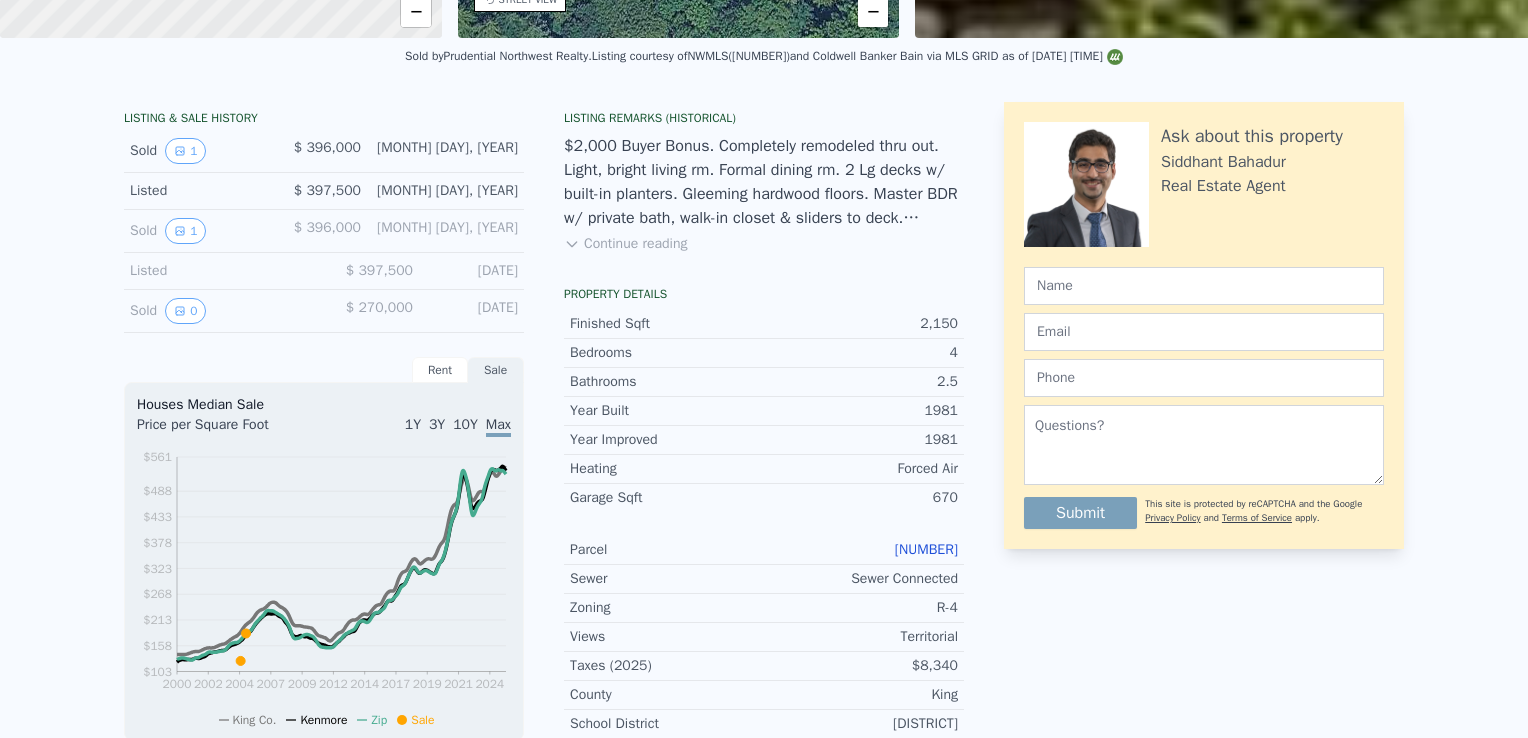 scroll, scrollTop: 0, scrollLeft: 0, axis: both 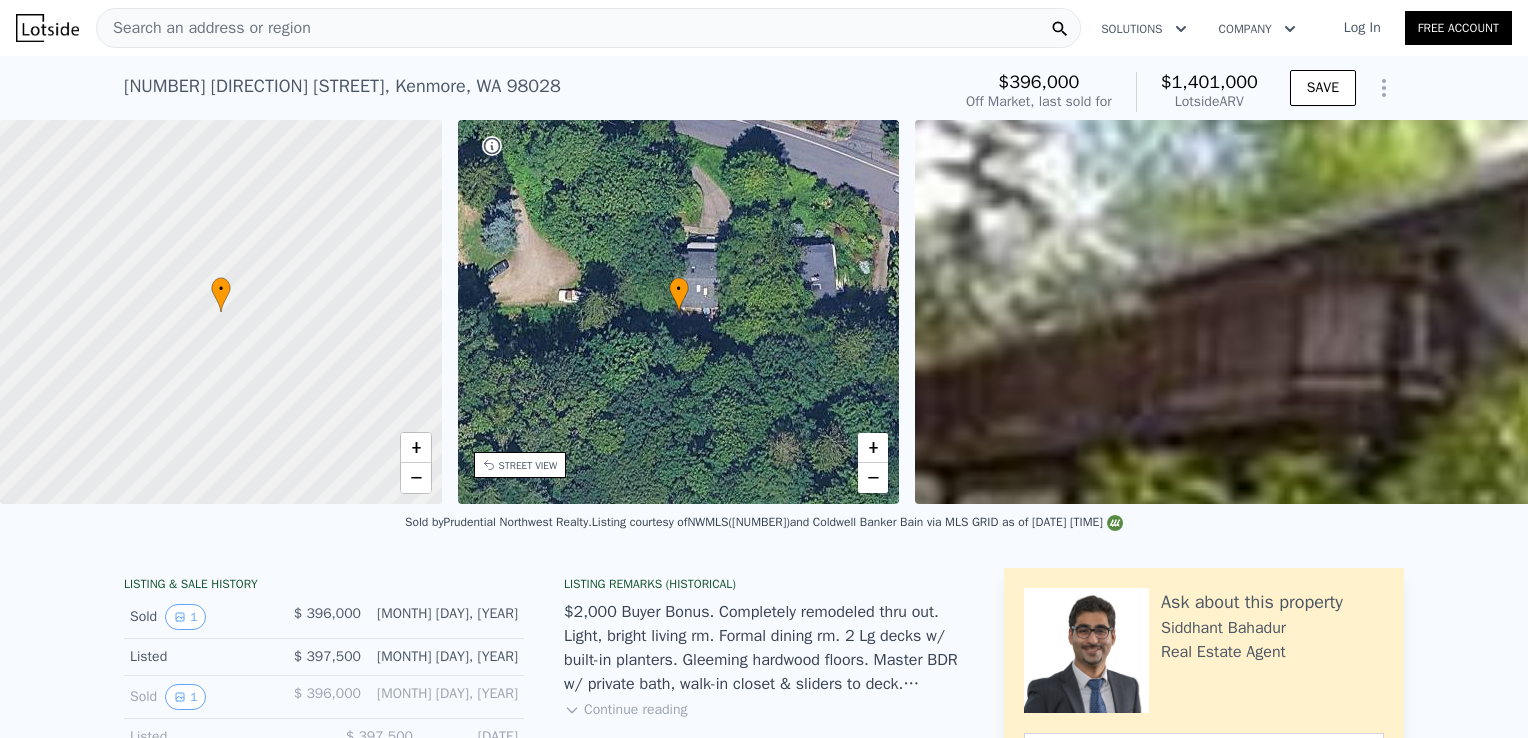 type on "7" 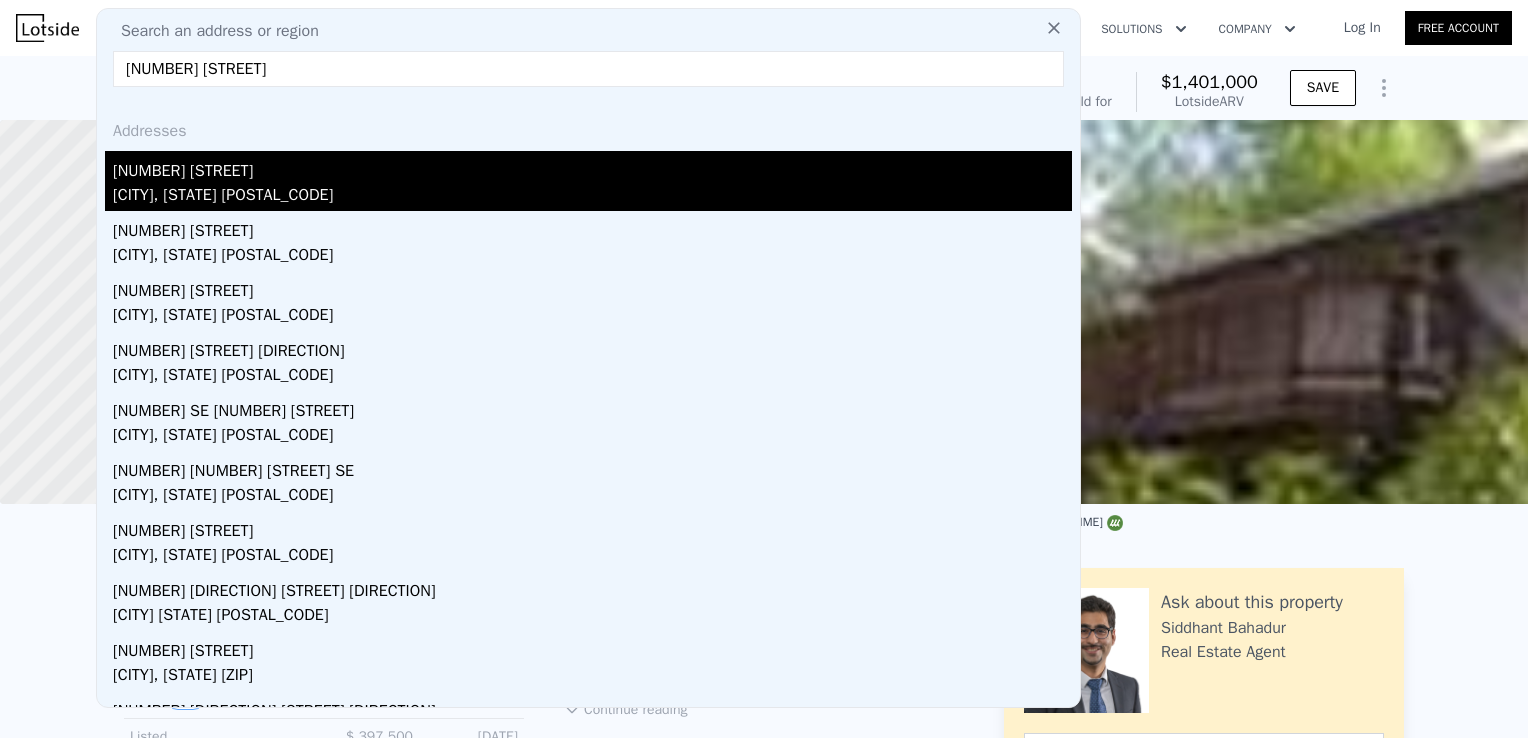 type on "[NUMBER] [STREET]" 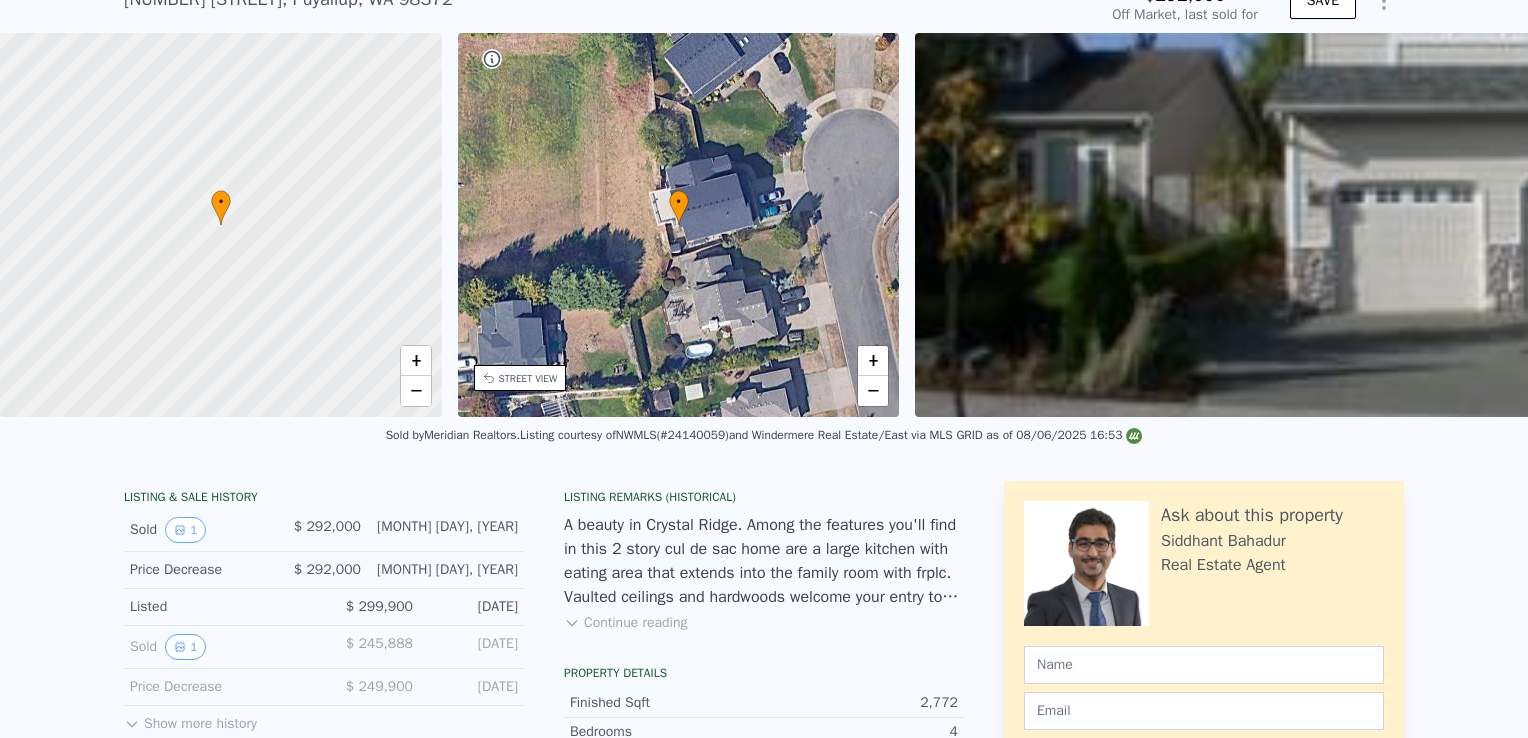 scroll, scrollTop: 0, scrollLeft: 0, axis: both 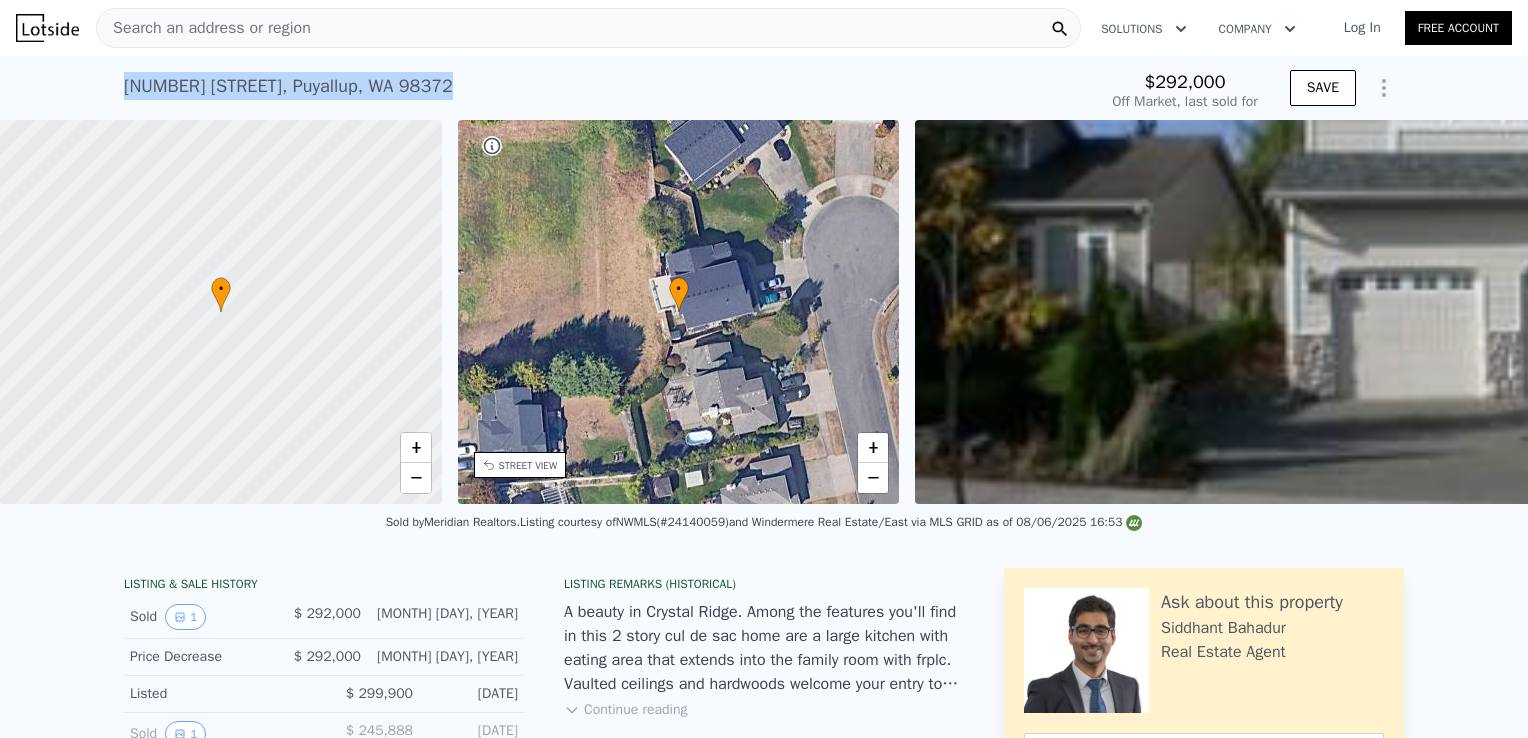 drag, startPoint x: 108, startPoint y: 87, endPoint x: 464, endPoint y: 106, distance: 356.50665 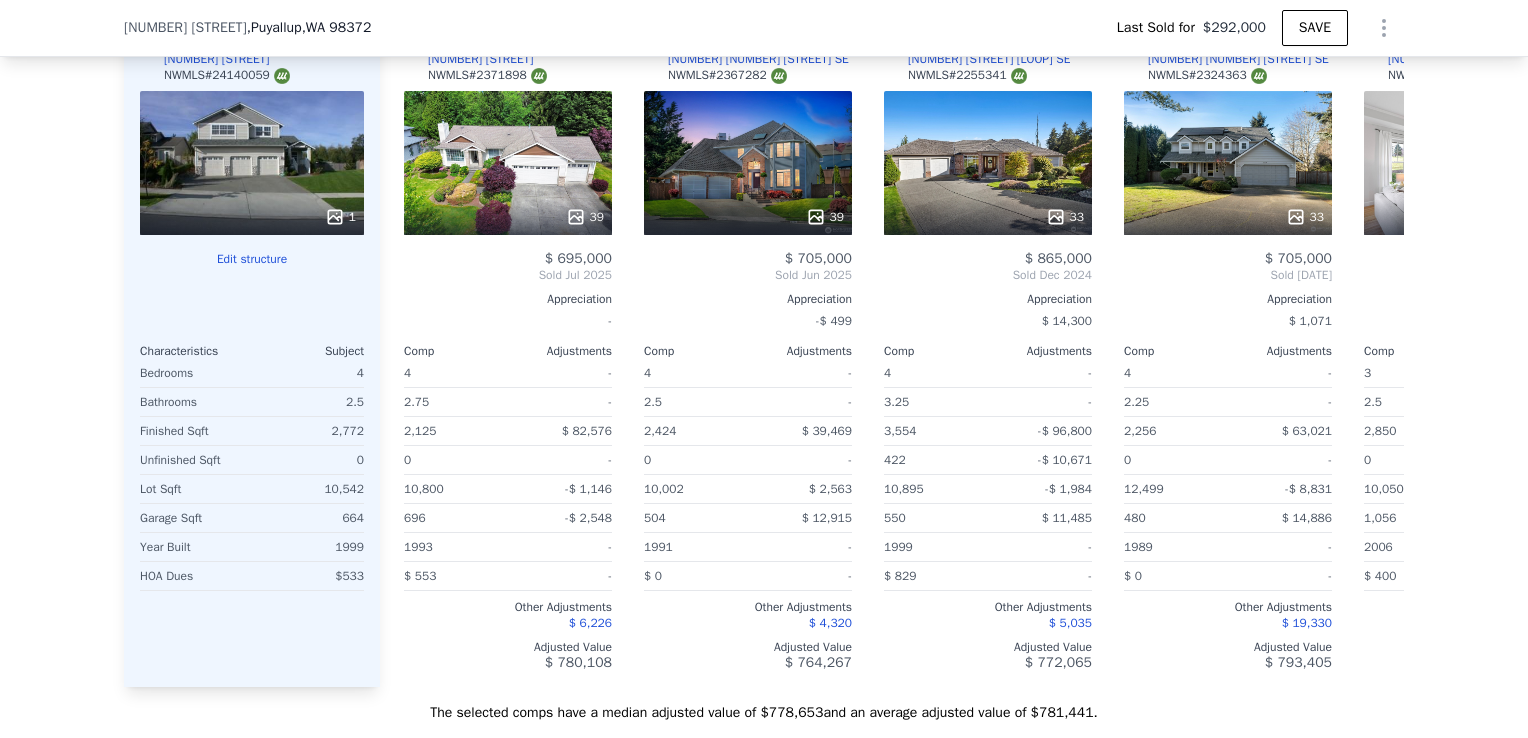 scroll, scrollTop: 2512, scrollLeft: 0, axis: vertical 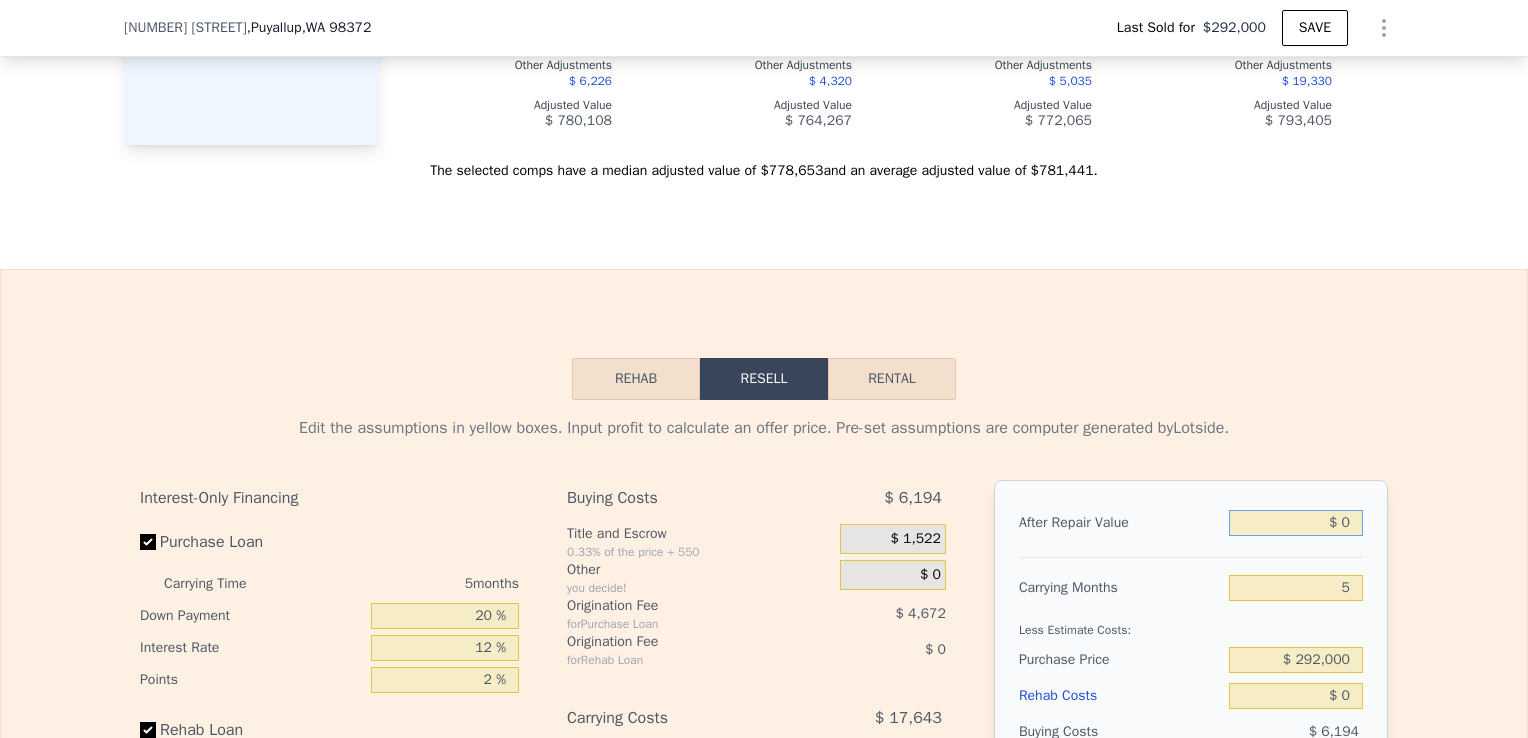 click on "$ 0" at bounding box center [1296, 523] 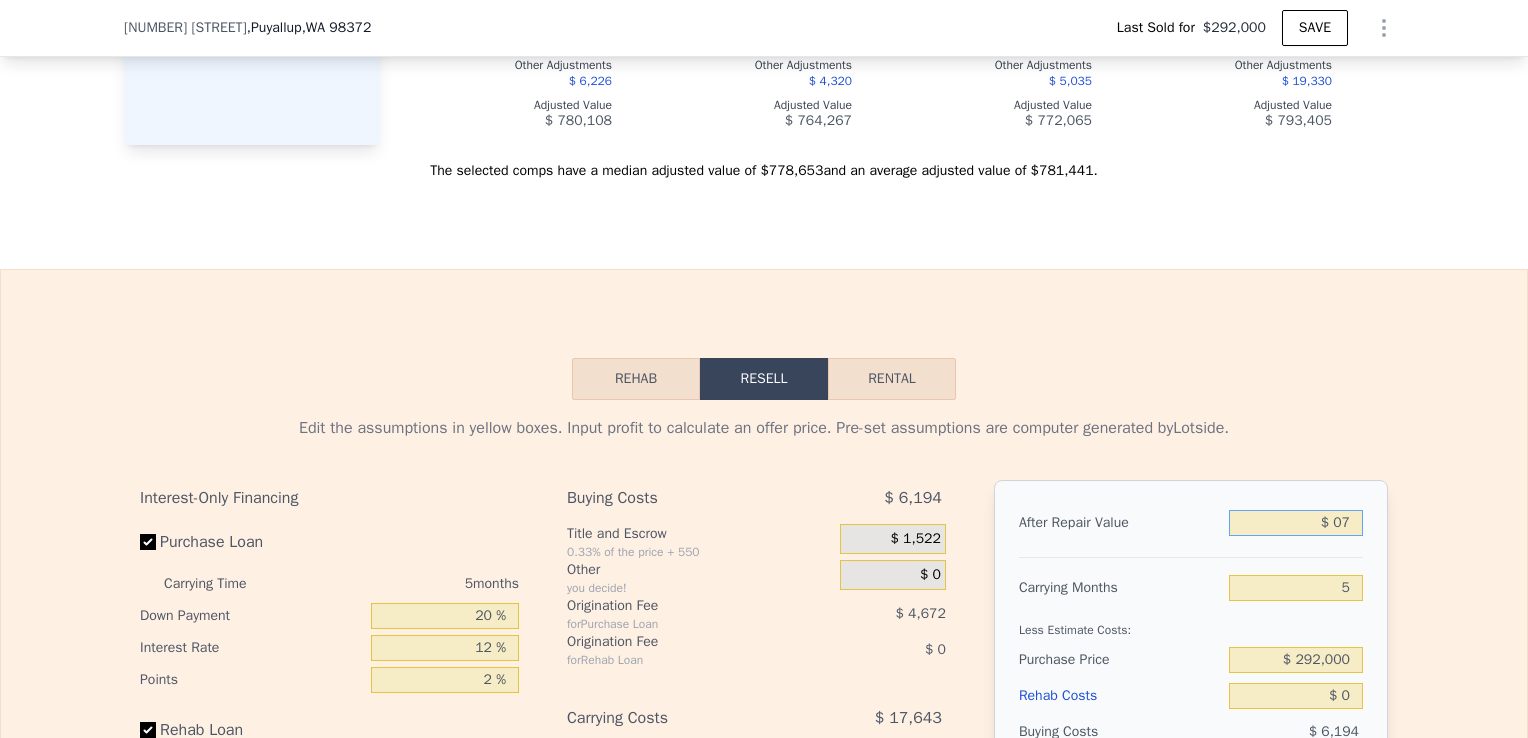 type on "$ 07" 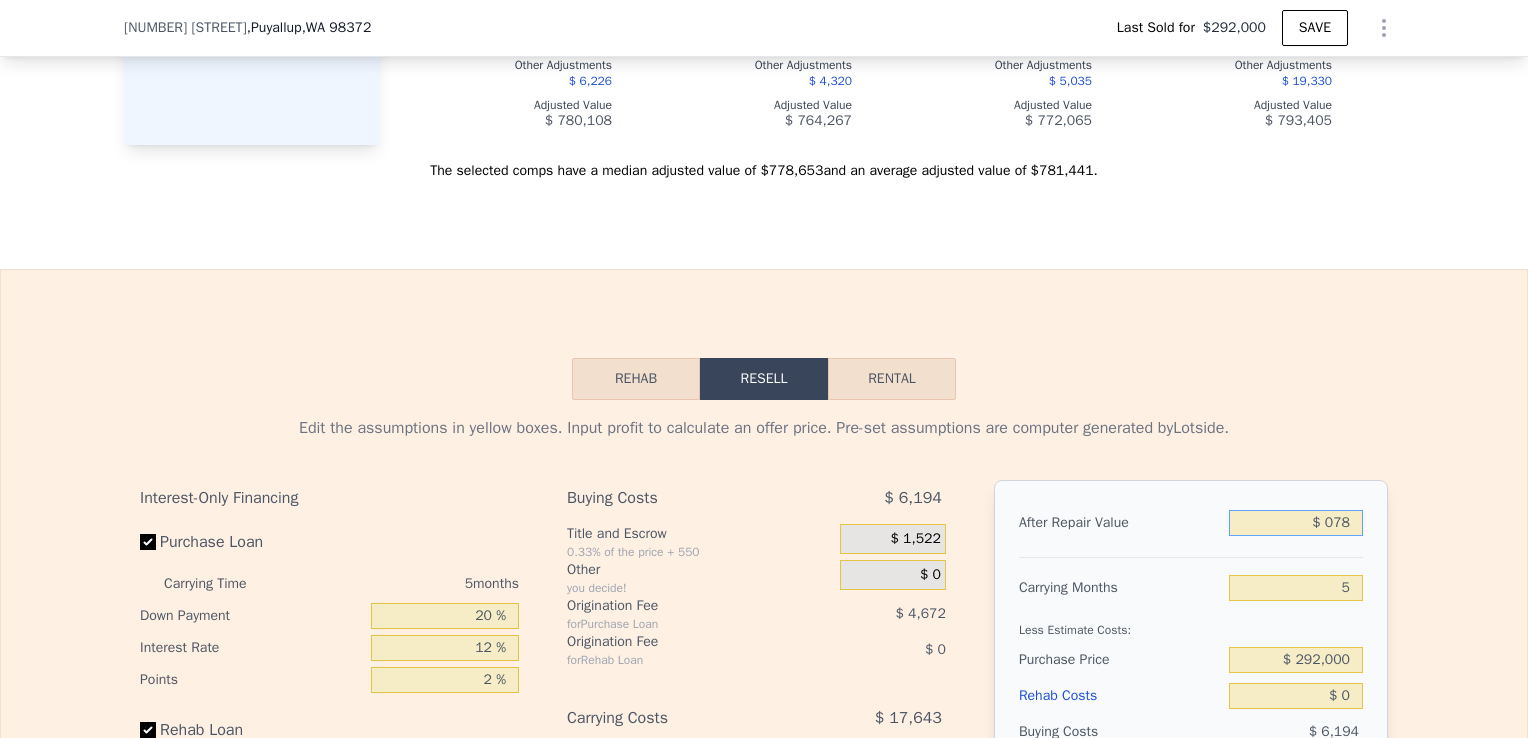 type on "$ 0780" 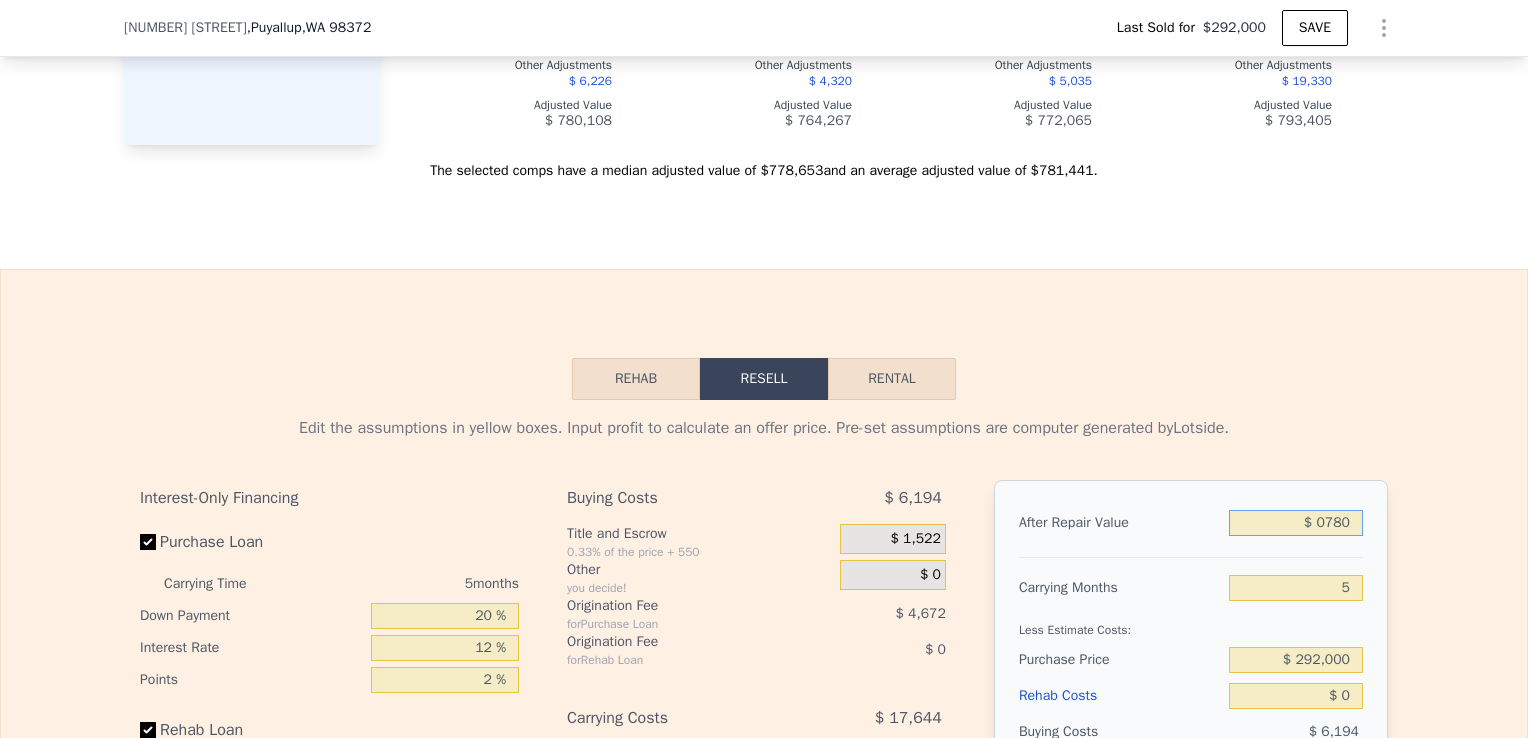 type on "-$ 315,665" 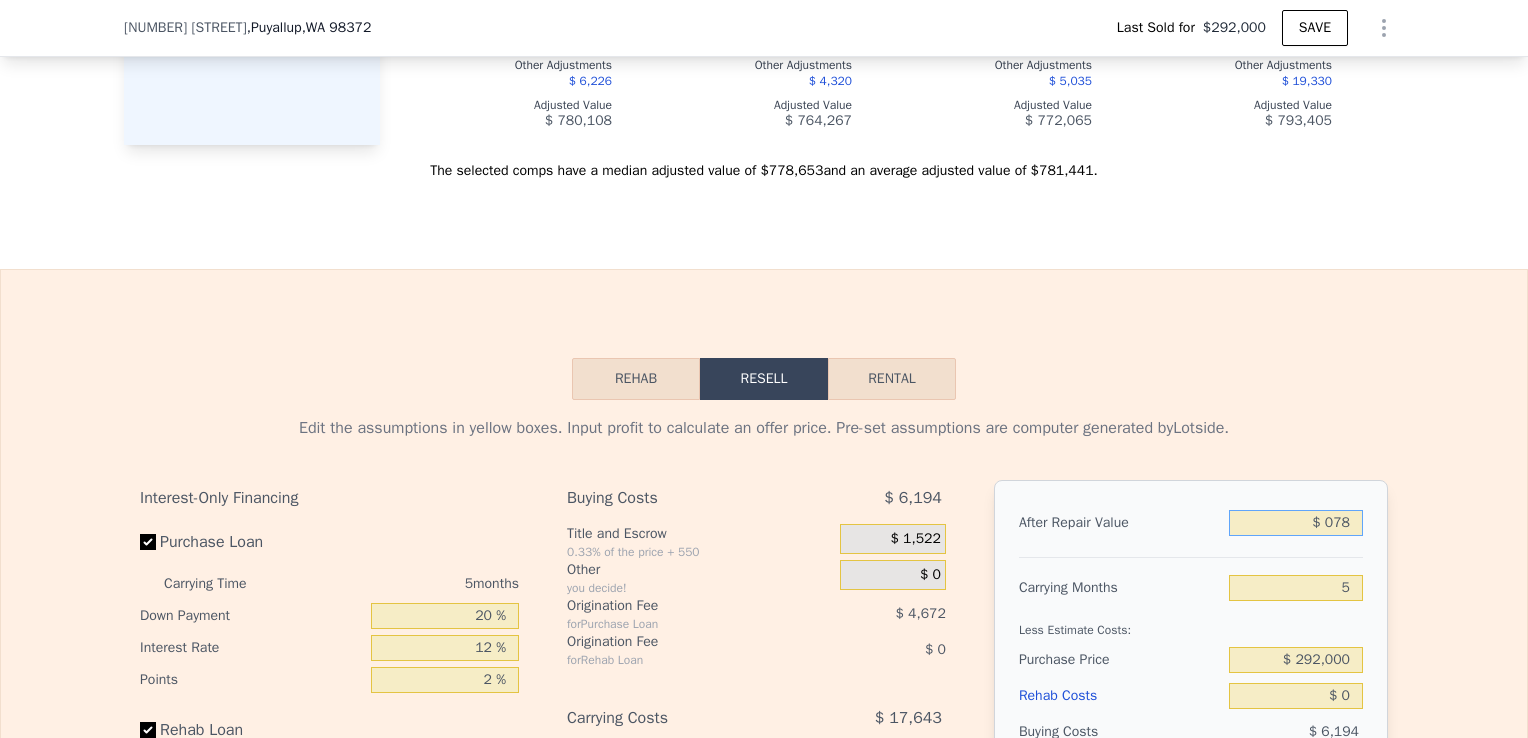 type on "-$ 316,314" 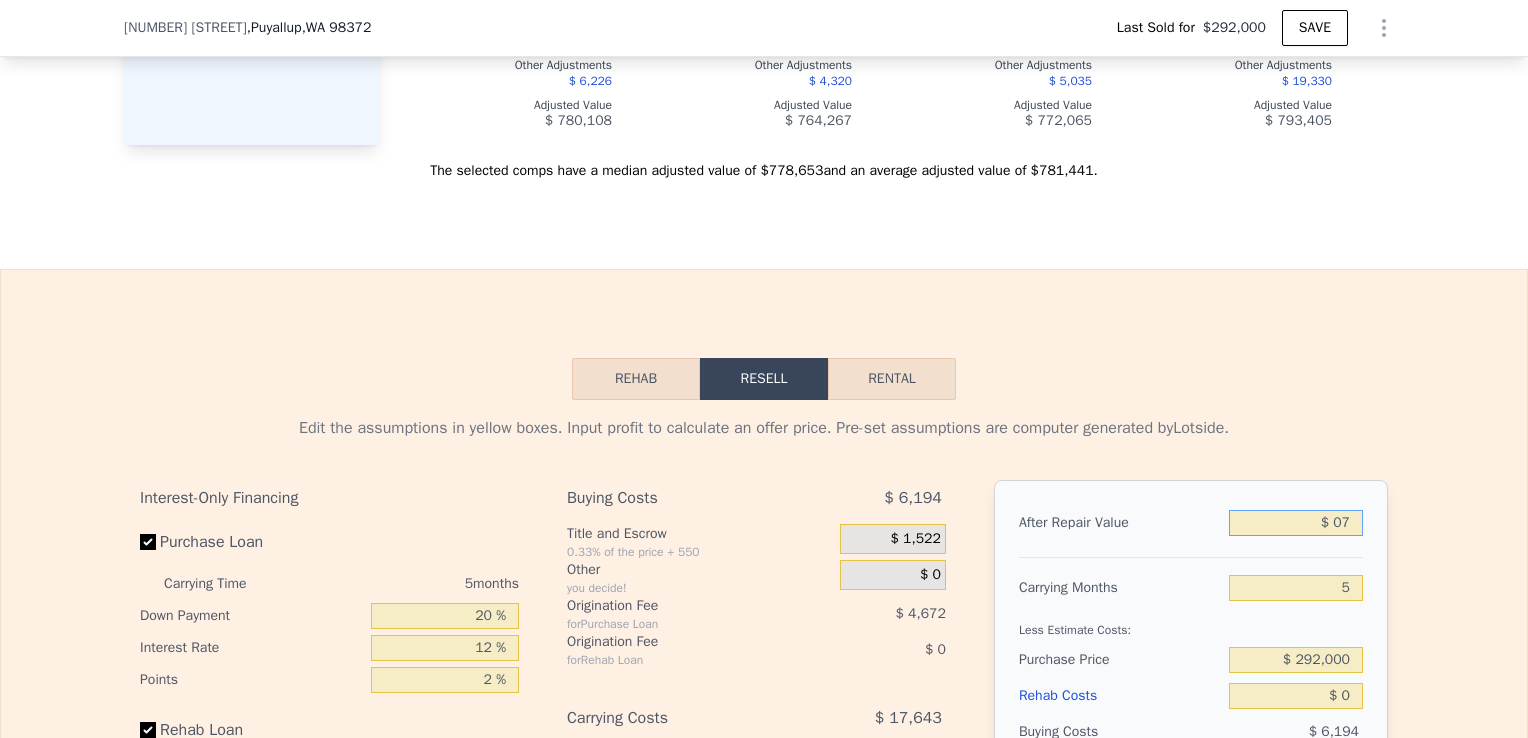 type on "-$ 316,380" 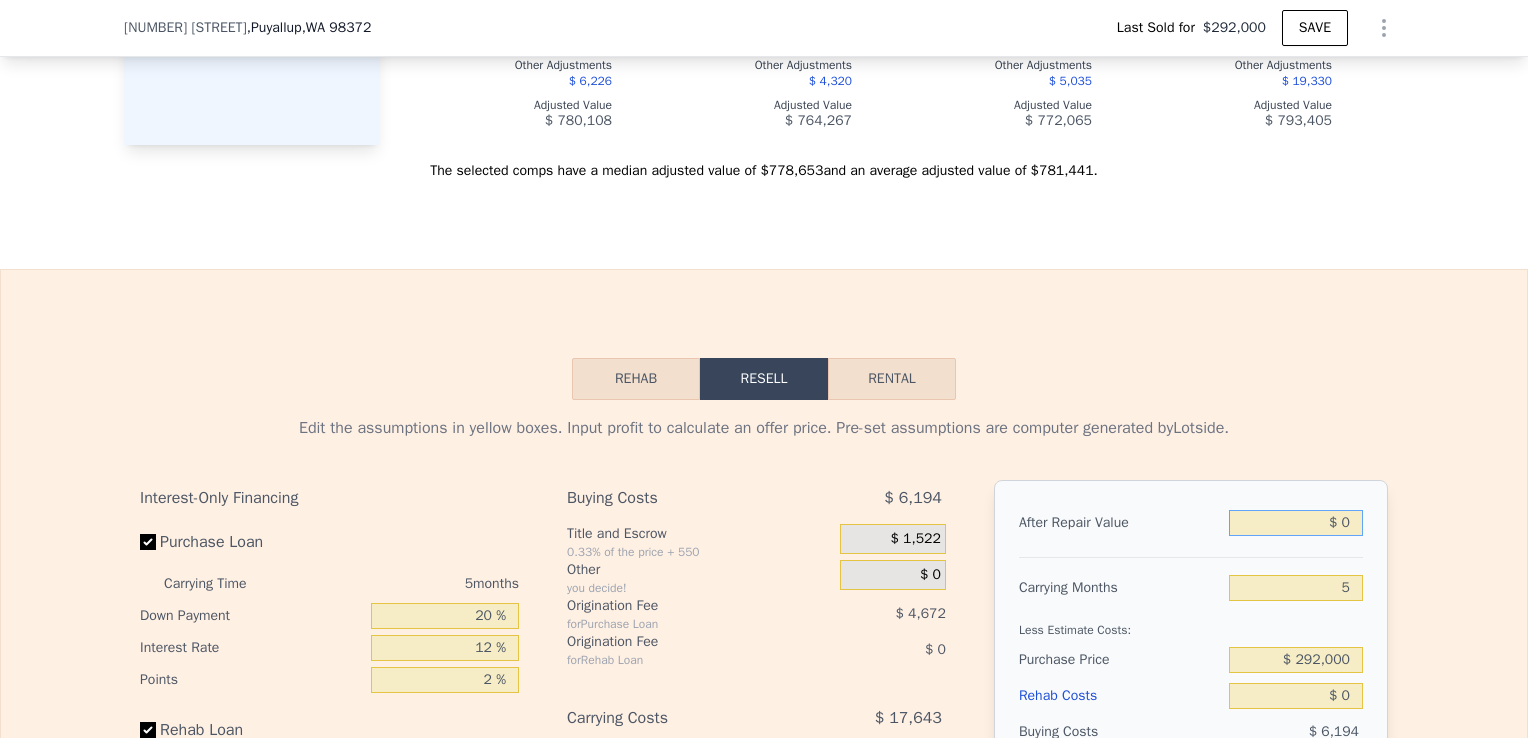 type on "-$ 316,387" 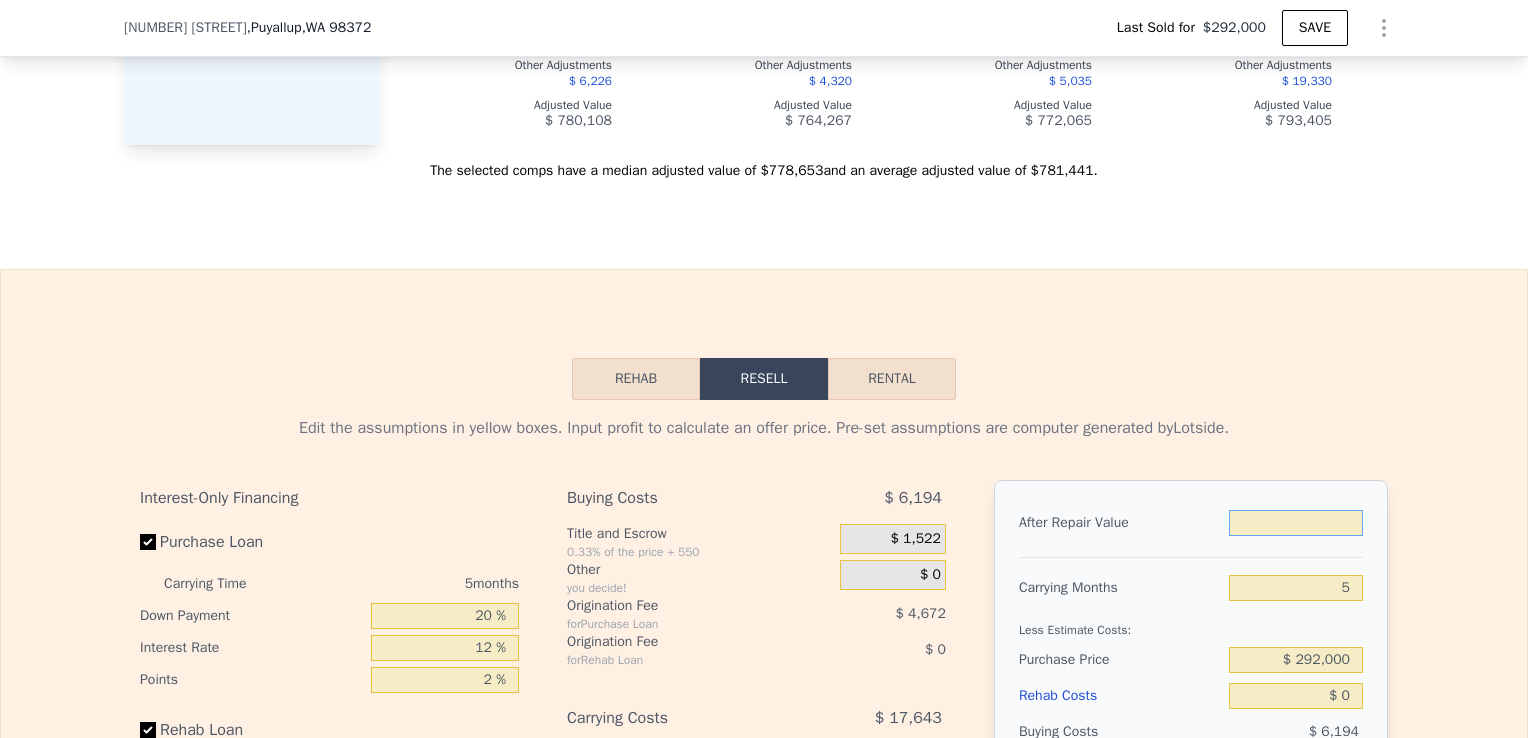 type on "$ 7" 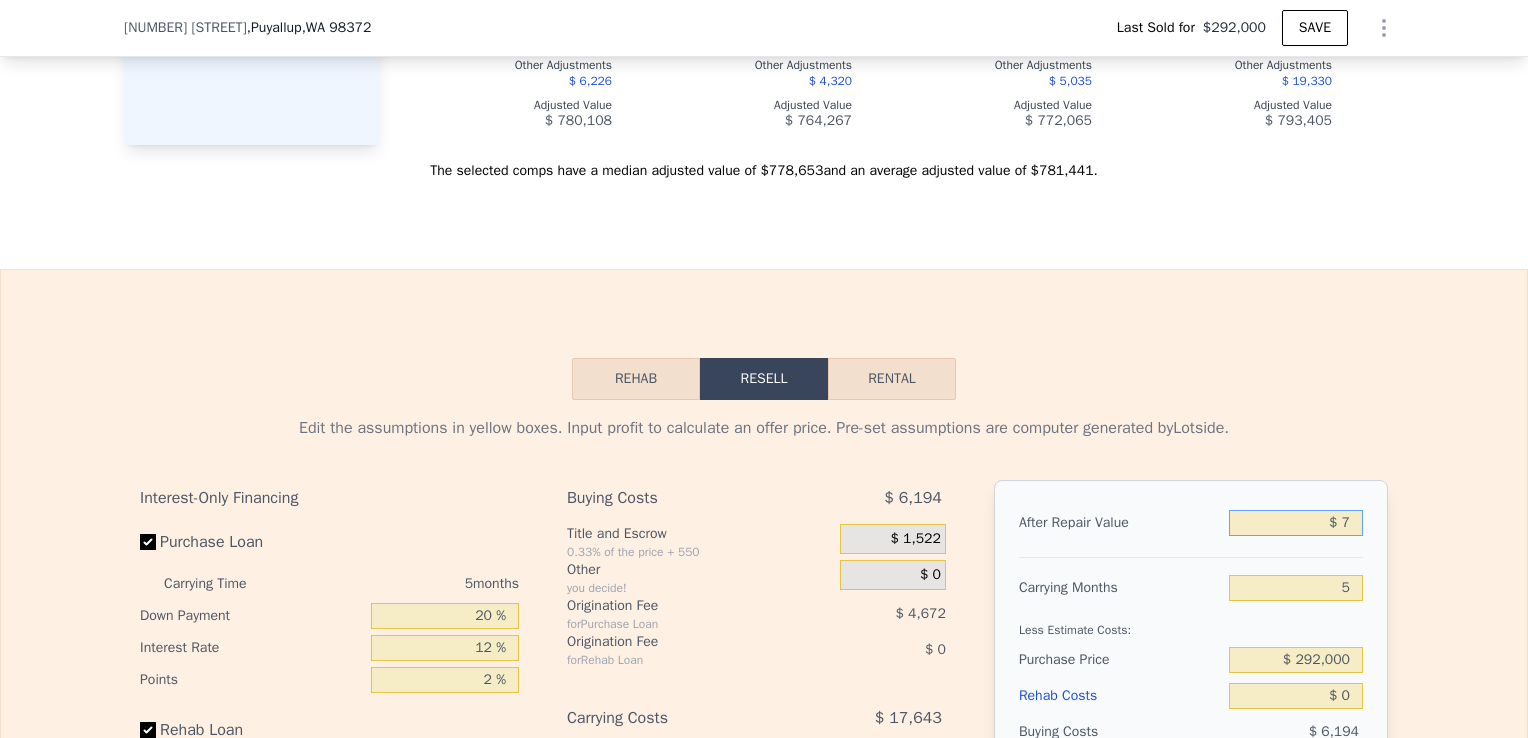 type on "-$ 316,380" 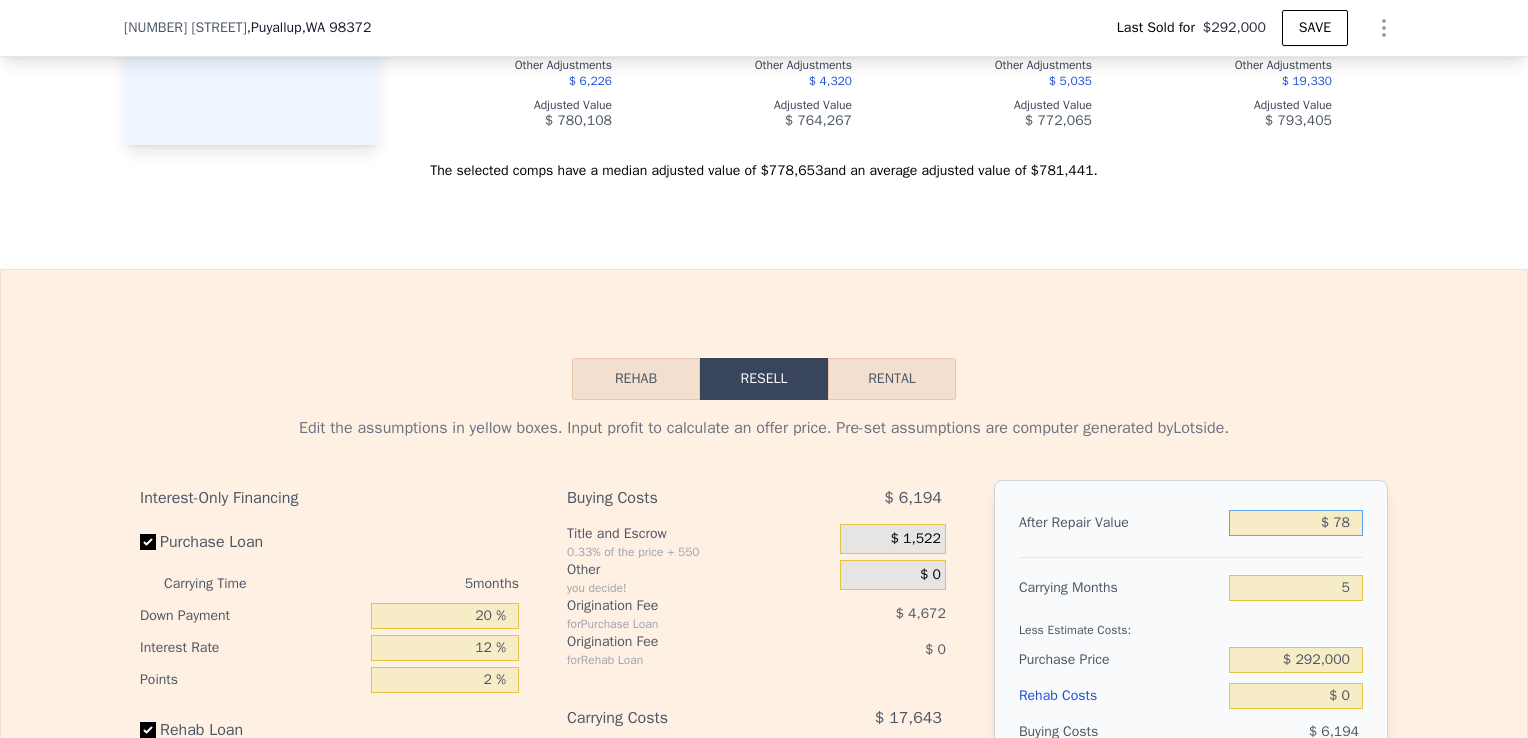 type on "-$ 316,314" 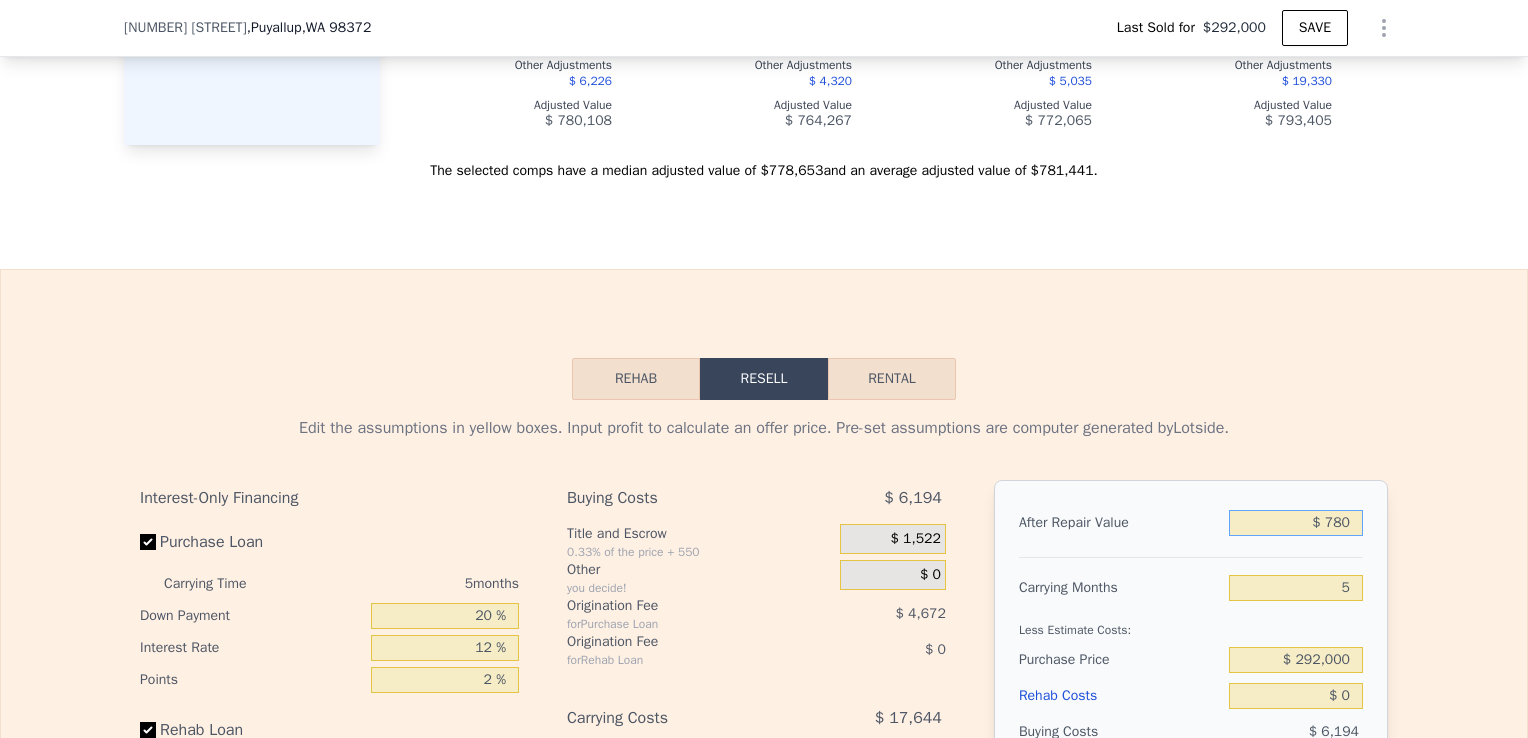 type on "-$ 315,665" 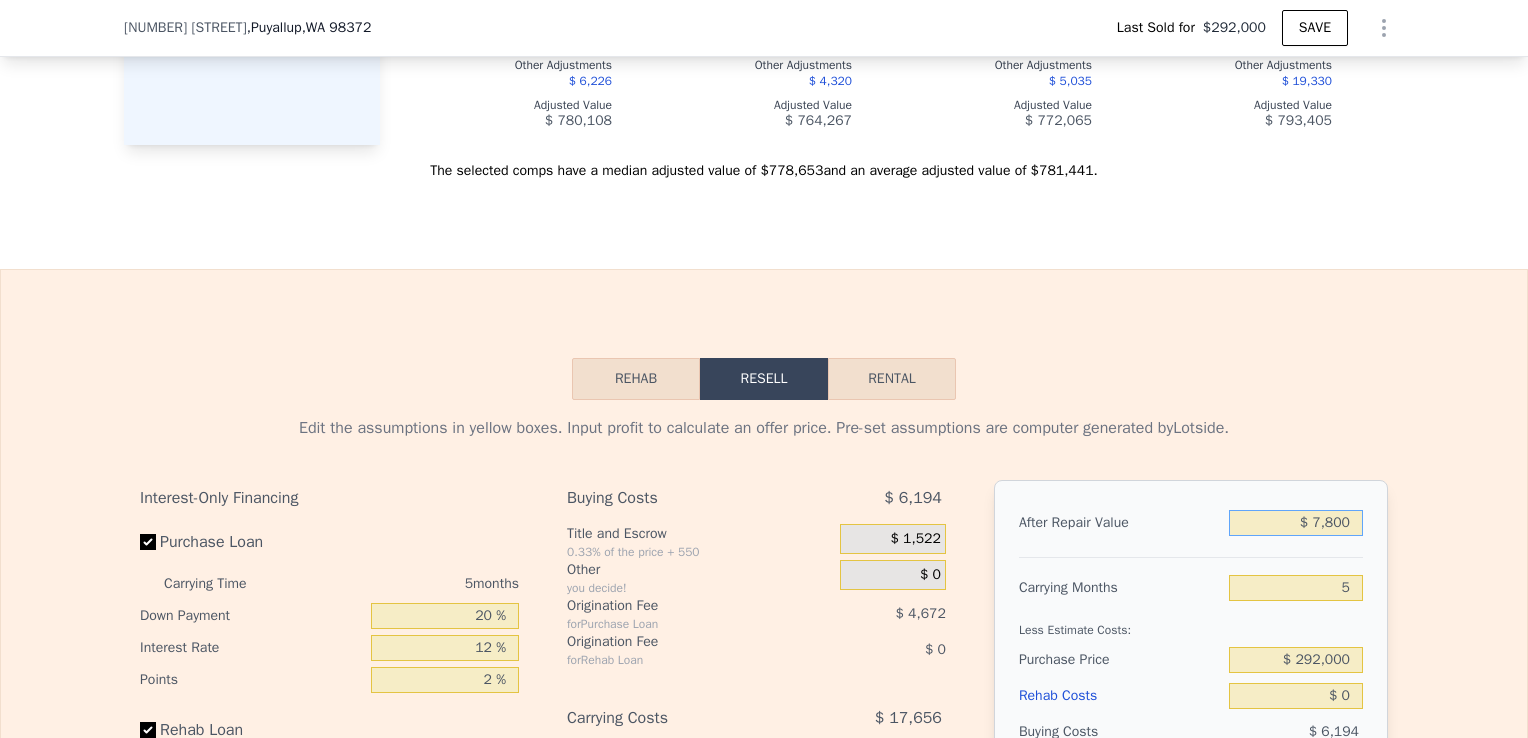 type on "-$ 309,155" 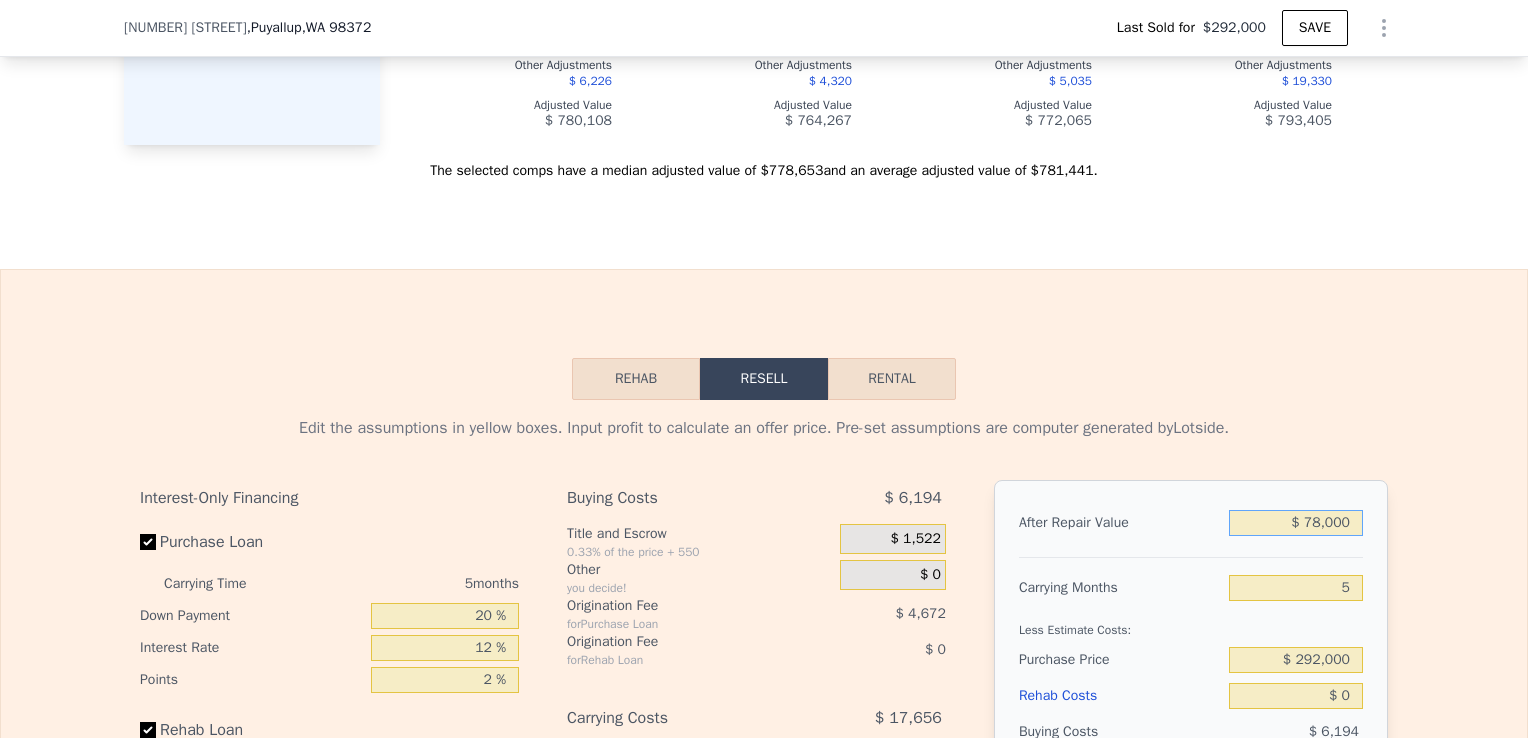 type on "$ 780,000" 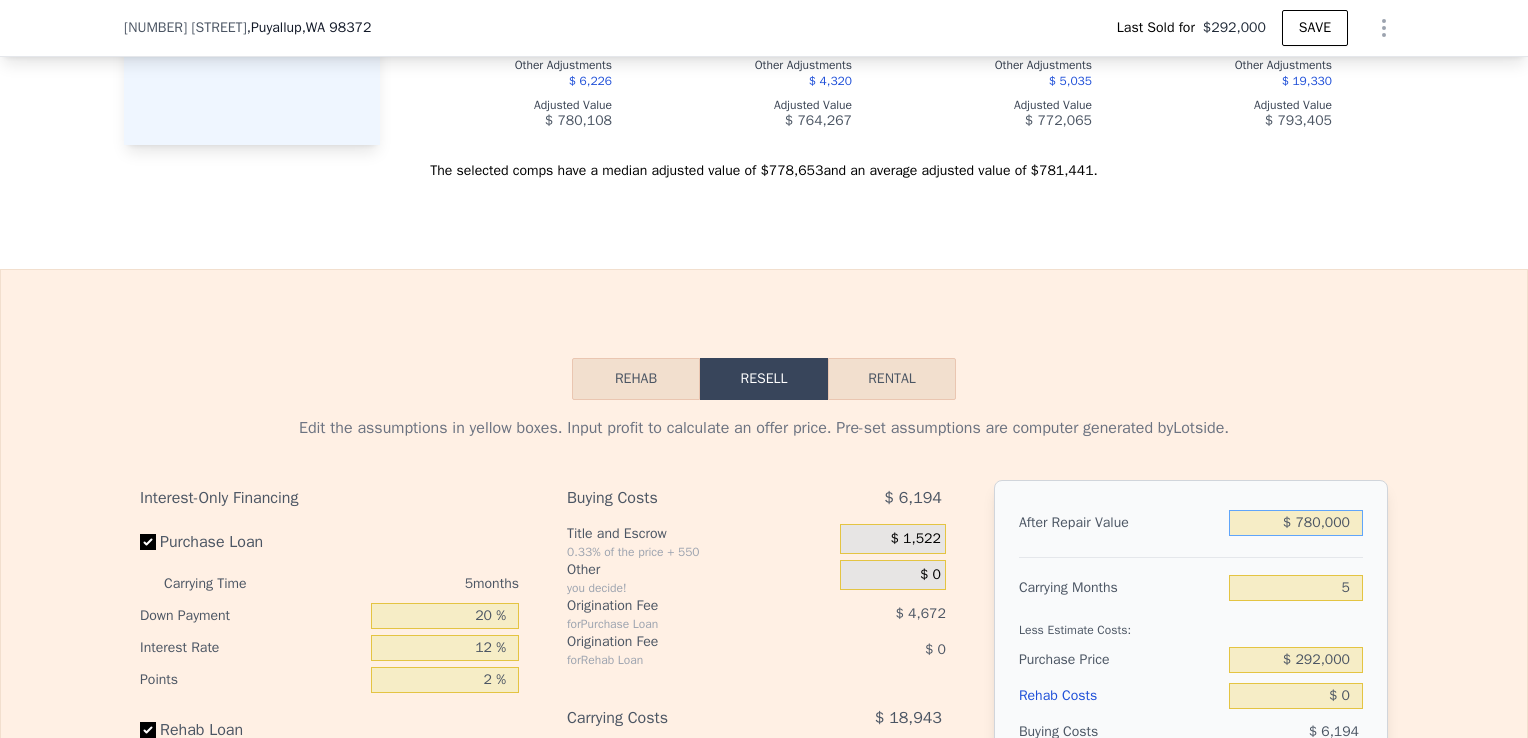type on "$ 406,832" 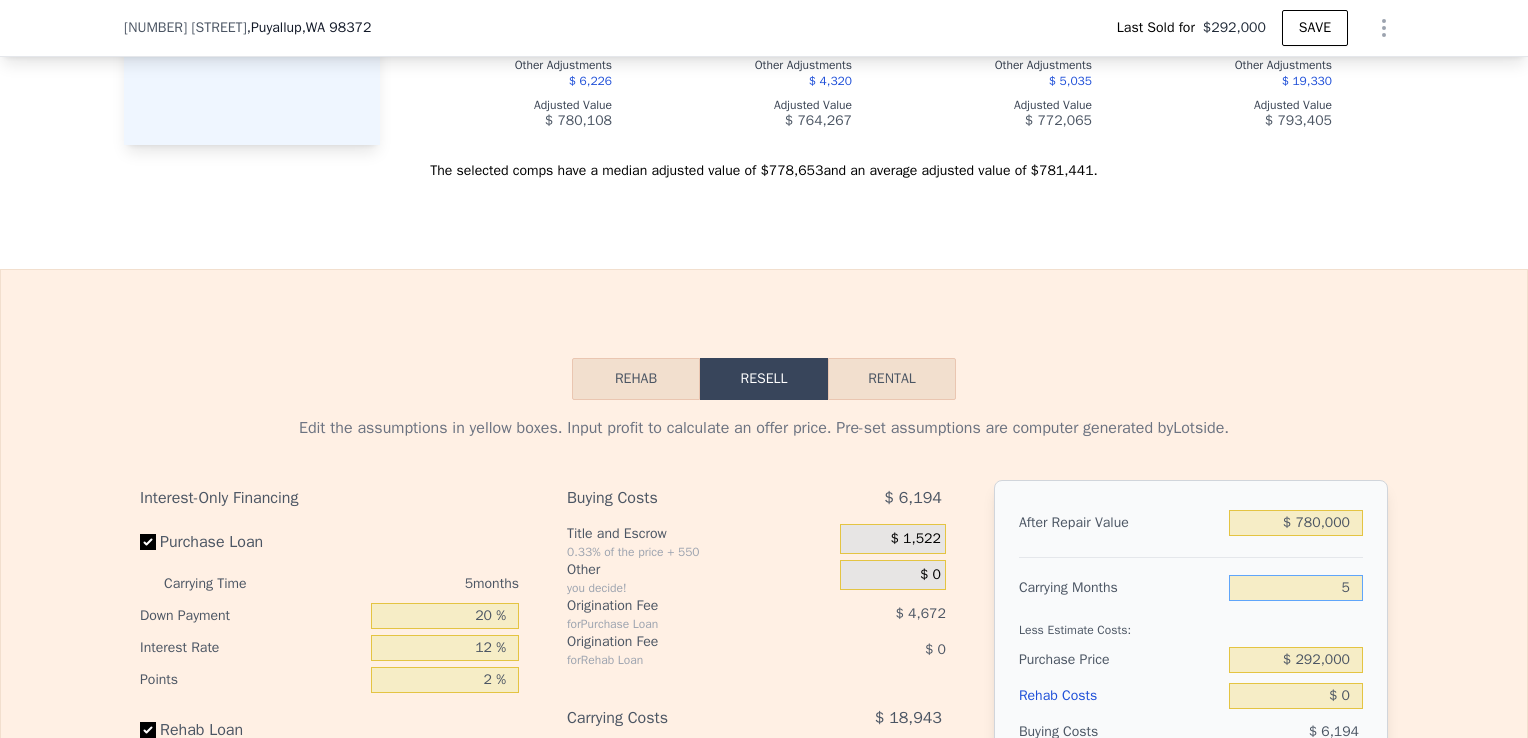 click on "5" at bounding box center (1296, 588) 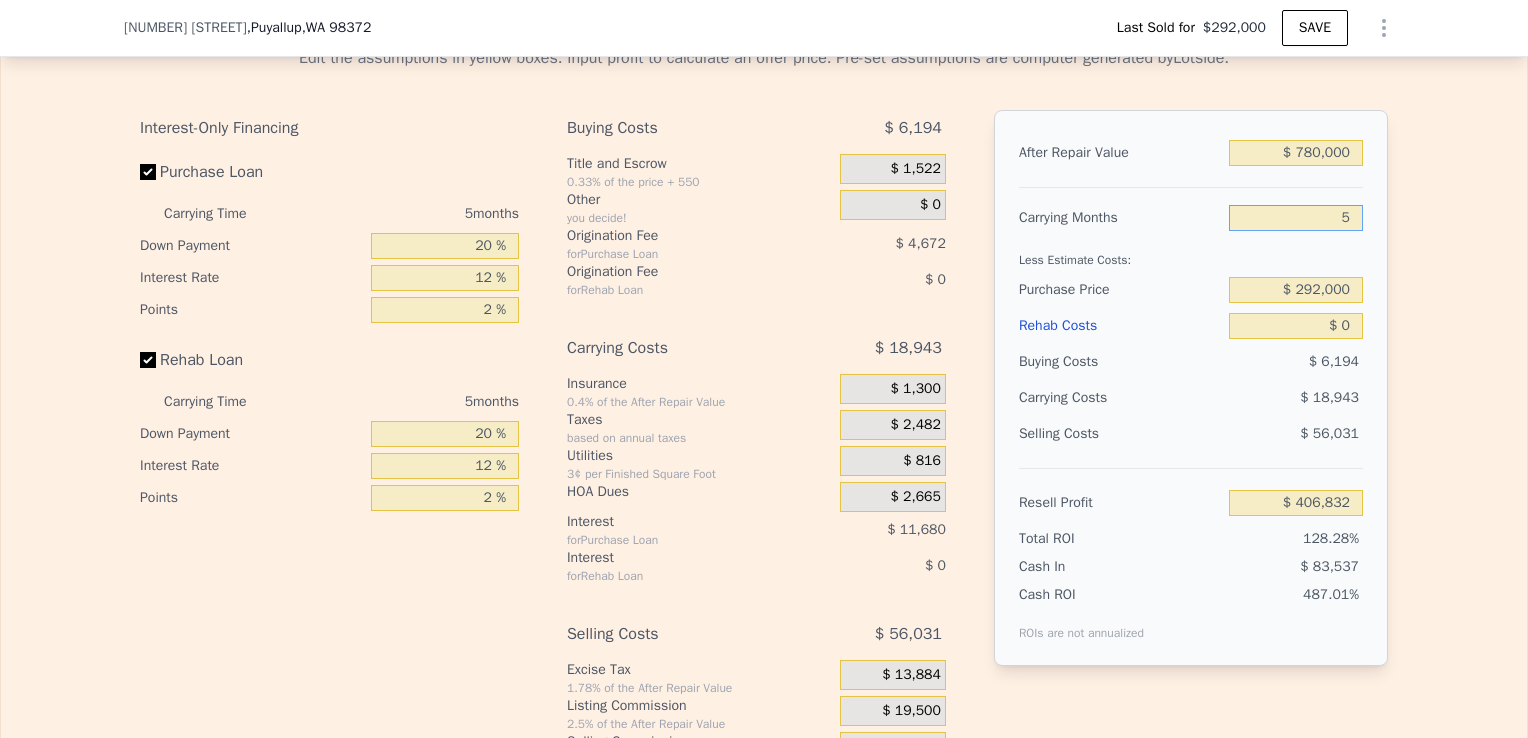 scroll, scrollTop: 3395, scrollLeft: 0, axis: vertical 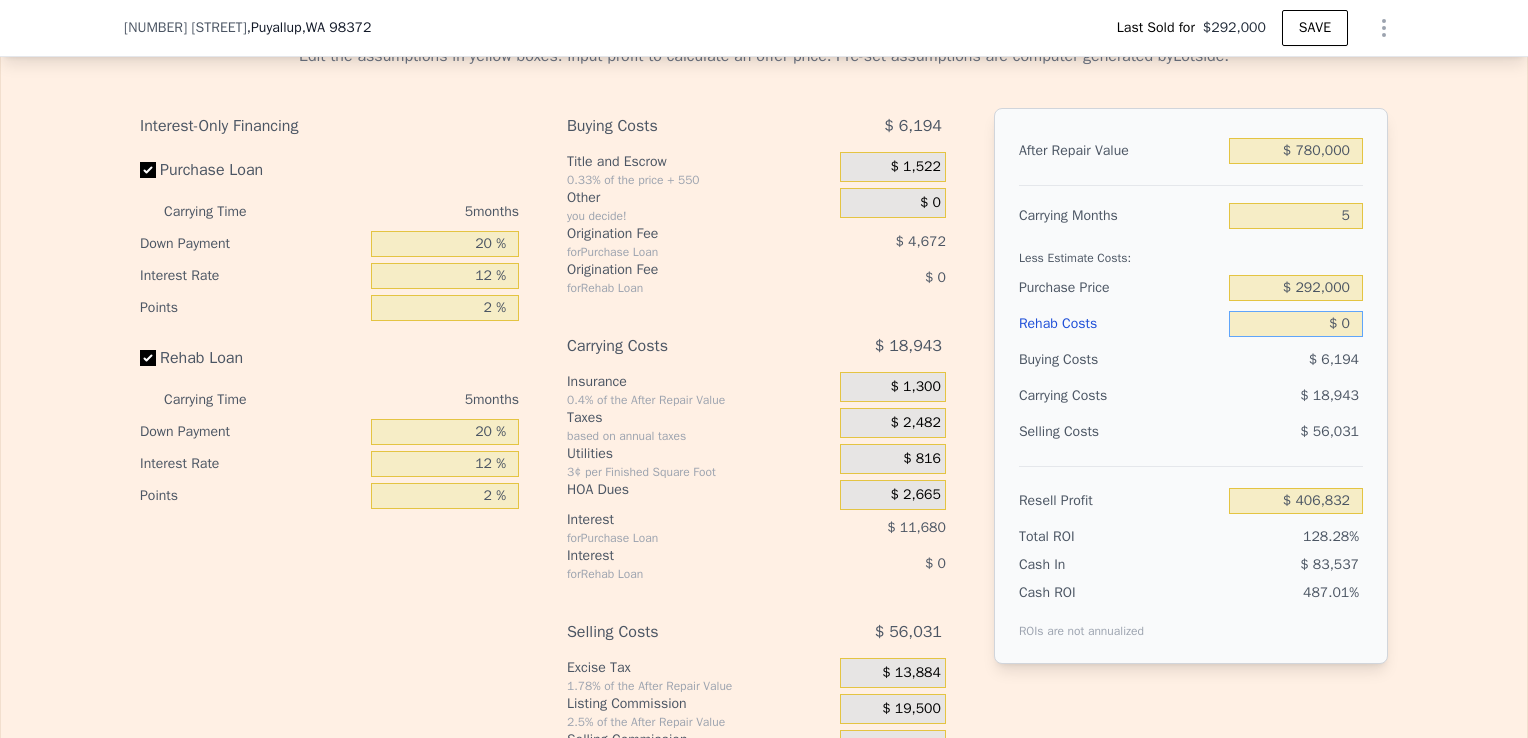 click on "$ 0" at bounding box center [1296, 324] 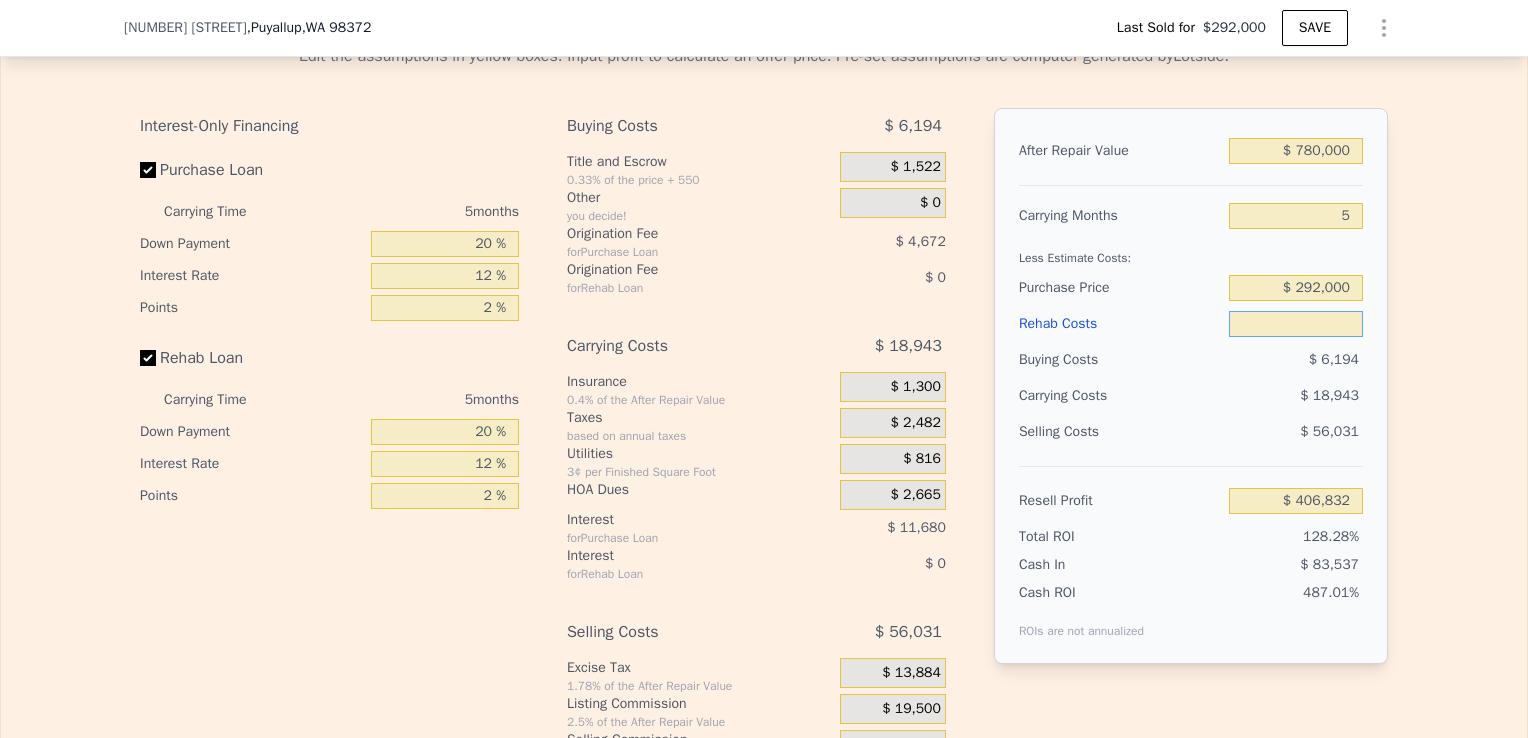 type on "$ 3" 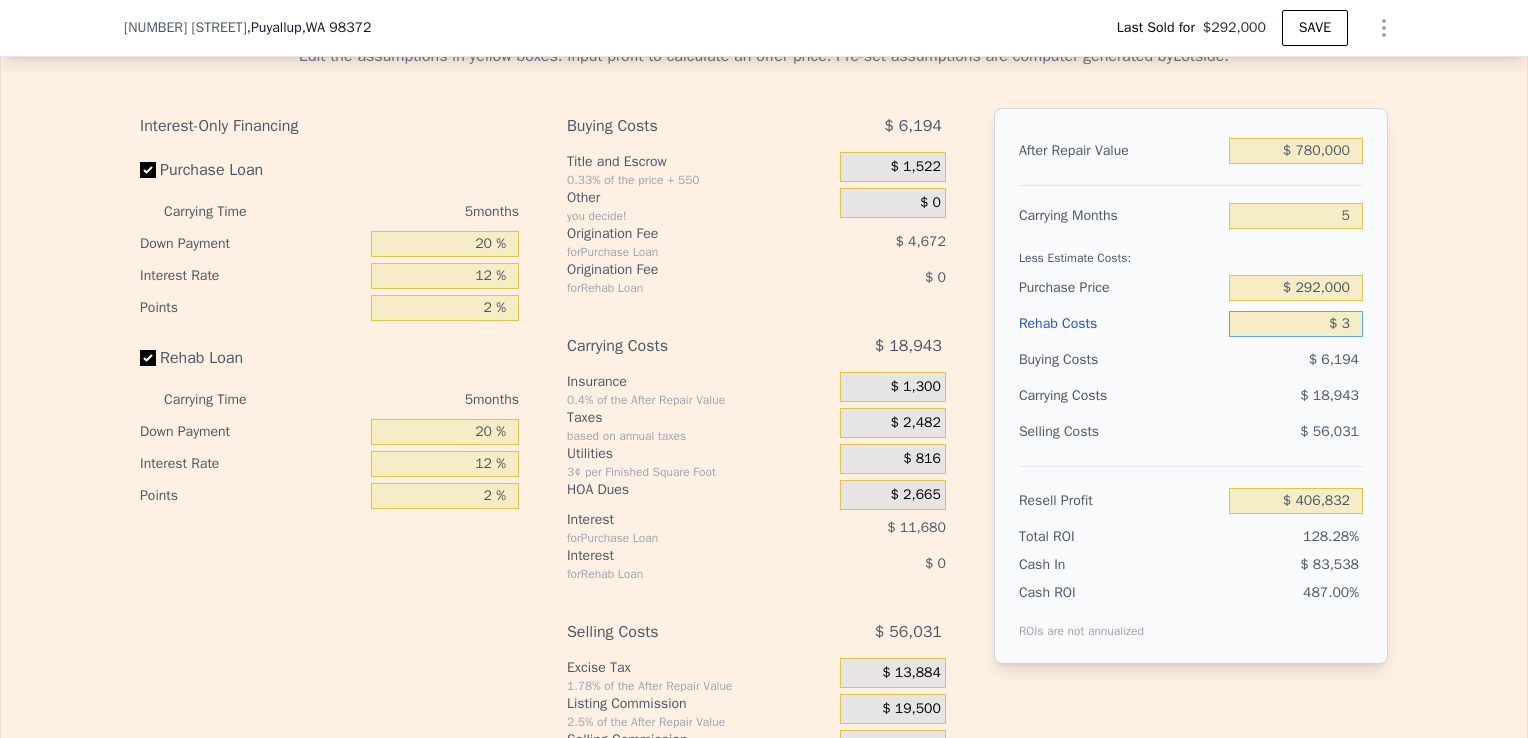 type on "$ 406,829" 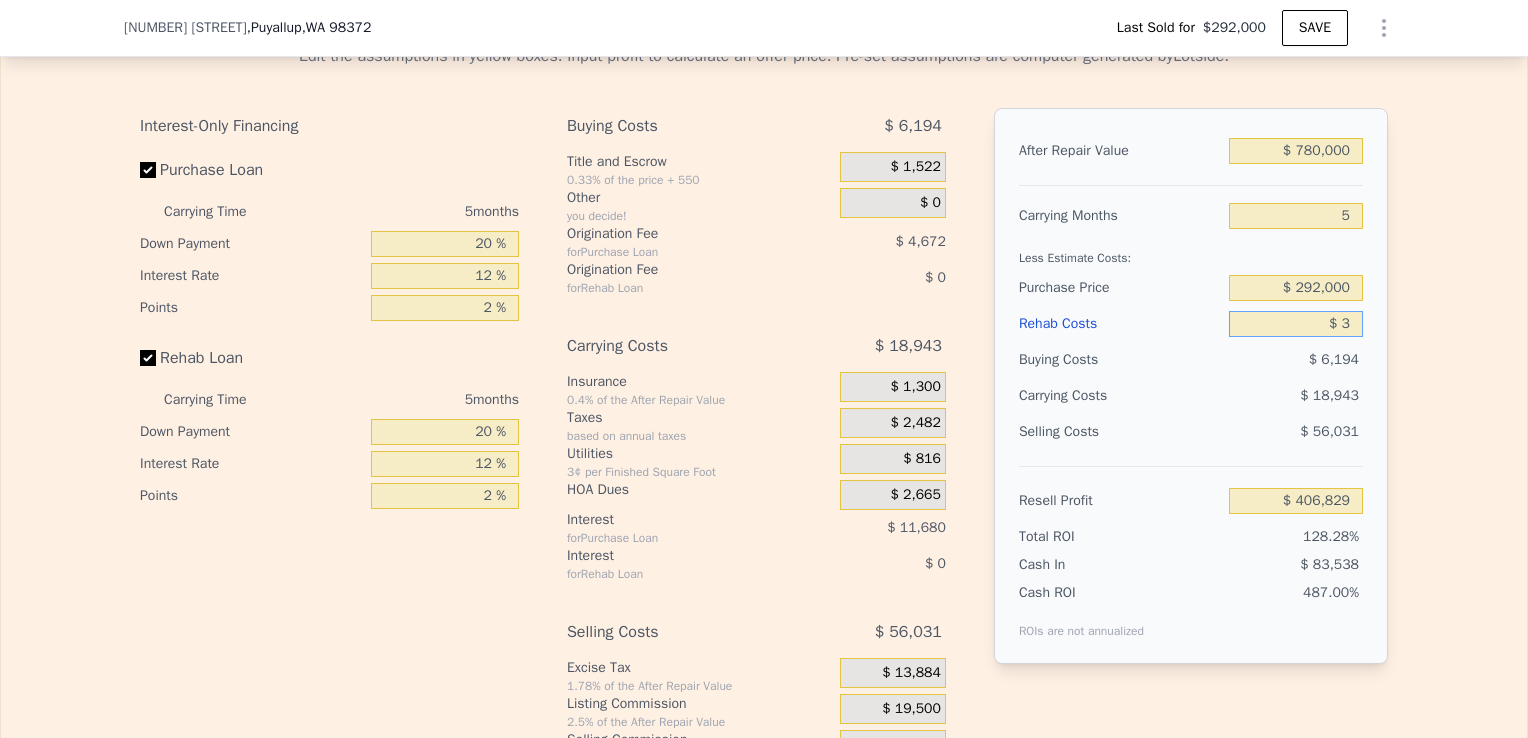 type on "$ 30" 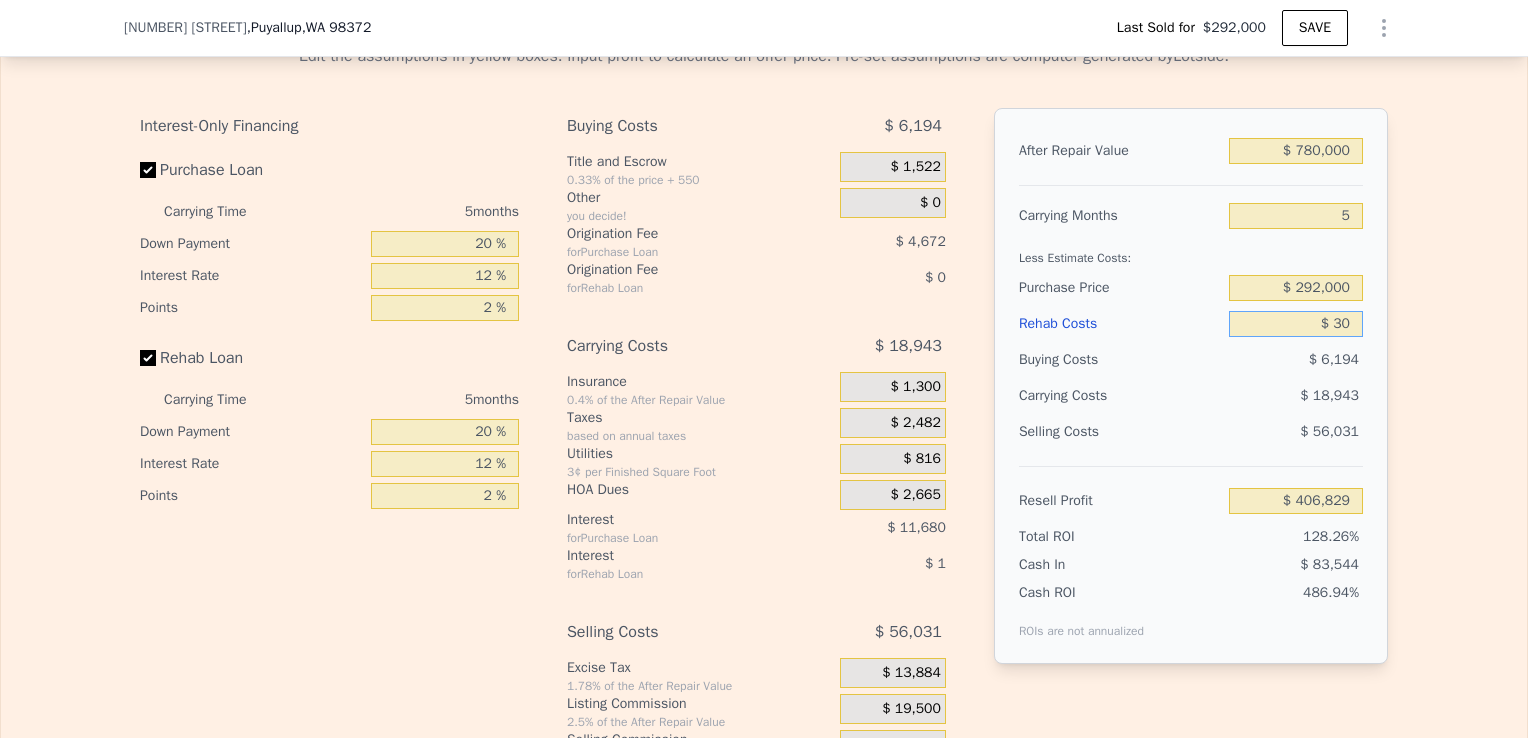 type on "$ 406,802" 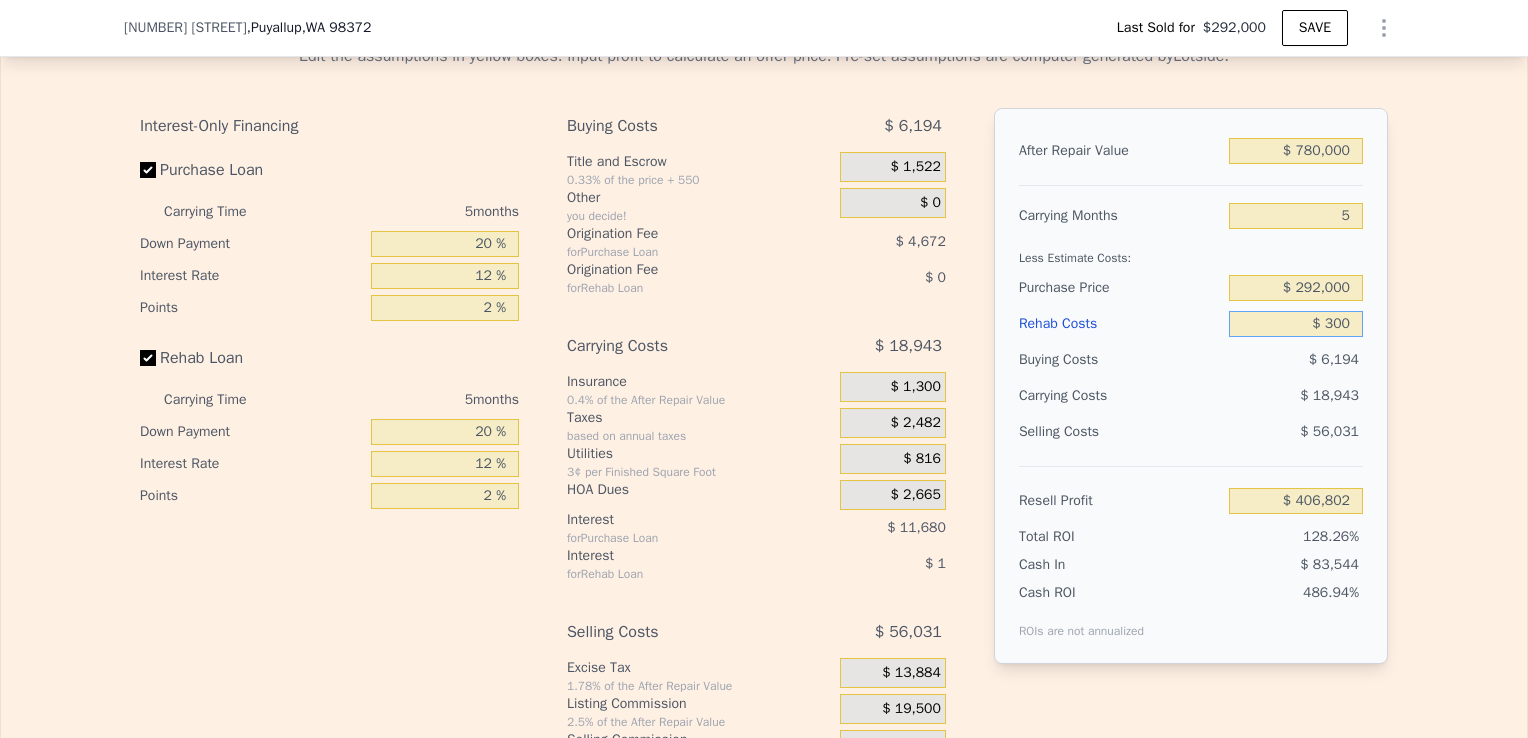 type on "$ 3,000" 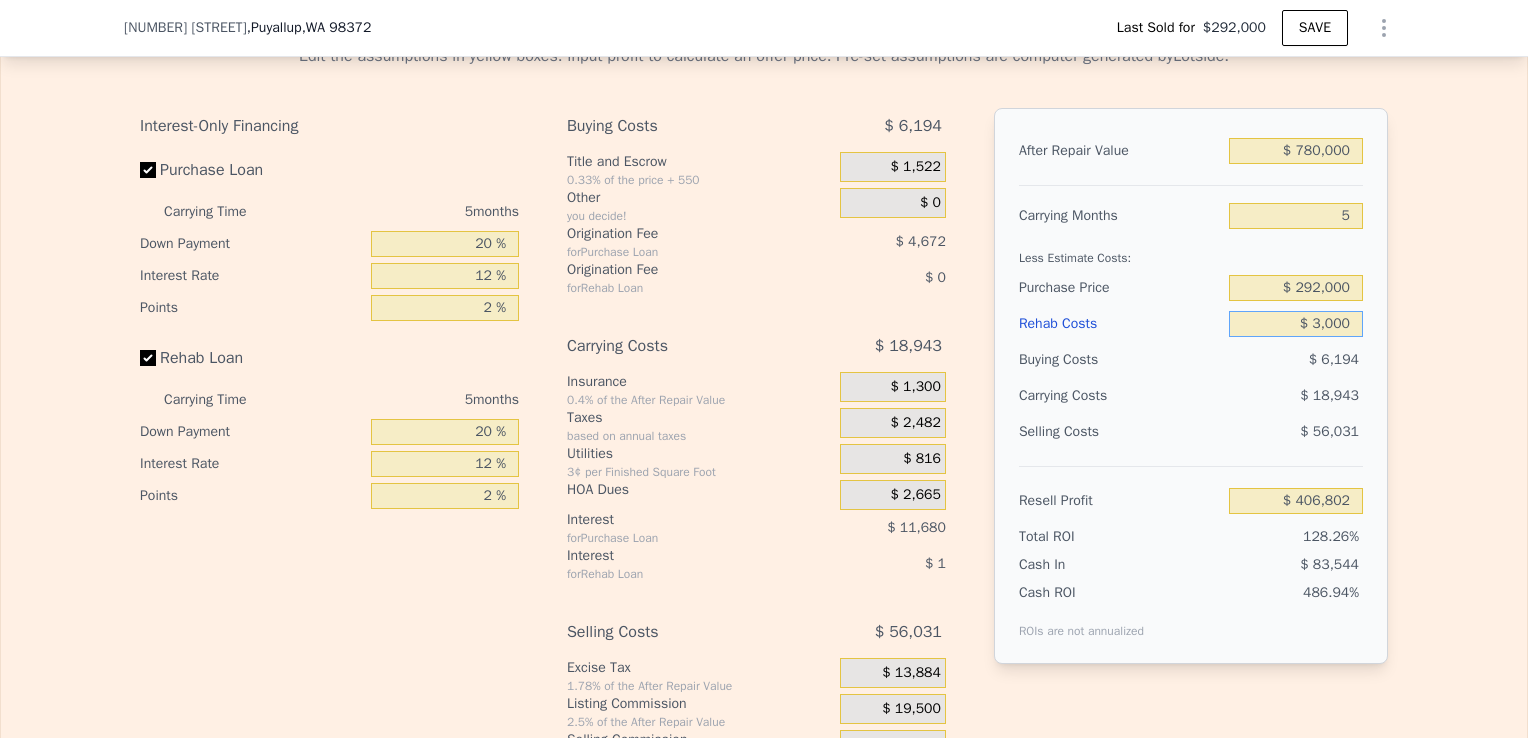 type on "$ 403,664" 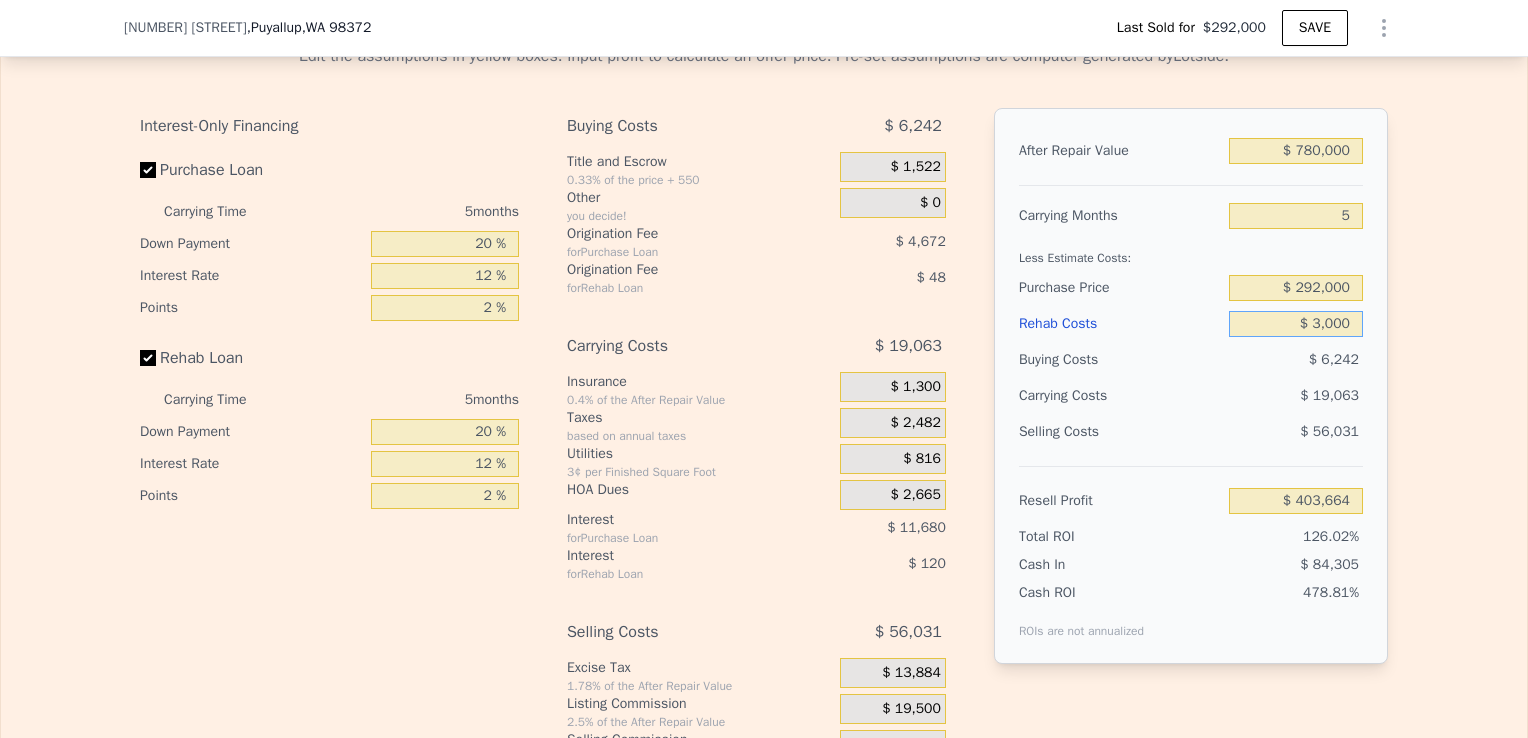 type on "$ 30,000" 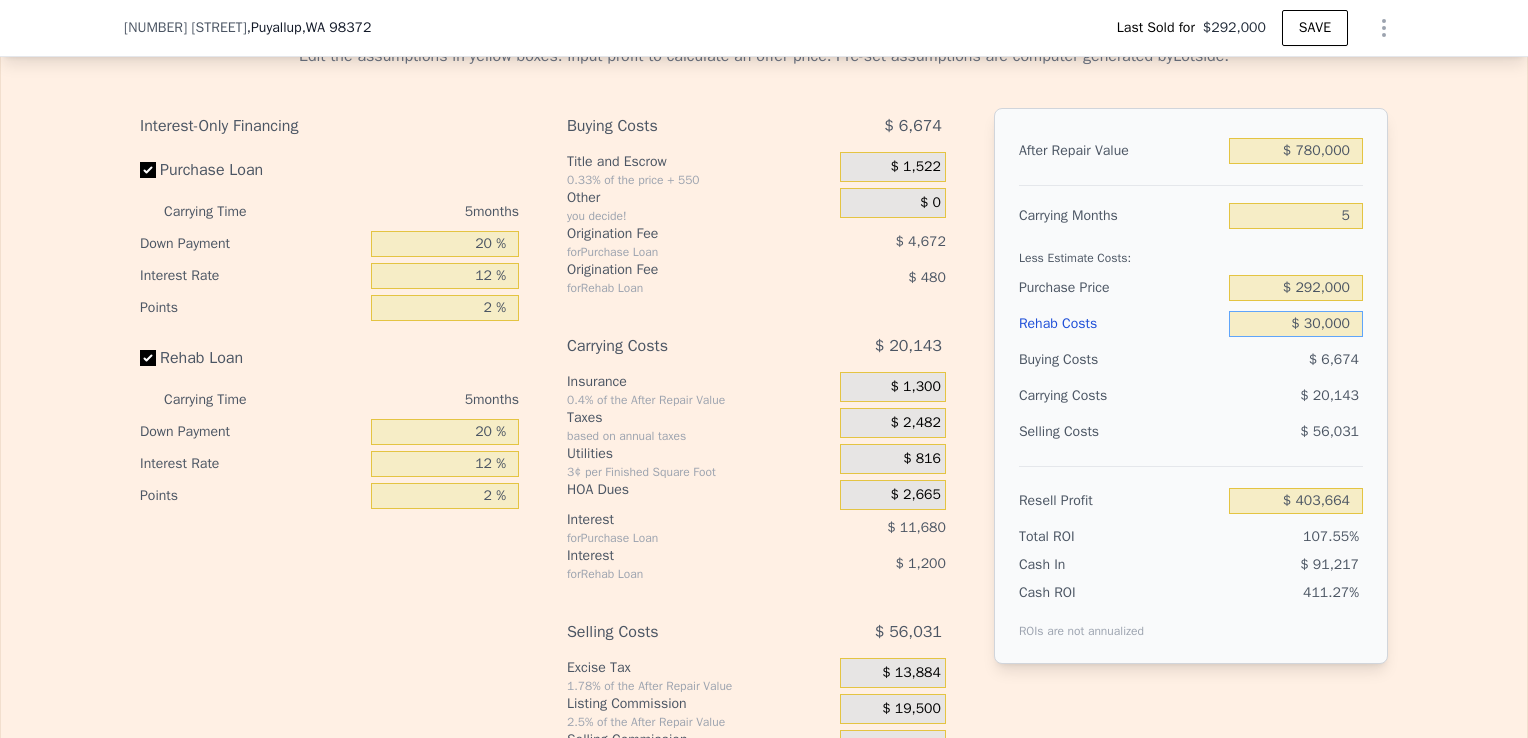 type on "$ 375,152" 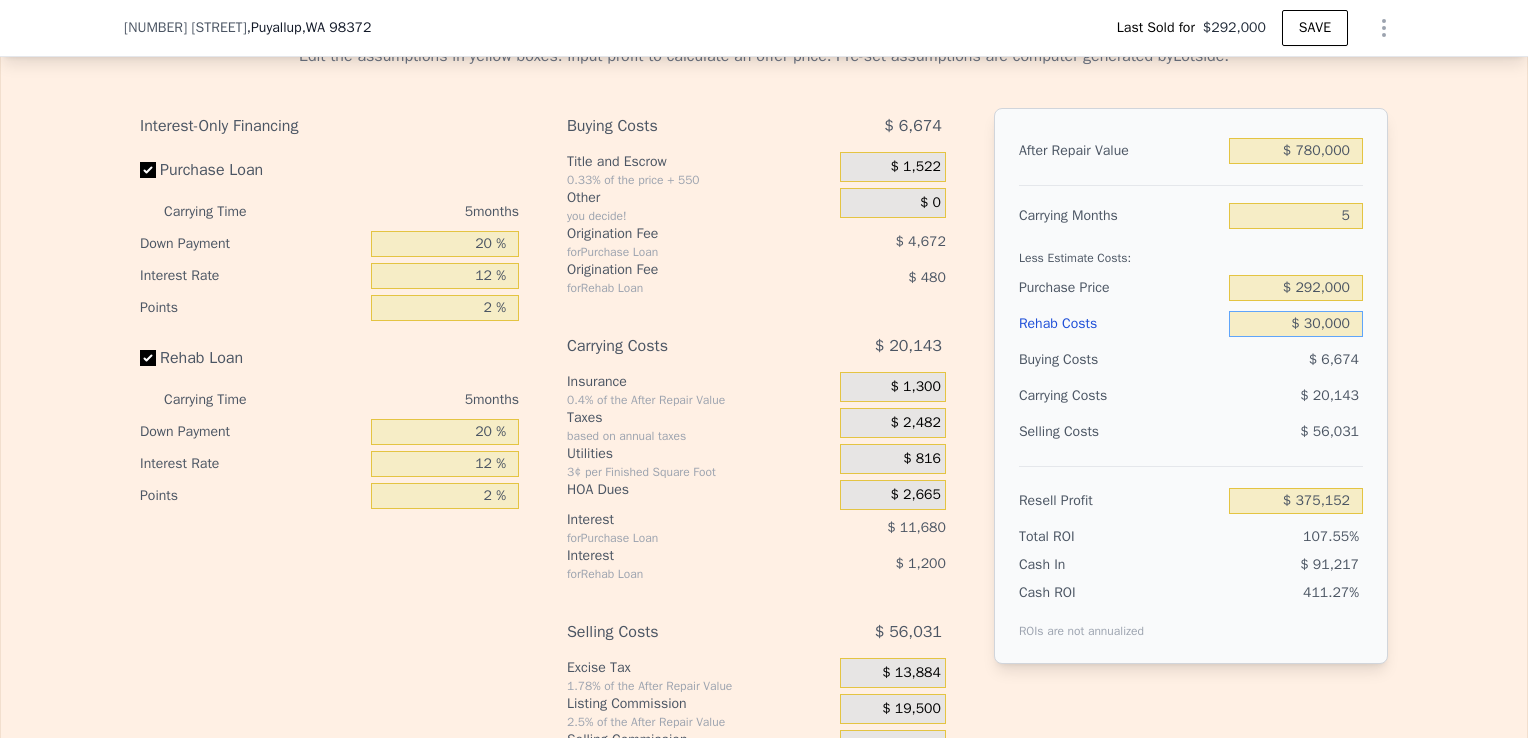 type on "$ 30,000" 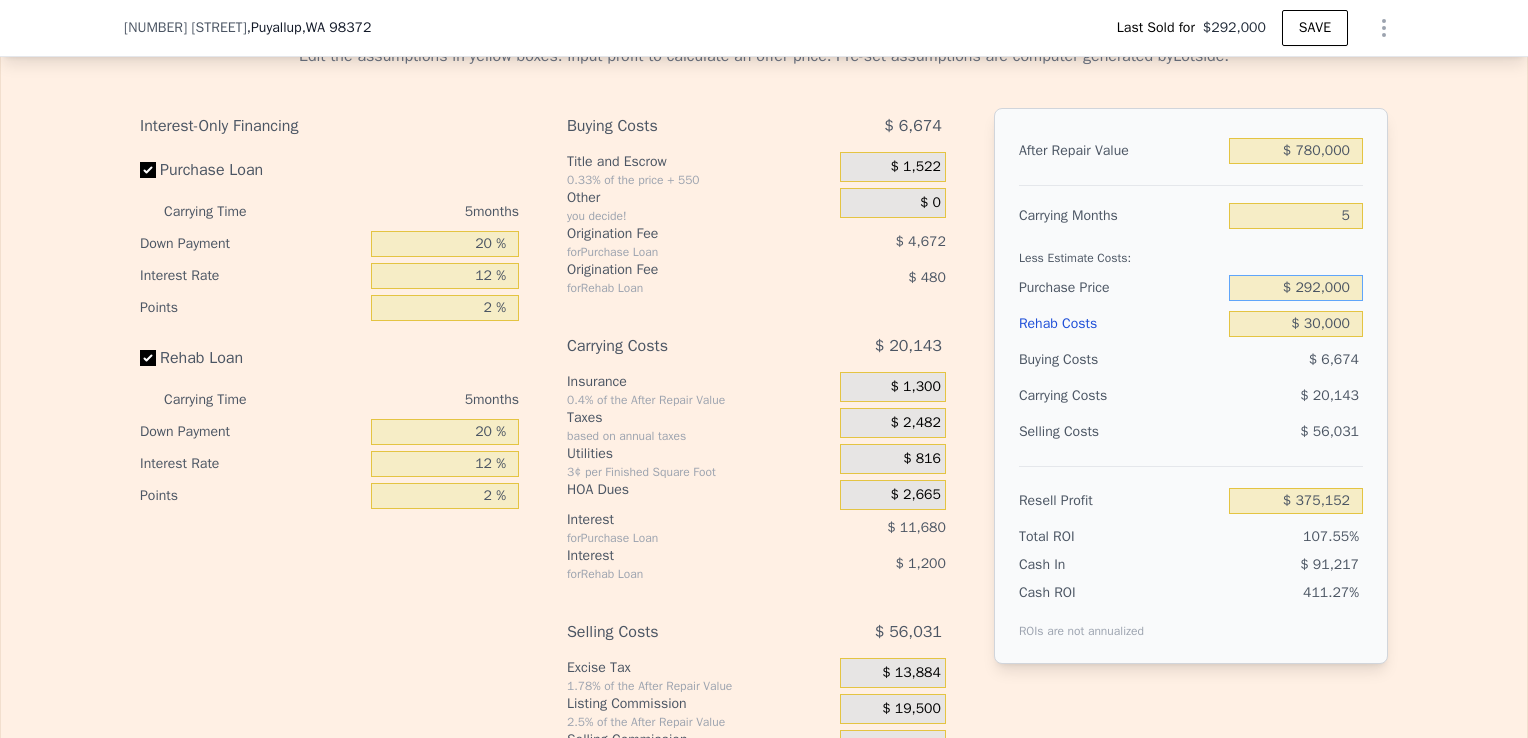 click on "$ 292,000" at bounding box center [1296, 288] 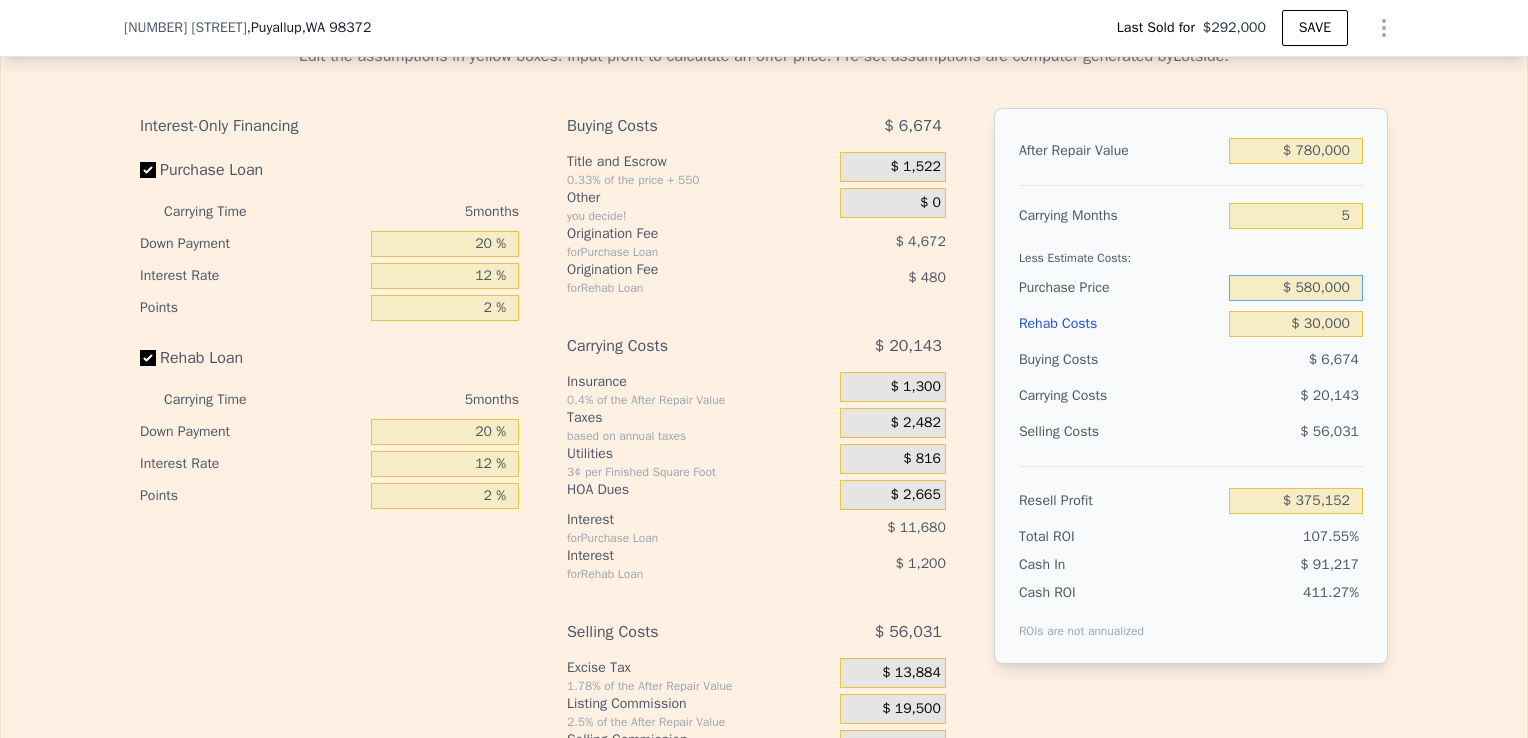 type on "$ 580,000" 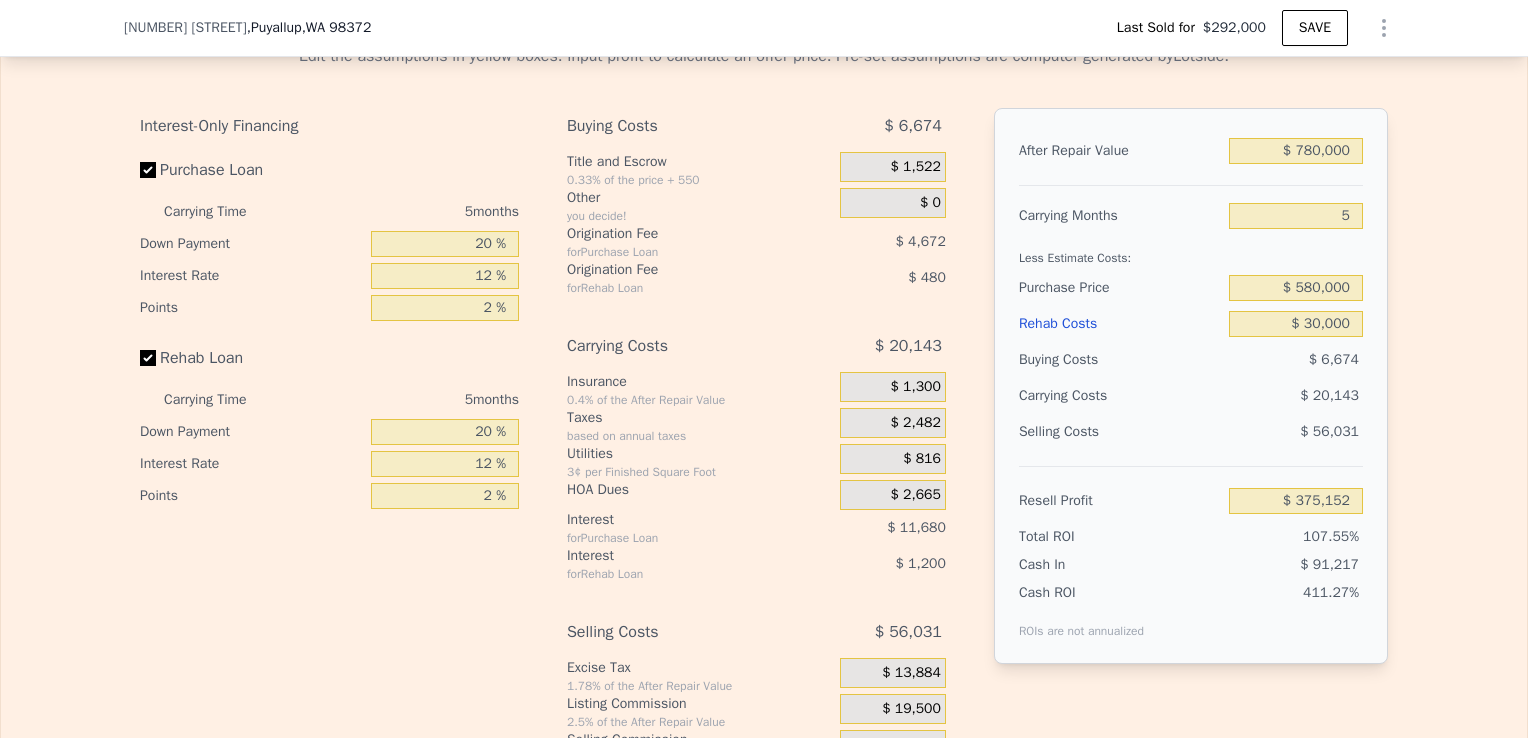 click on "After Repair Value $ 780,000 Carrying Months 5 Less Estimate Costs: Purchase Price $ 580,000 Rehab Costs $ 30,000 Buying Costs $ 6,674 Carrying Costs $ 20,143 Selling Costs $ 56,031 Resell Profit $ 375,152 Total ROI 107.55% Cash In $ 91,217 Cash ROI ROIs are not annualized 411.27%" at bounding box center (1191, 386) 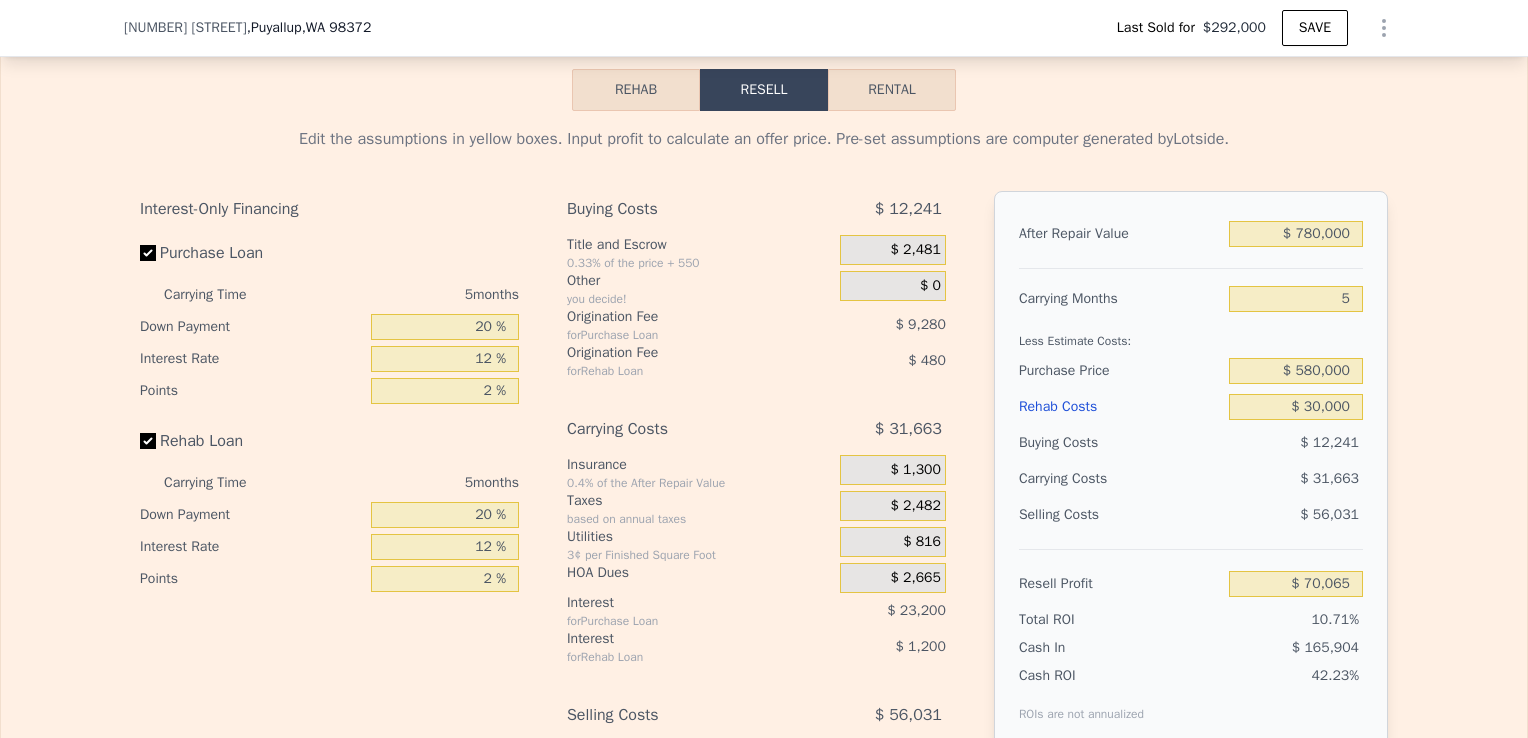 scroll, scrollTop: 3300, scrollLeft: 0, axis: vertical 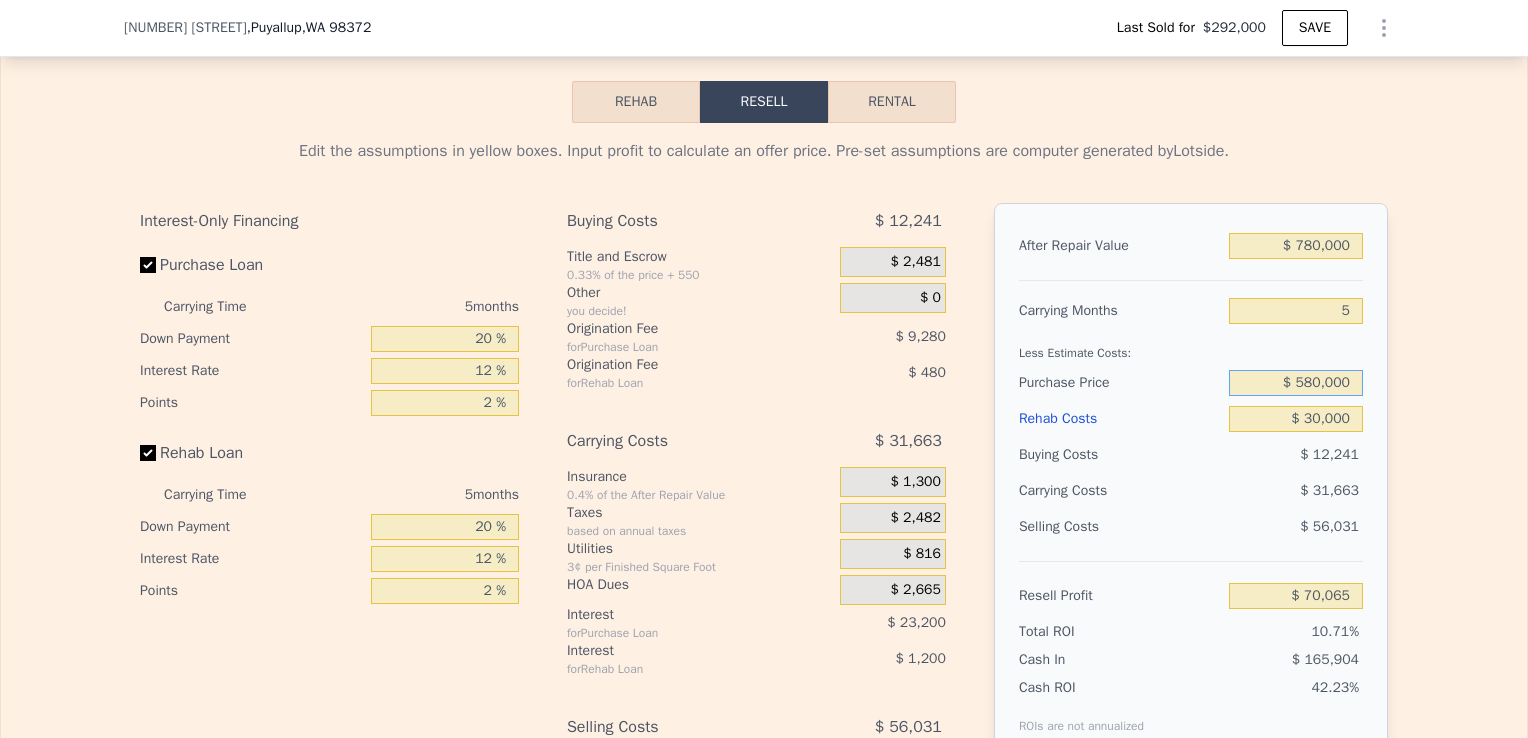 click on "$ 580,000" at bounding box center [1296, 383] 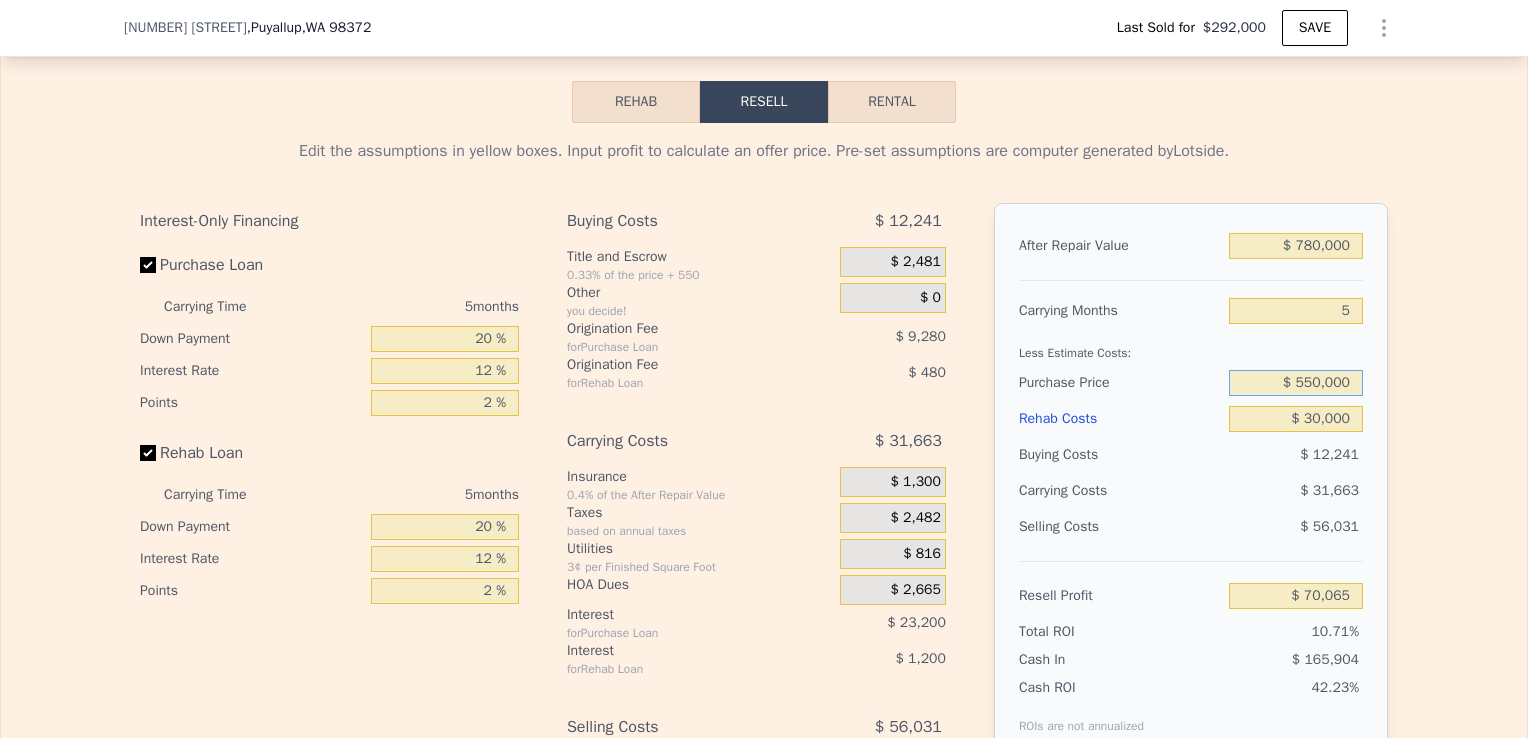 type on "$ 550,000" 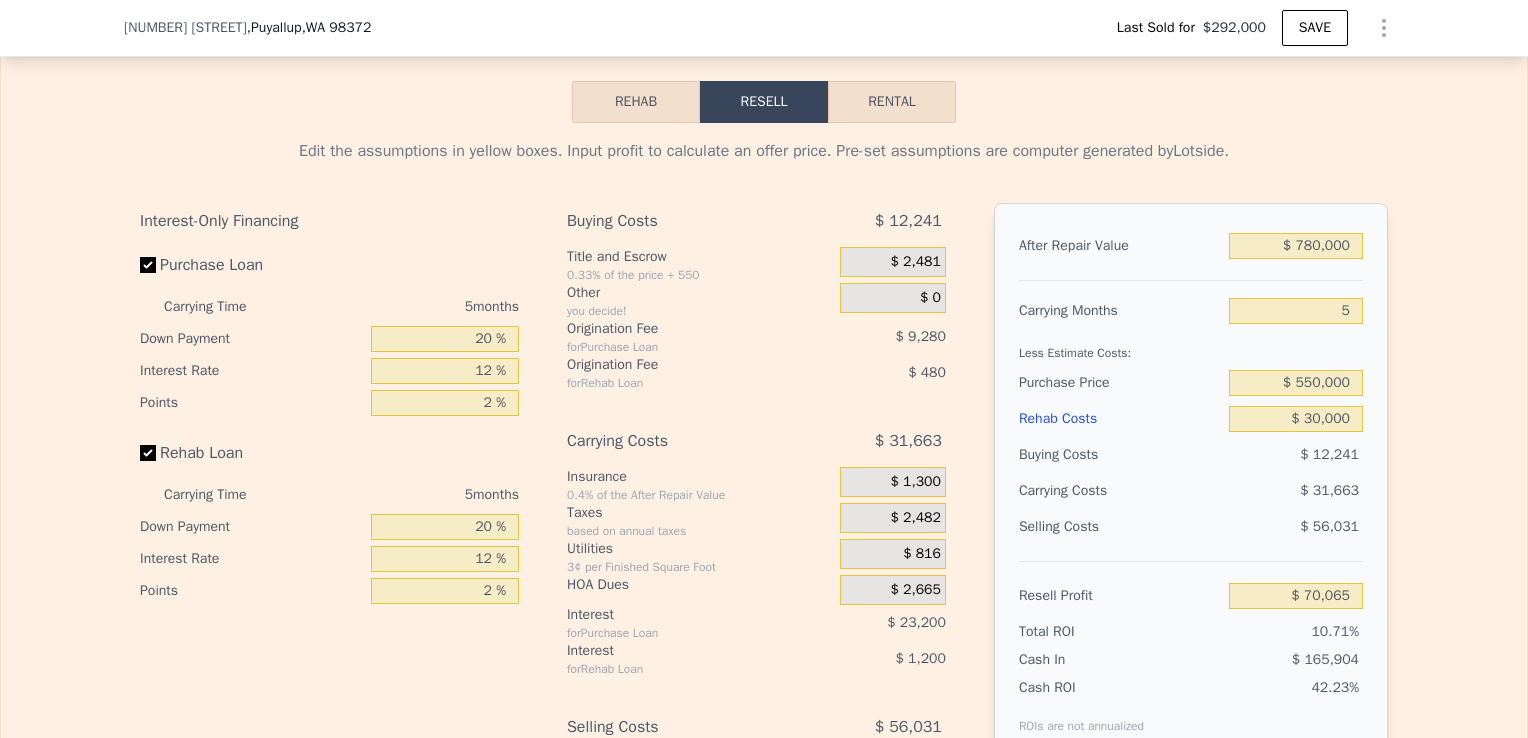 click on "After Repair Value $ 780,000 Carrying Months 5 Less Estimate Costs: Purchase Price $ 550,000 Rehab Costs $ 30,000 Buying Costs $ 12,241 Carrying Costs $ 31,663 Selling Costs $ 56,031 Resell Profit $ 70,065 Total ROI 10.71% Cash In $ 165,904 Cash ROI ROIs are not annualized 42.23%" at bounding box center (1191, 481) 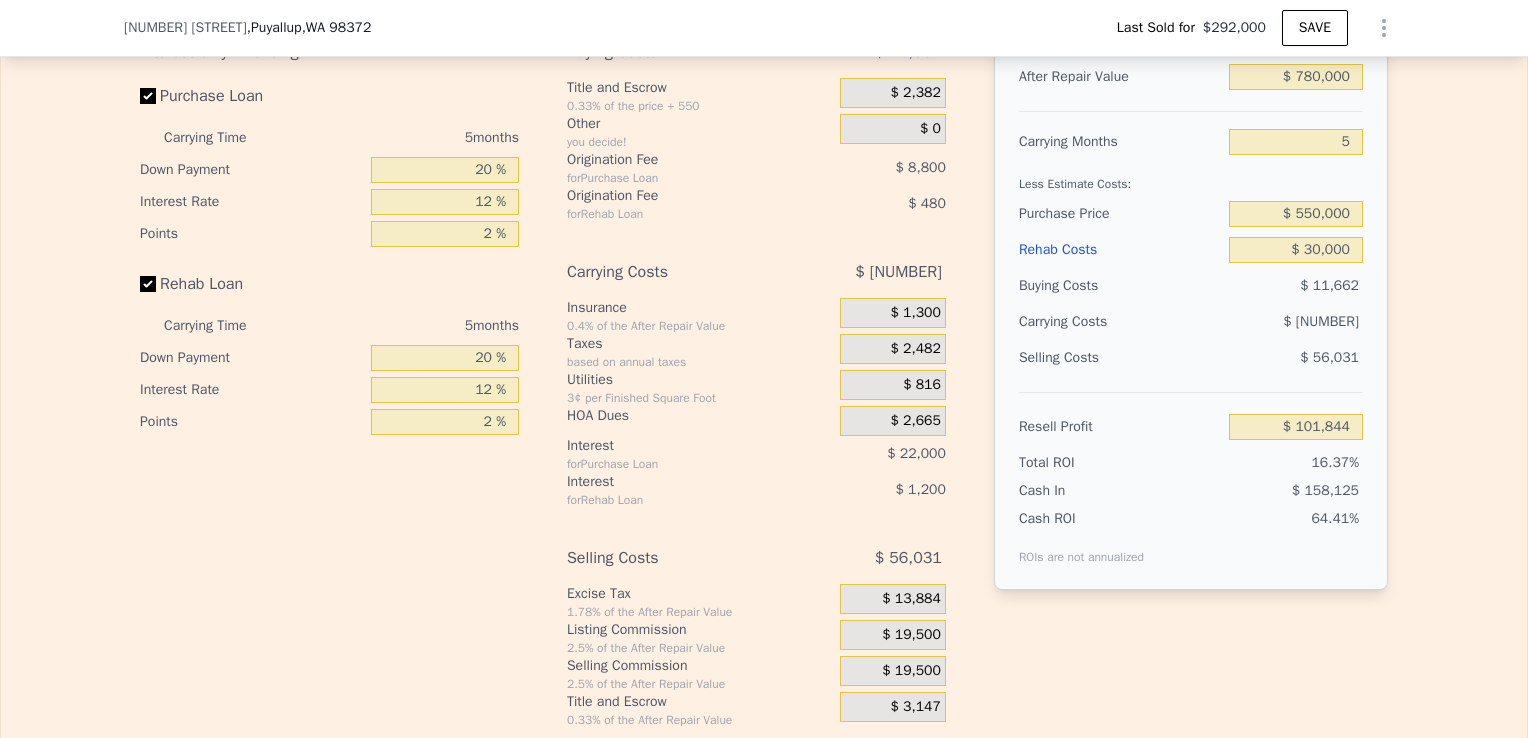 scroll, scrollTop: 3468, scrollLeft: 0, axis: vertical 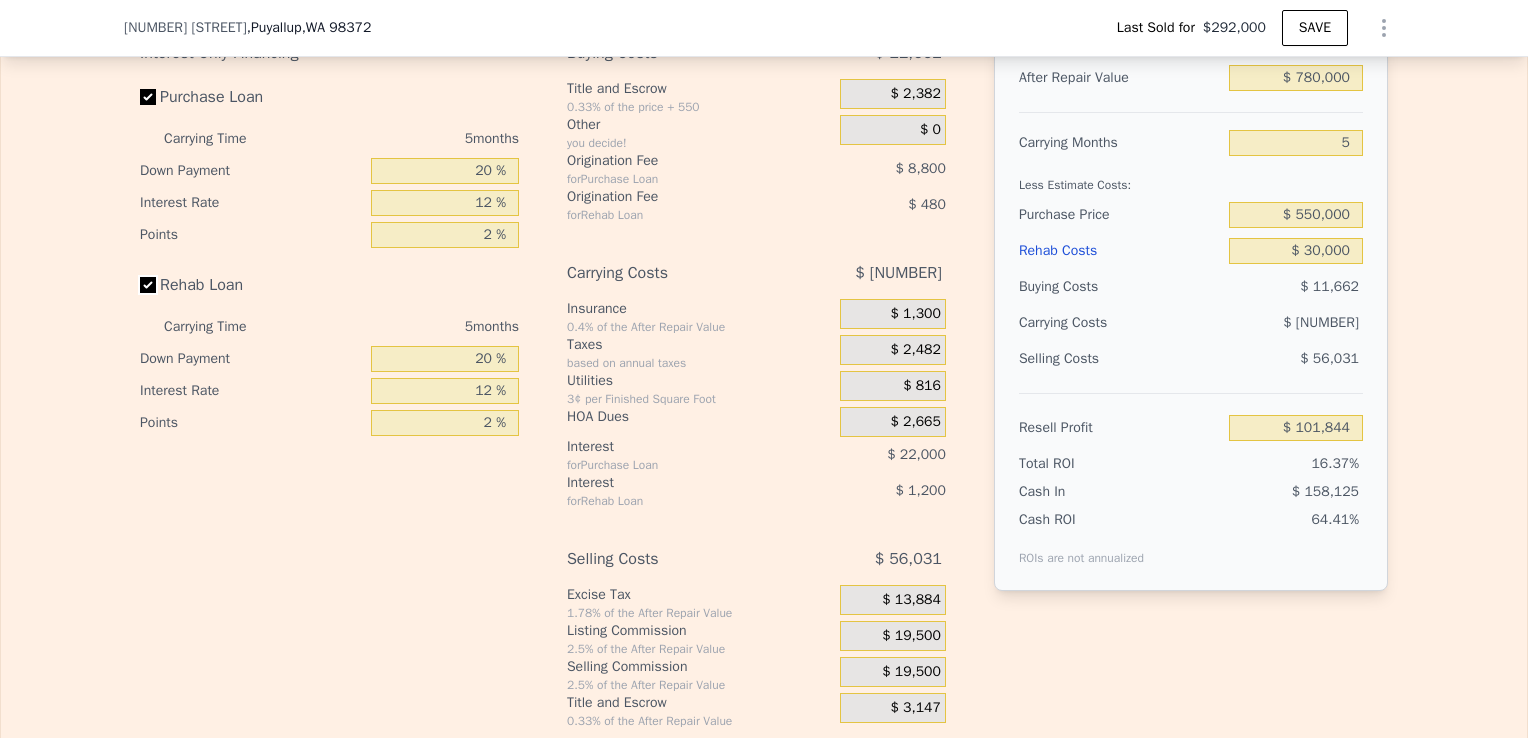 click on "Rehab Loan" at bounding box center [148, 285] 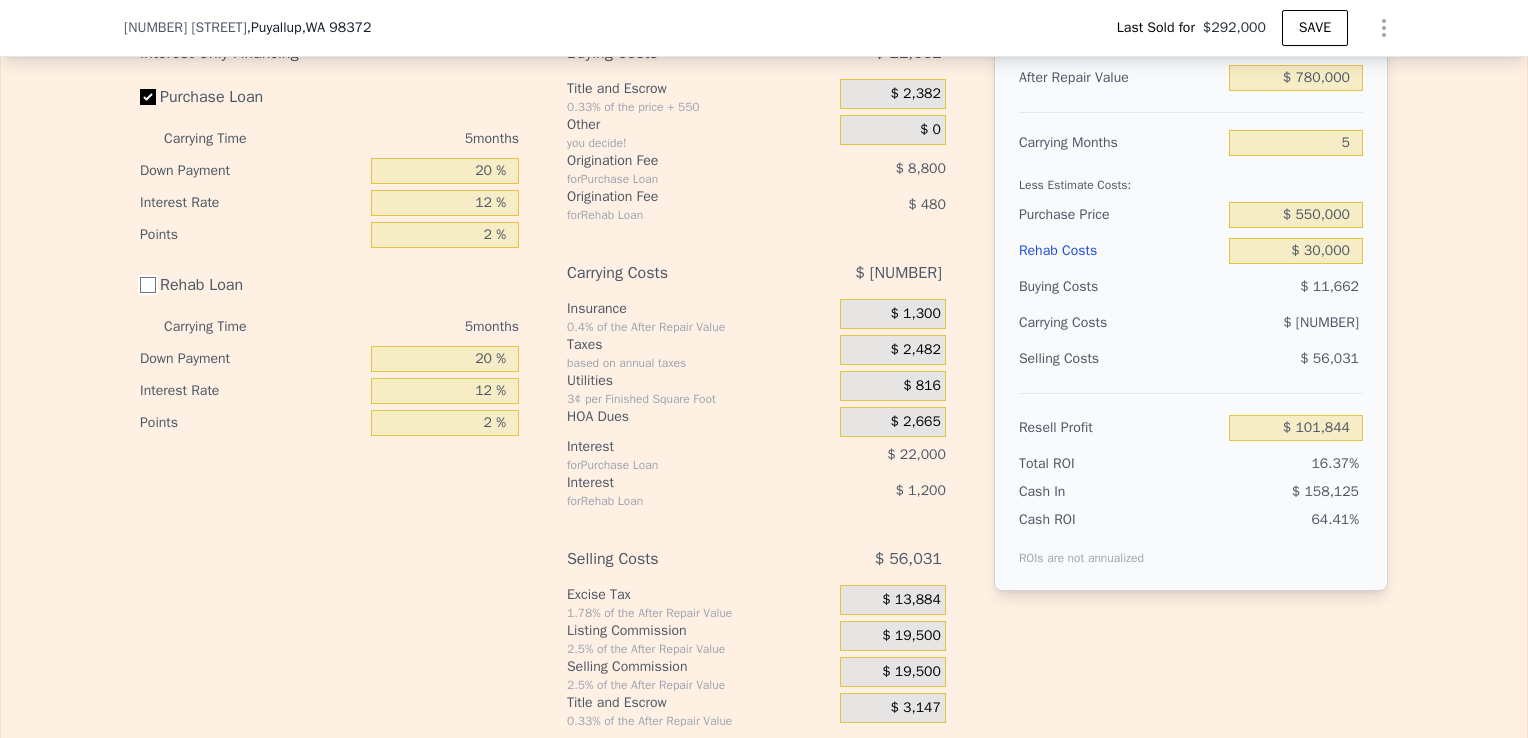checkbox on "false" 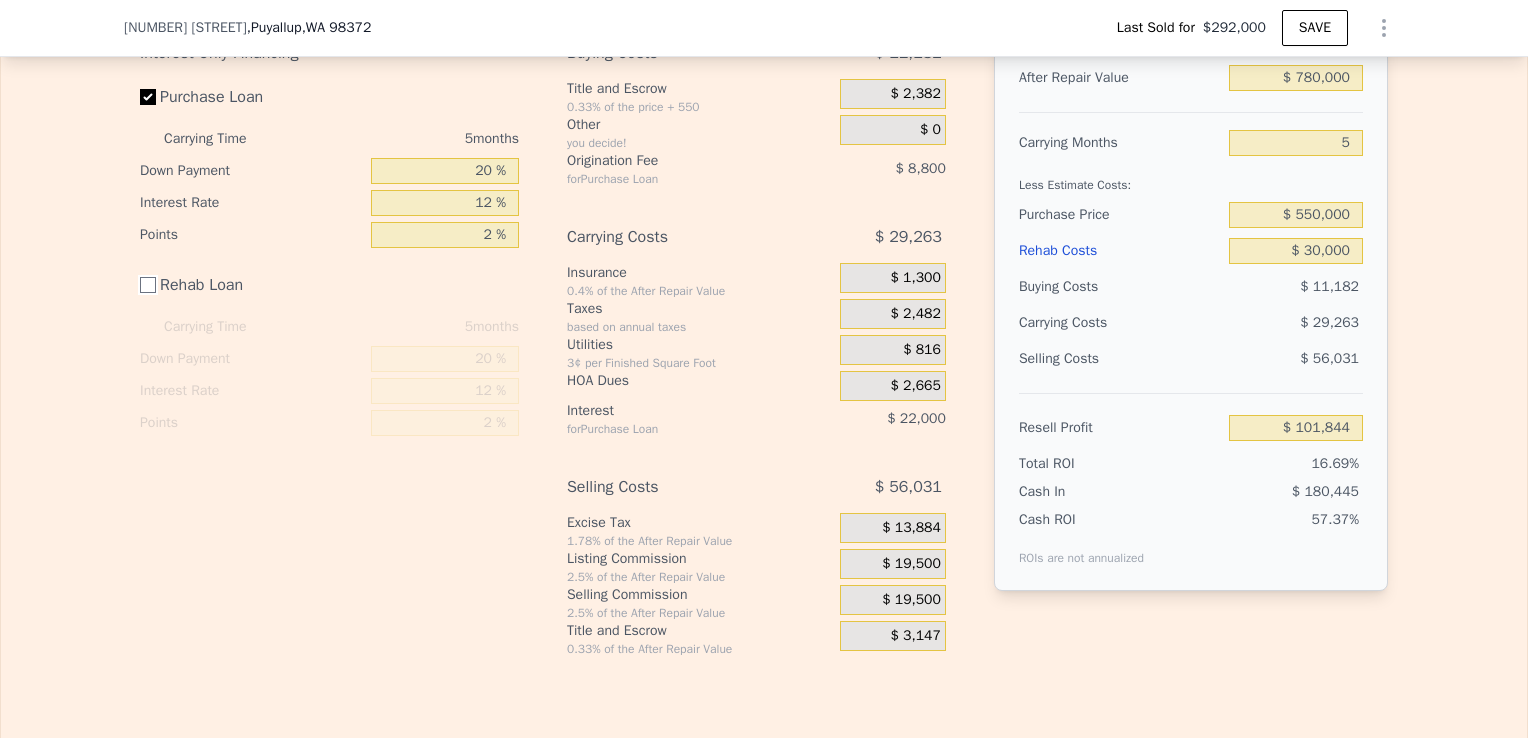 type on "$ 103,524" 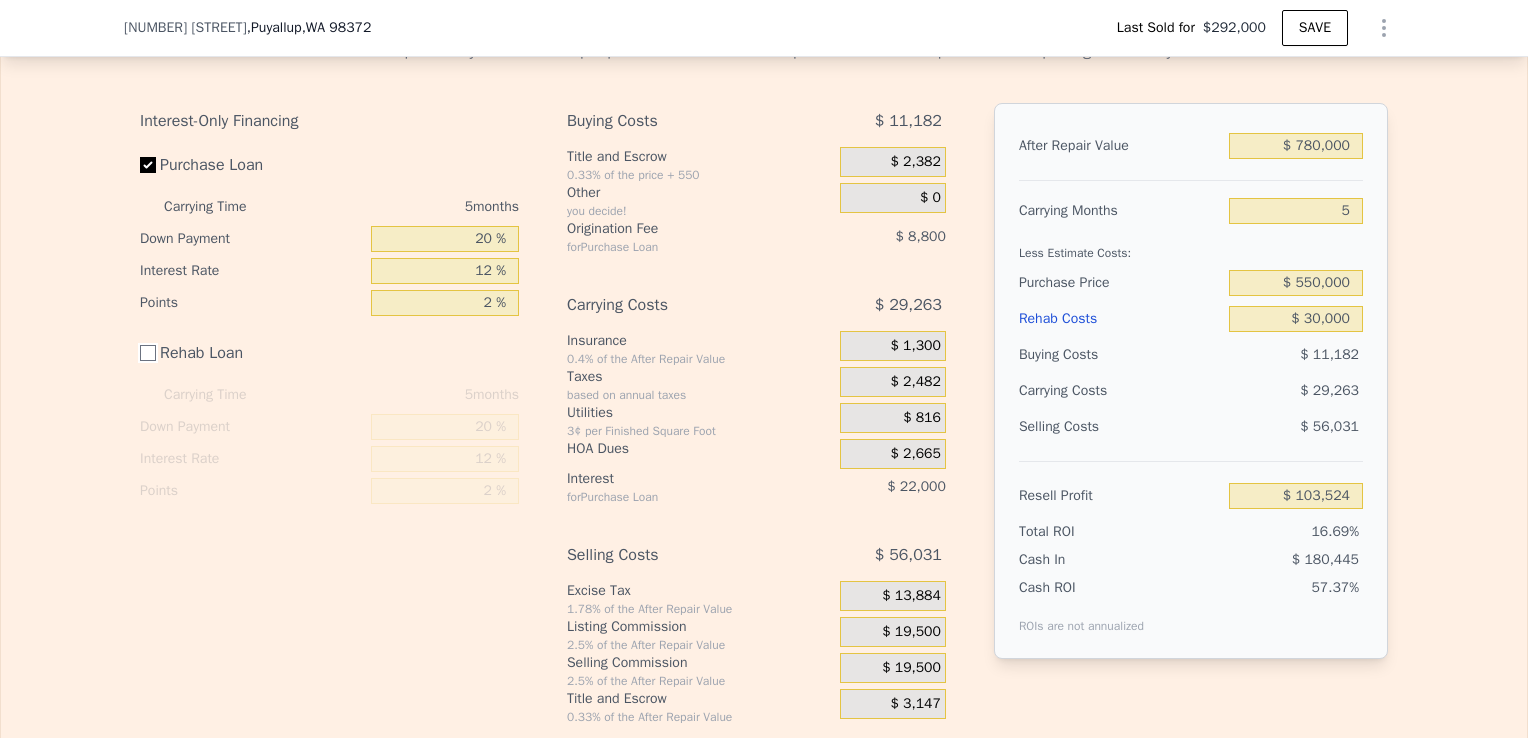 scroll, scrollTop: 3395, scrollLeft: 0, axis: vertical 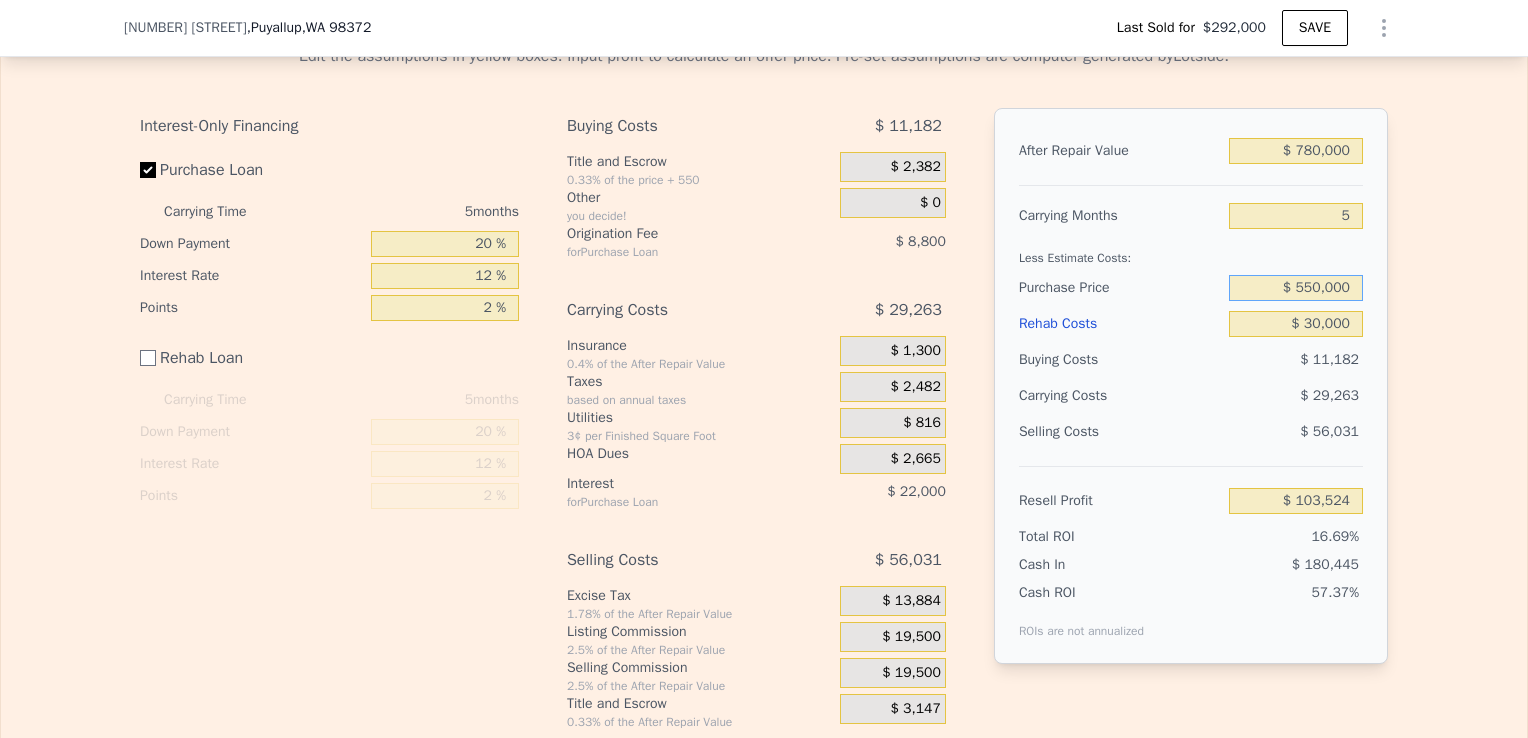 click on "$ 550,000" at bounding box center (1296, 288) 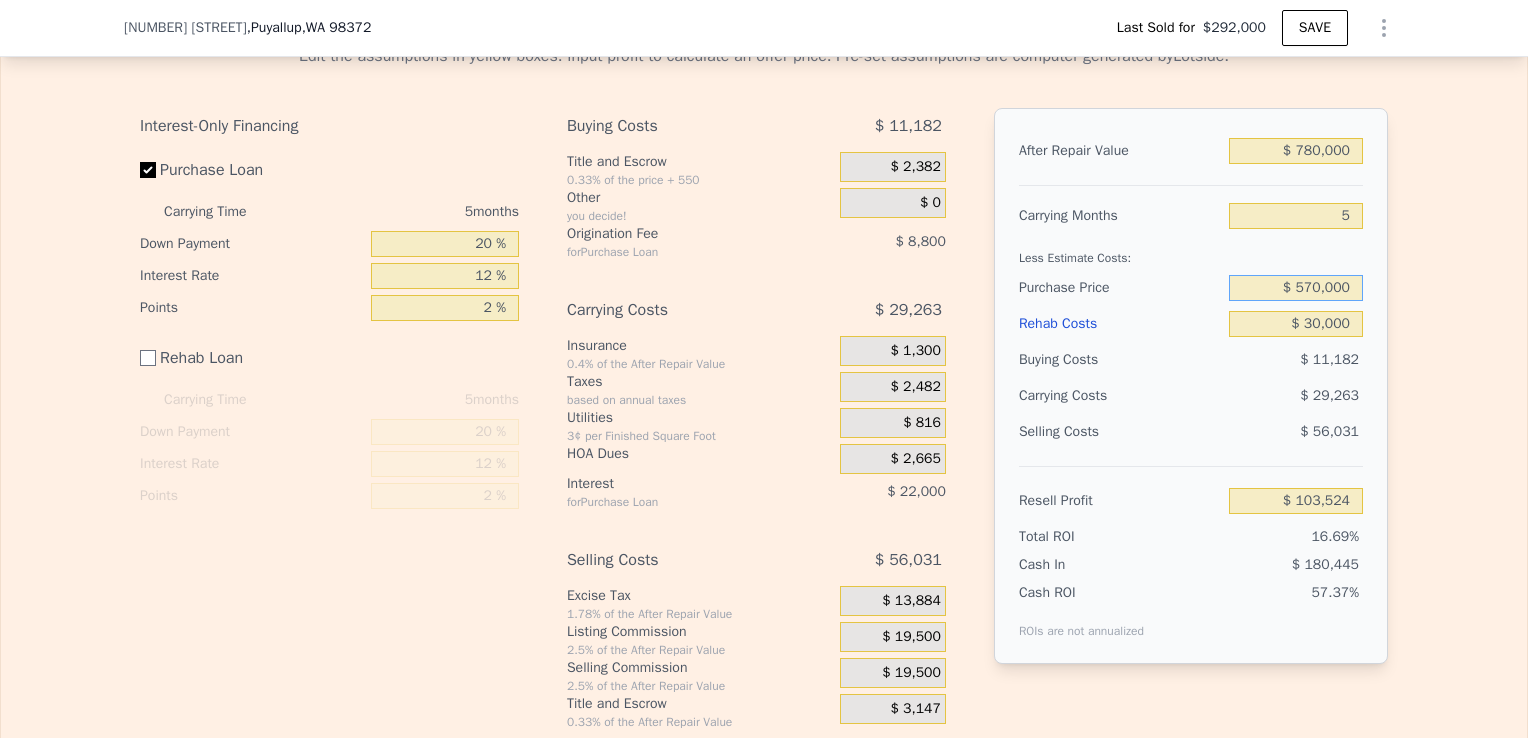 type on "$ 570,000" 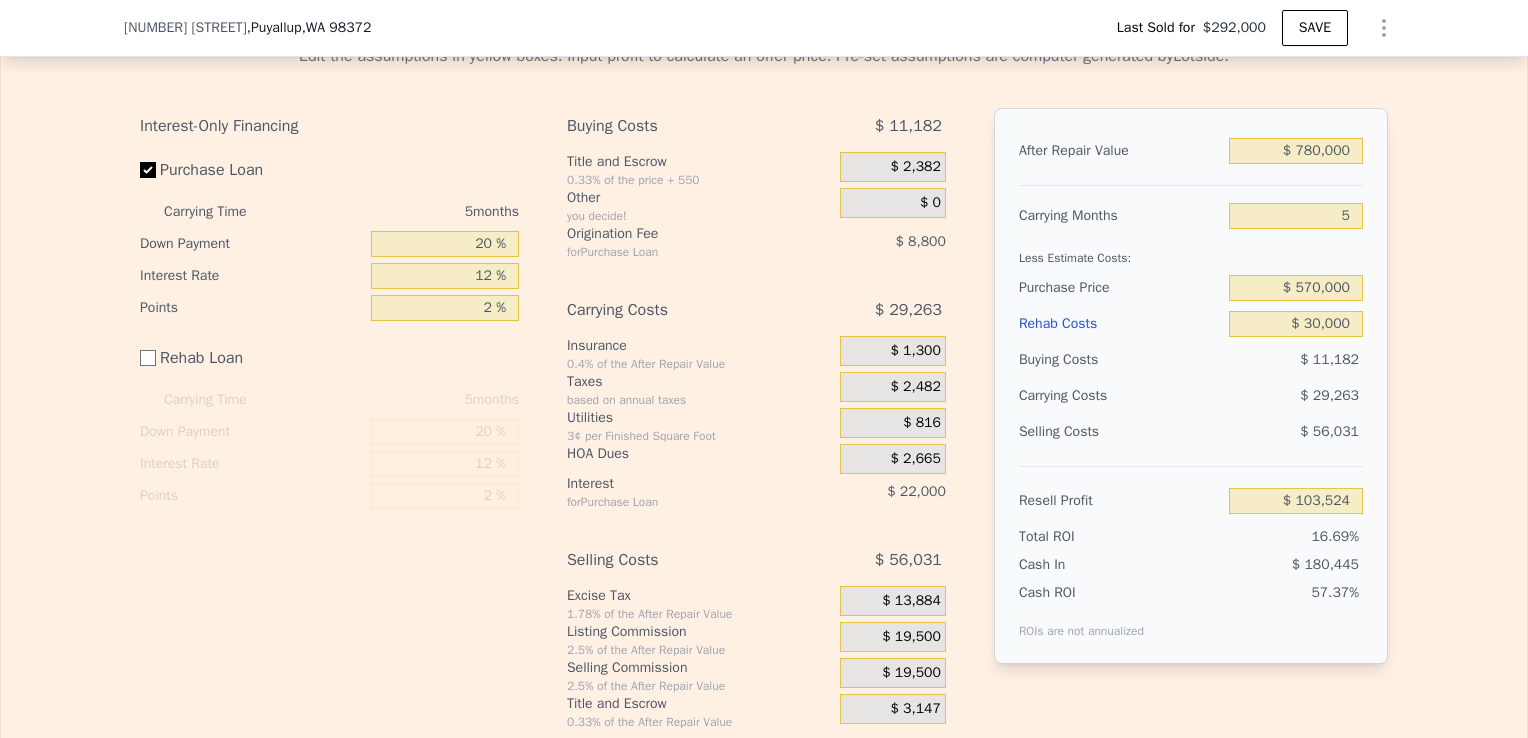 click on "Edit the assumptions in yellow boxes. Input profit to calculate an offer price. Pre-set assumptions are computer generated by Lotside . Interest-Only Financing Purchase Loan Carrying Time 5 months Down Payment 20 % Interest Rate 12 % Points 2 % Rehab Loan Carrying Time 5 months Down Payment 20 % Interest Rate 12 % Points 2 % Buying Costs $ [NUMBER] Title and Escrow 0.33% of the price + 550 $ [NUMBER] Other you decide! $ 0 Origination Fee for Purchase Loan $ [NUMBER] Carrying Costs $ [NUMBER] Insurance 0.4% of the After Repair Value $ [NUMBER] Taxes based on annual taxes $ [NUMBER] Utilities 3¢ per Finished Square Foot $ [NUMBER] HOA Dues $ [NUMBER] Interest for Purchase Loan $ [NUMBER] Selling Costs $ [NUMBER] Excise Tax 1.78% of the After Repair Value $ [NUMBER] Listing Commission 2.5% of the After Repair Value $ [NUMBER] Selling Commission 2.5% of the After Repair Value $ [NUMBER] Title and Escrow 0.33% of the After Repair Value $ [NUMBER] After Repair Value $ [NUMBER] Carrying Months 5 Less Estimate Costs: Purchase Price $ [NUMBER] 16.69%" at bounding box center [764, 379] 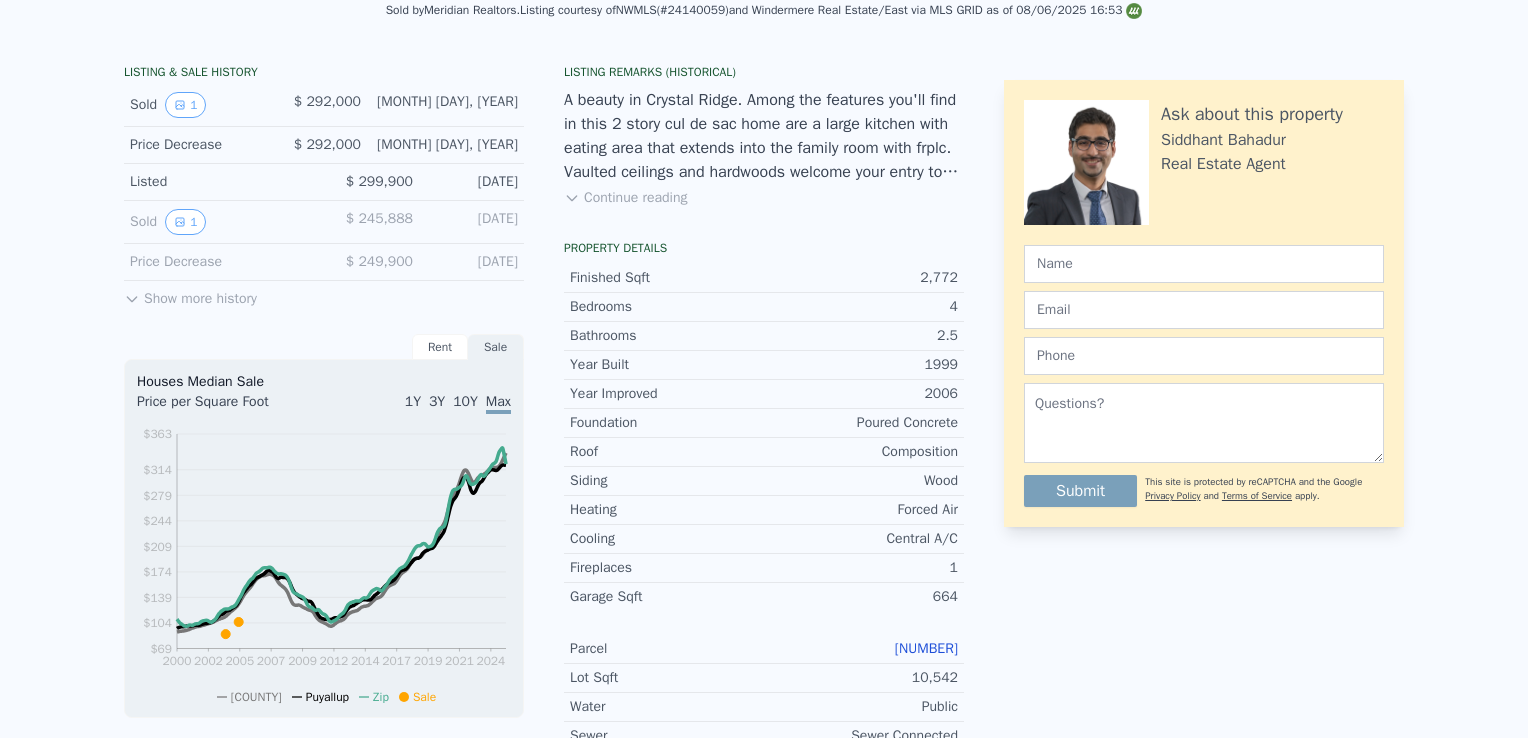 scroll, scrollTop: 0, scrollLeft: 0, axis: both 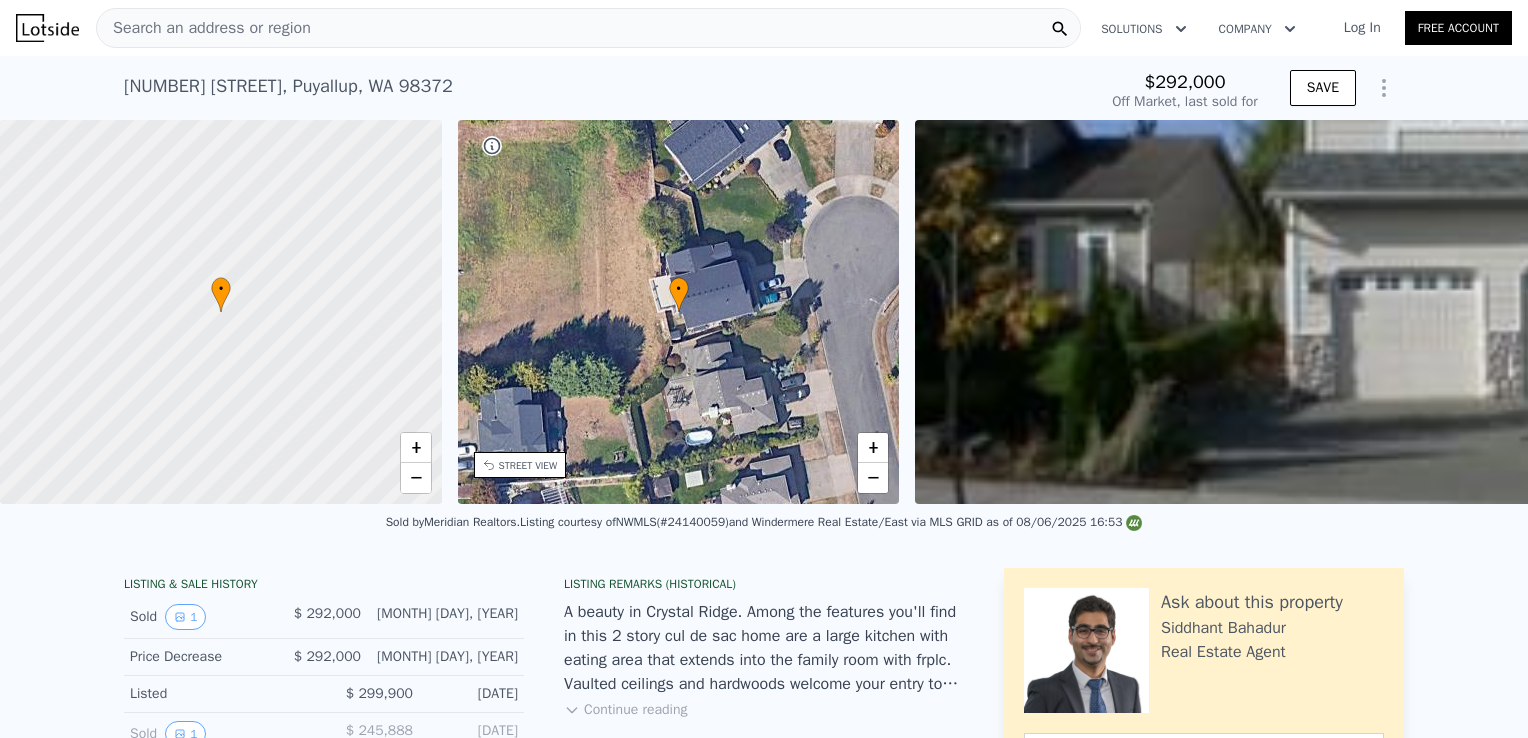 click on "Search an address or region" at bounding box center [588, 28] 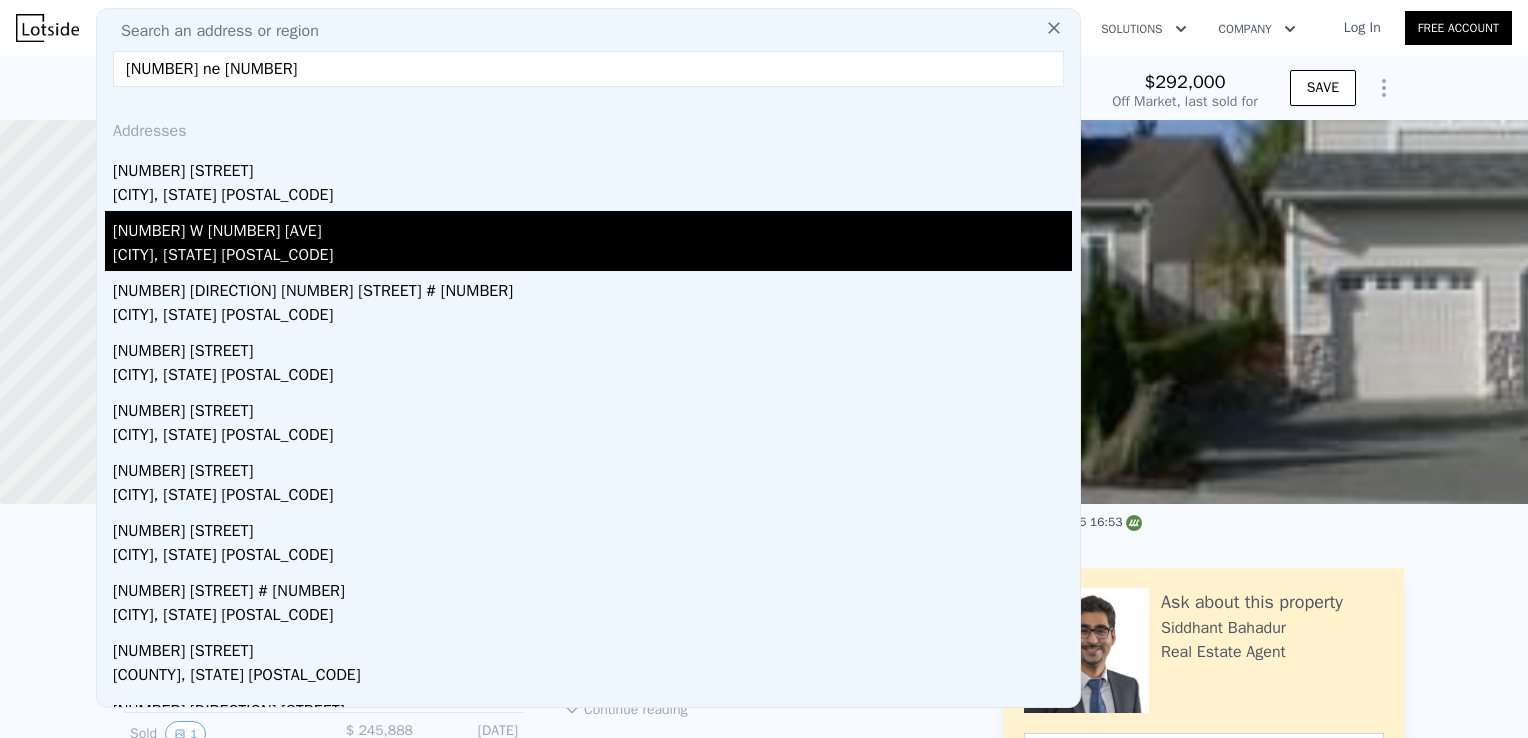 type on "[NUMBER] ne [NUMBER]" 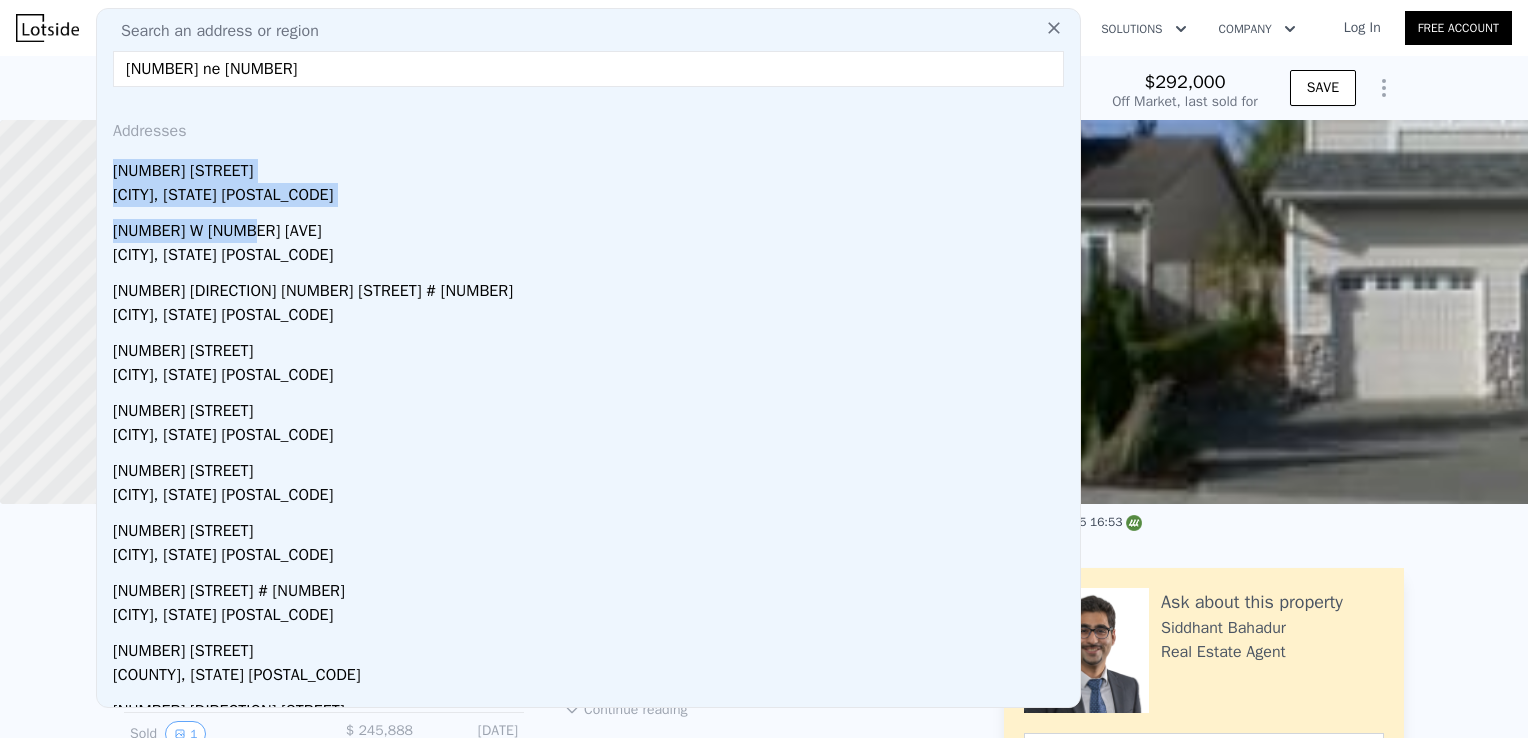 drag, startPoint x: 501, startPoint y: 221, endPoint x: 557, endPoint y: 96, distance: 136.9708 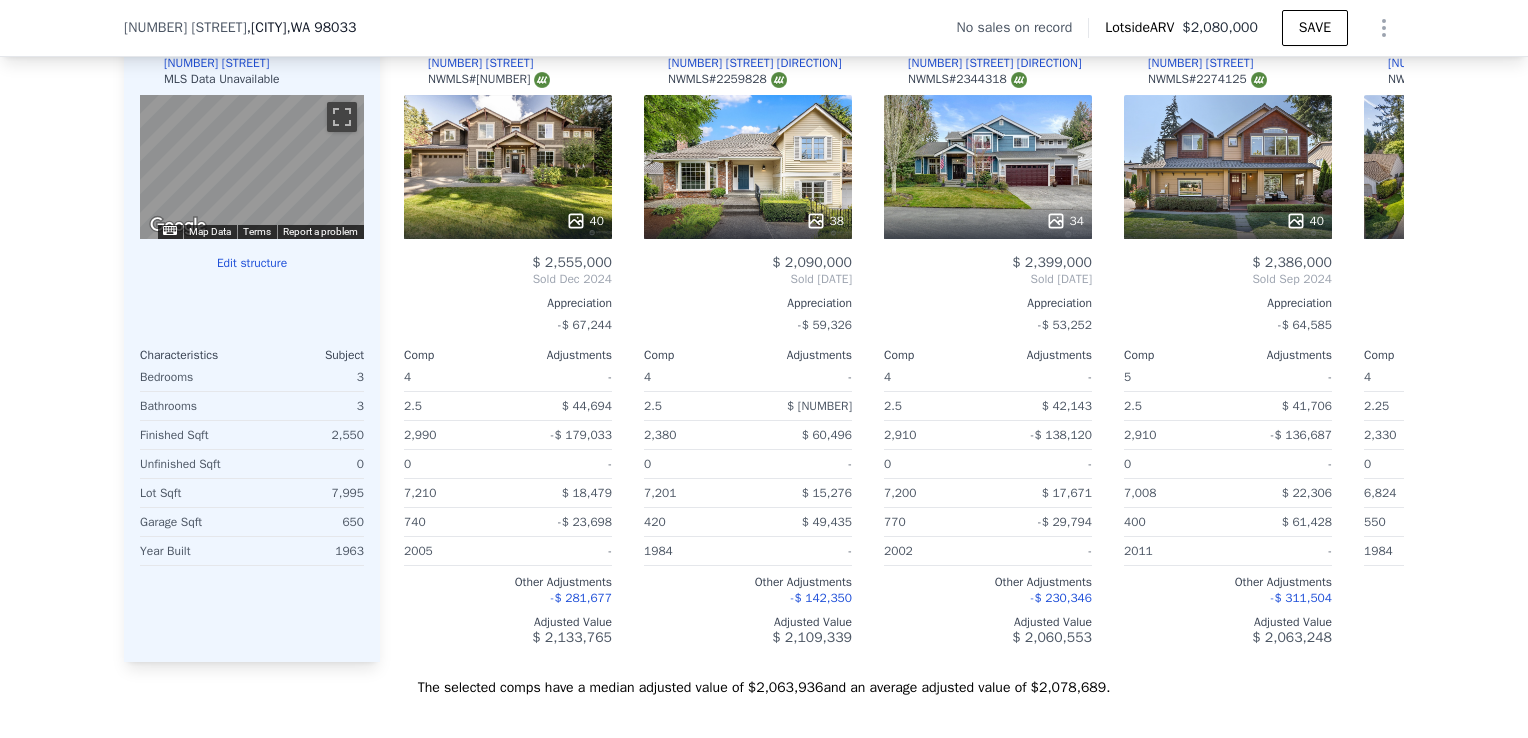 scroll, scrollTop: 2127, scrollLeft: 0, axis: vertical 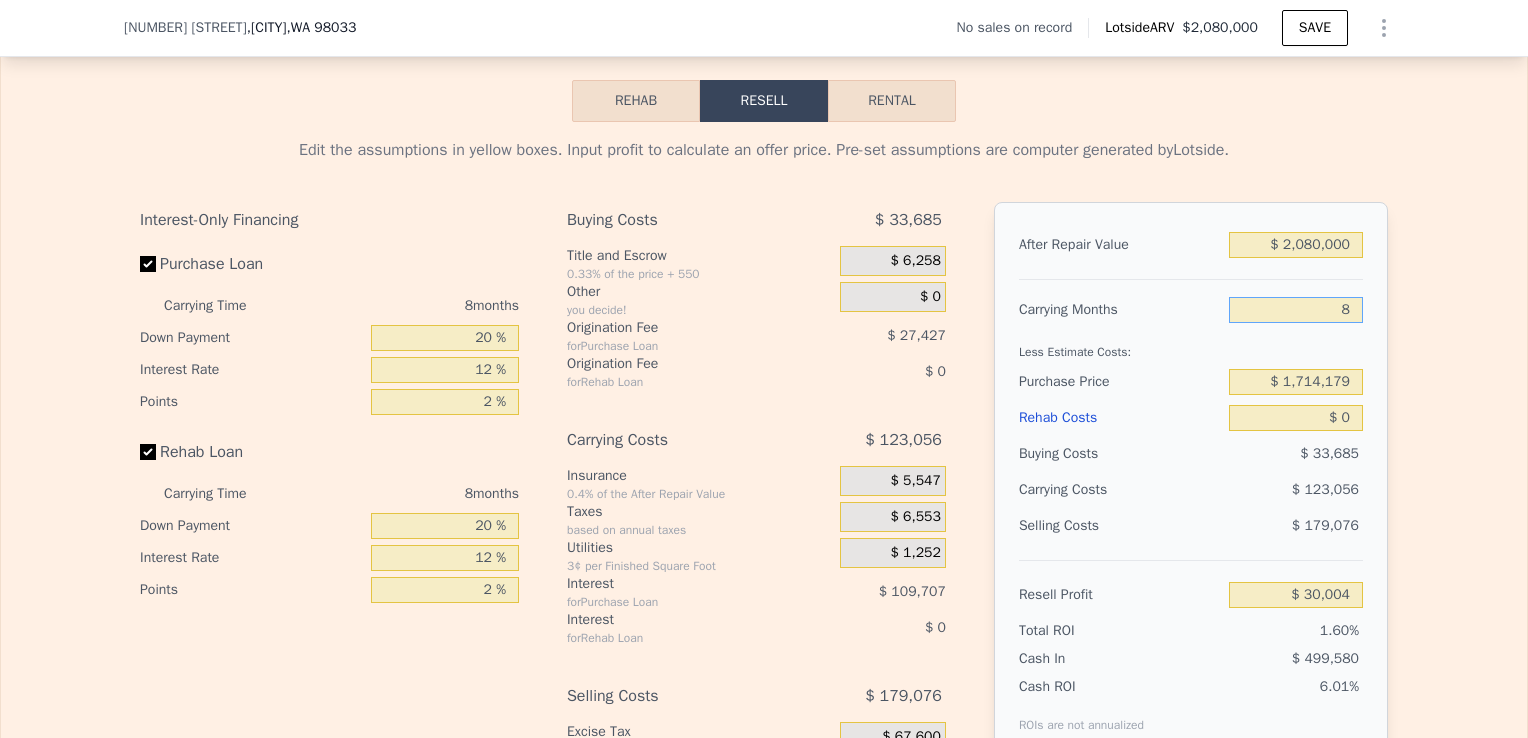 click on "8" at bounding box center (1296, 310) 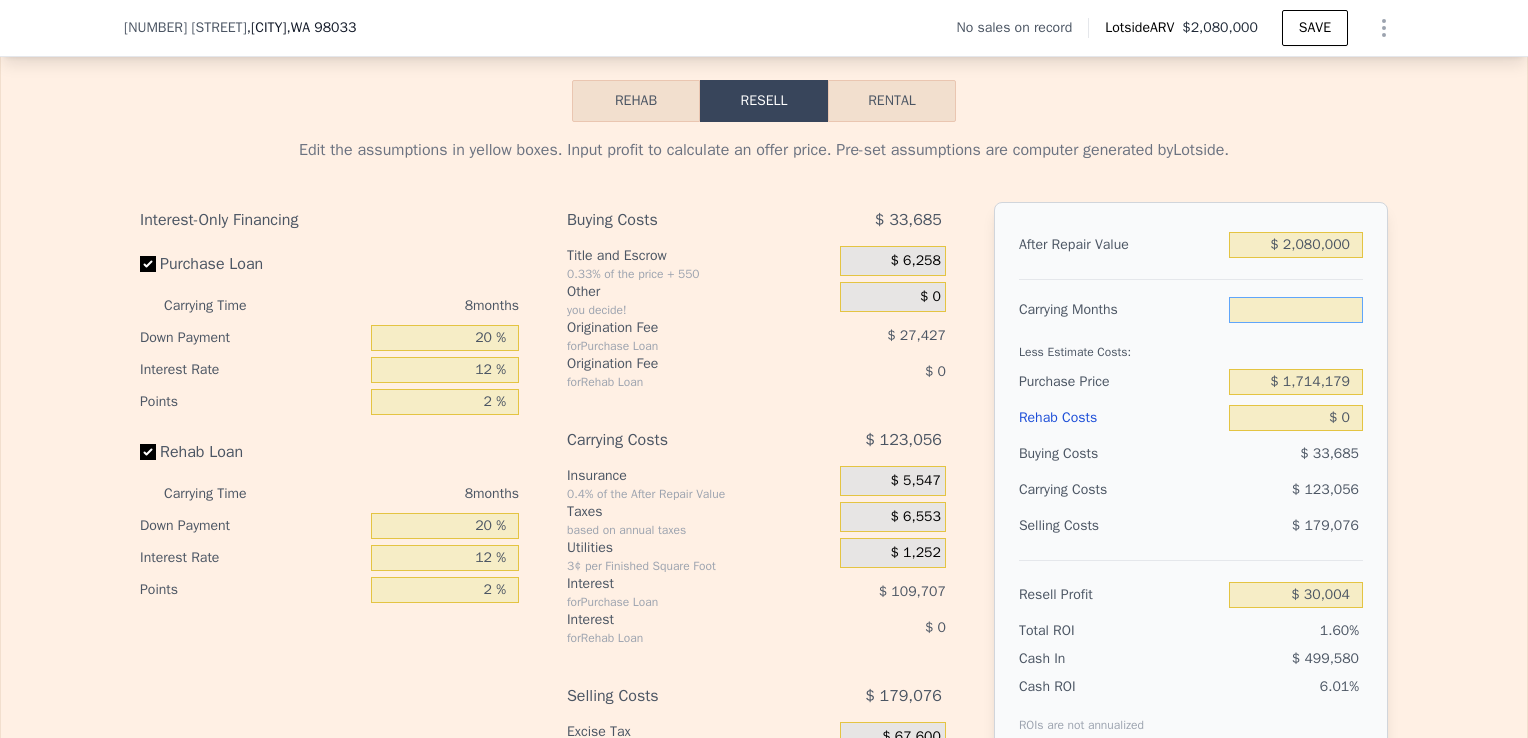 type on "6" 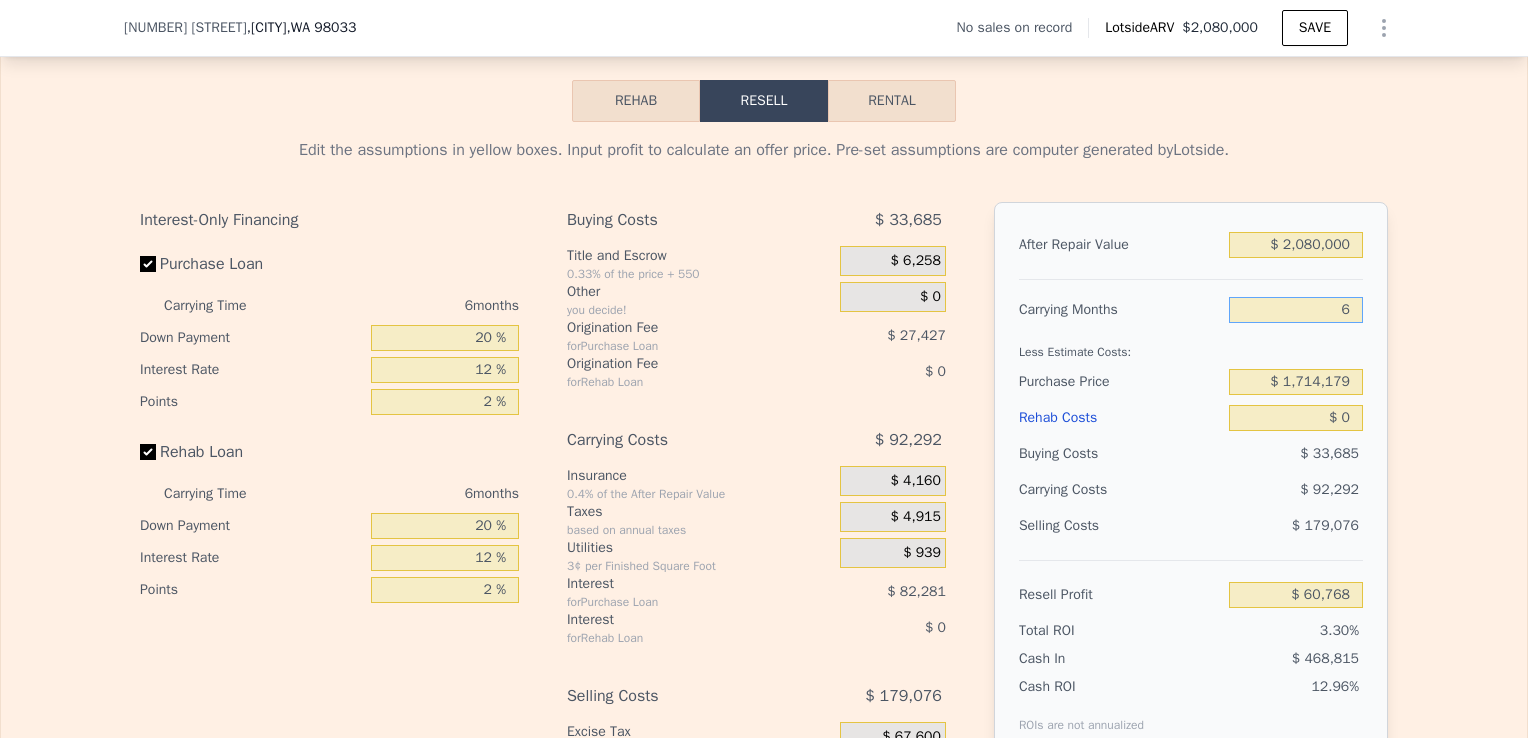 type on "$ 60,768" 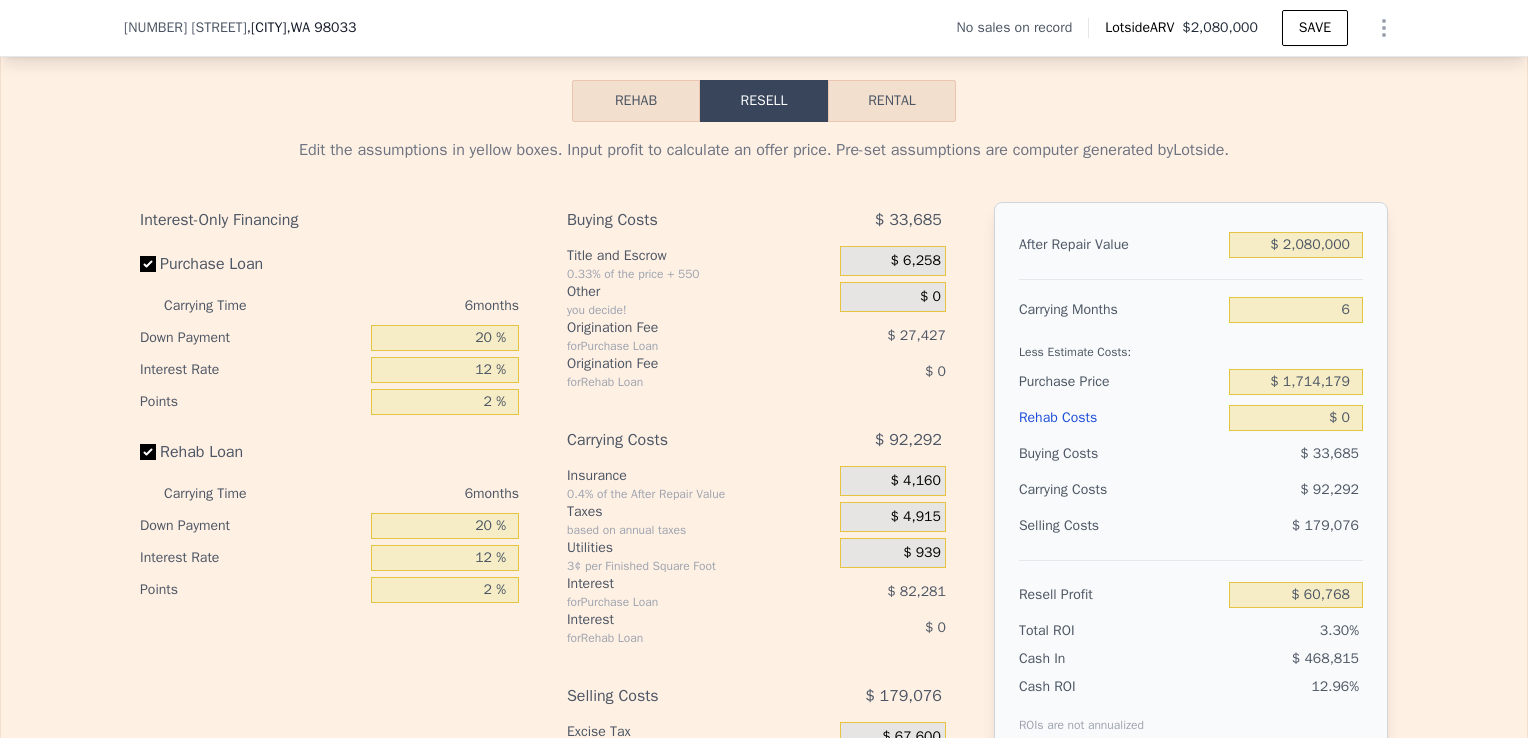 click on "Edit the assumptions in yellow boxes. Input profit to calculate an offer price. Pre-set assumptions are computer generated by Lotside . Interest-Only Financing Purchase Loan Carrying Time 6 months Down Payment 20 % Interest Rate 12 % Points 2 % Rehab Loan Carrying Time 6 months Down Payment 20 % Interest Rate 12 % Points 2 % Buying Costs $ 33,685 Title and Escrow 0.33% of the price + 550 $ 6,258 Other you decide! $ 0 Origination Fee for Purchase Loan $ 27,427 Origination Fee for Rehab Loan $ 0 Carrying Costs $ 92,292 Insurance 0.4% of the After Repair Value $ 4,160 Taxes based on annual taxes $ 4,915 Utilities 3¢ per Finished Square Foot $ 939 Interest for Purchase Loan $ 82,281 Interest for Rehab Loan $ 0 Selling Costs $ 179,076 Excise Tax 3.25% of the After Repair Value $ 67,600 Listing Commission 2.5% of the After Repair Value $ 52,000 Selling Commission 2.5% of the After Repair Value $ 52,000 Title and Escrow 0.33% of the After Repair Value $ 7,476 After Repair Value $ 2,080,000 Carrying Months 6" at bounding box center (764, 494) 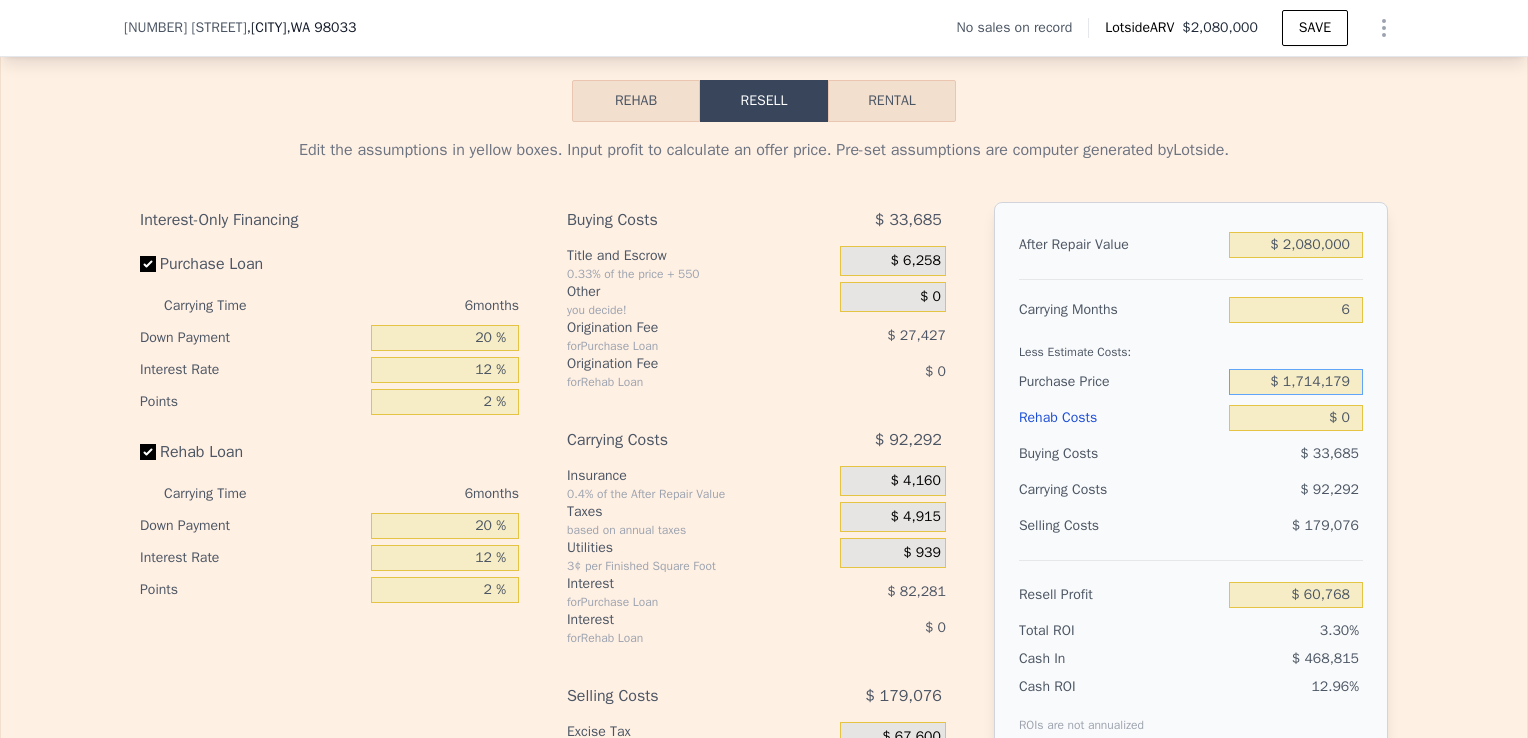 drag, startPoint x: 1346, startPoint y: 386, endPoint x: 1236, endPoint y: 394, distance: 110.29053 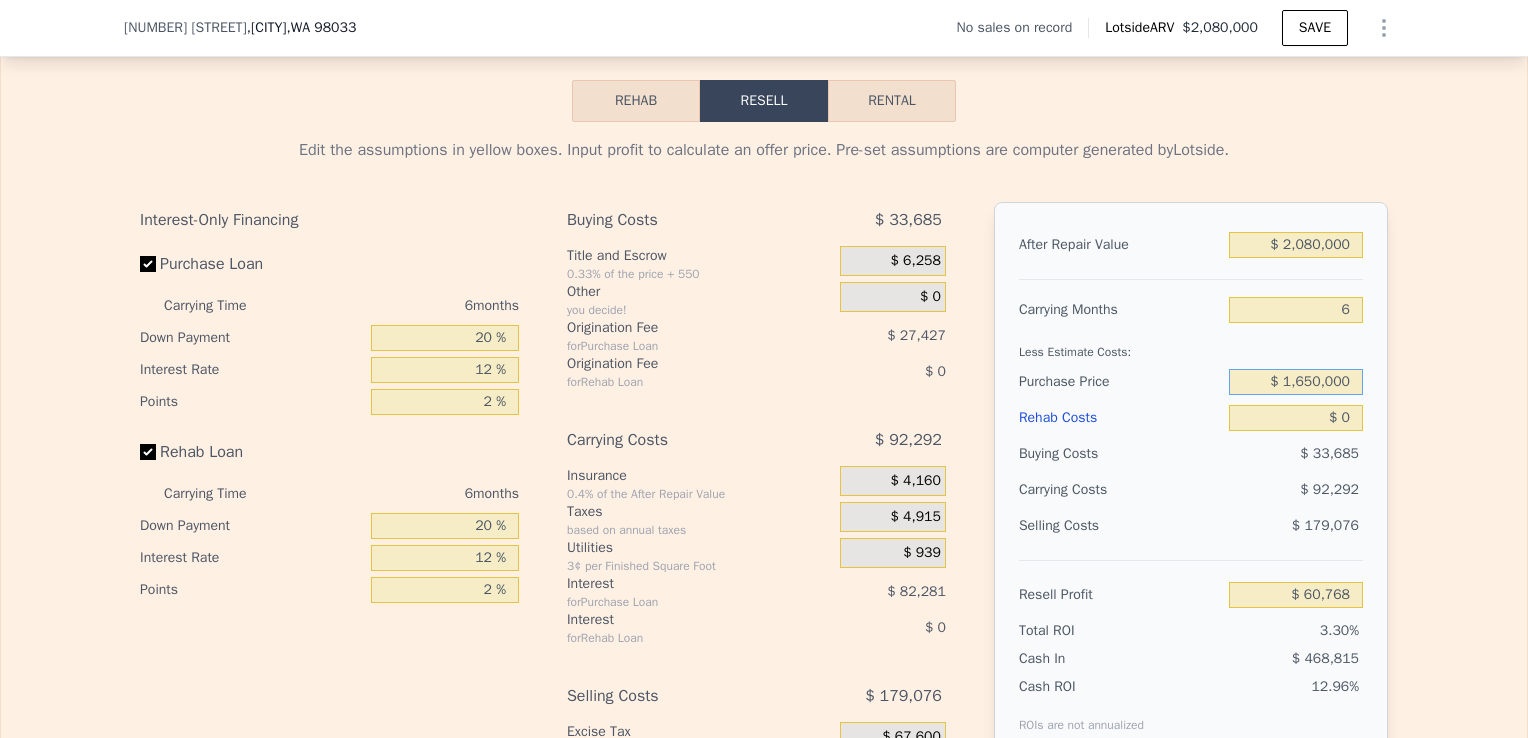 type on "$ 1,650,000" 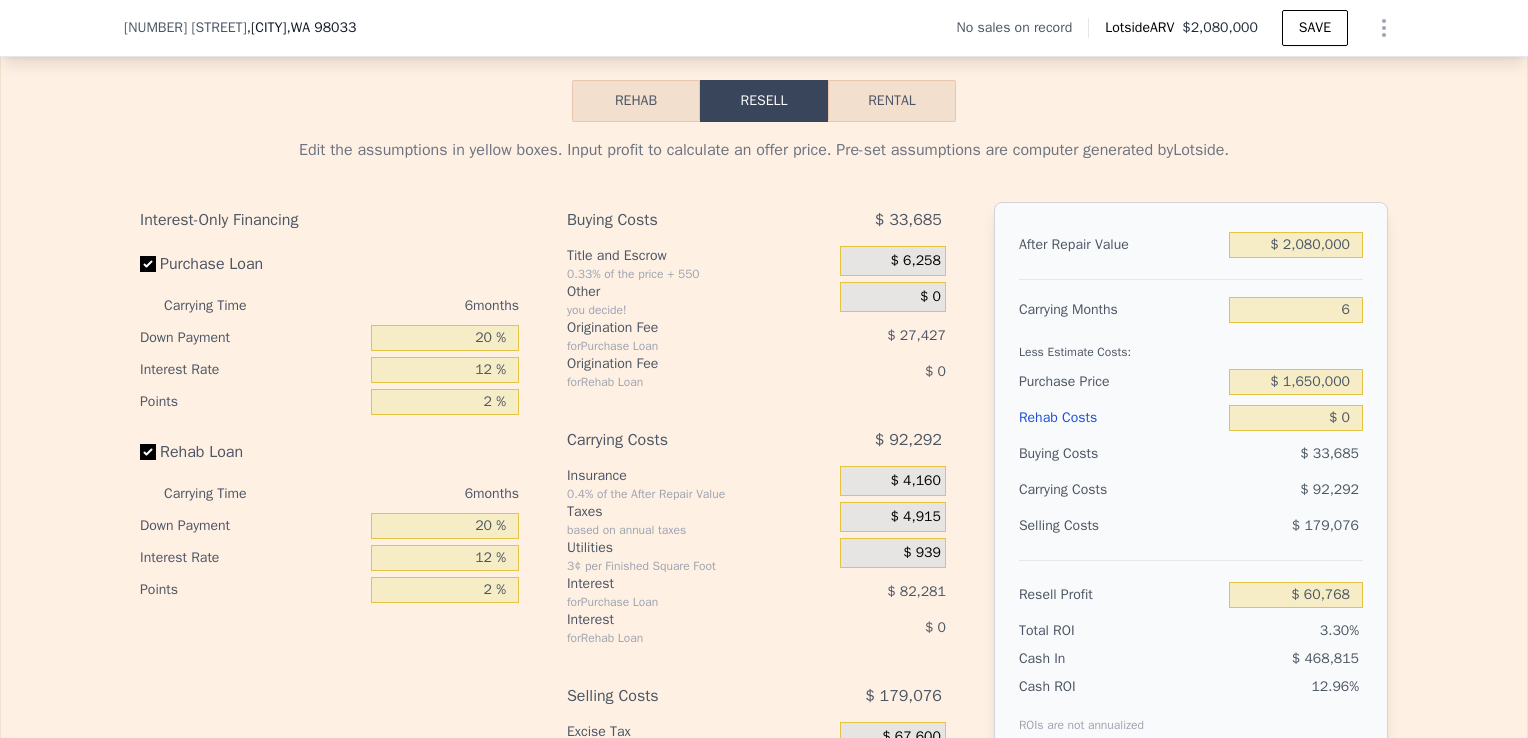 click on "Edit the assumptions in yellow boxes. Input profit to calculate an offer price. Pre-set assumptions are computer generated by Lotside . Interest-Only Financing Purchase Loan Carrying Time 6 months Down Payment 20 % Interest Rate 12 % Points 2 % Rehab Loan Carrying Time 6 months Down Payment 20 % Interest Rate 12 % Points 2 % Buying Costs $ 33,685 Title and Escrow 0.33% of the price + 550 $ 6,258 Other you decide! $ 0 Origination Fee for Purchase Loan $ 27,427 Origination Fee for Rehab Loan $ 0 Carrying Costs $ 92,292 Insurance 0.4% of the After Repair Value $ 4,160 Taxes based on annual taxes $ 4,915 Utilities 3¢ per Finished Square Foot $ 939 Interest for Purchase Loan $ 82,281 Interest for Rehab Loan $ 0 Selling Costs $ 179,076 Excise Tax 3.25% of the After Repair Value $ 67,600 Listing Commission 2.5% of the After Repair Value $ 52,000 Selling Commission 2.5% of the After Repair Value $ 52,000 Title and Escrow 0.33% of the After Repair Value $ 7,476 After Repair Value $ 2,080,000 Carrying Months 6" at bounding box center (764, 494) 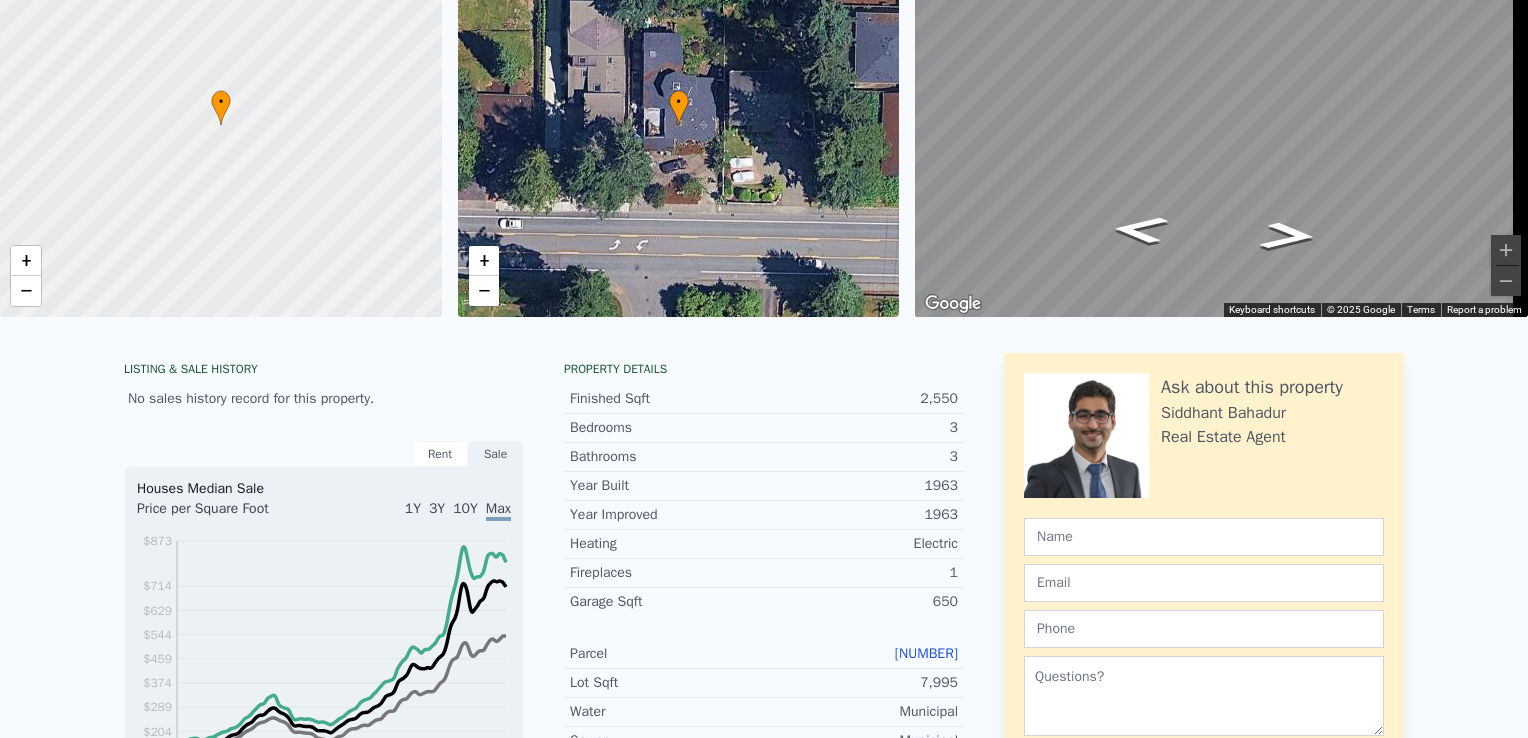 scroll, scrollTop: 0, scrollLeft: 0, axis: both 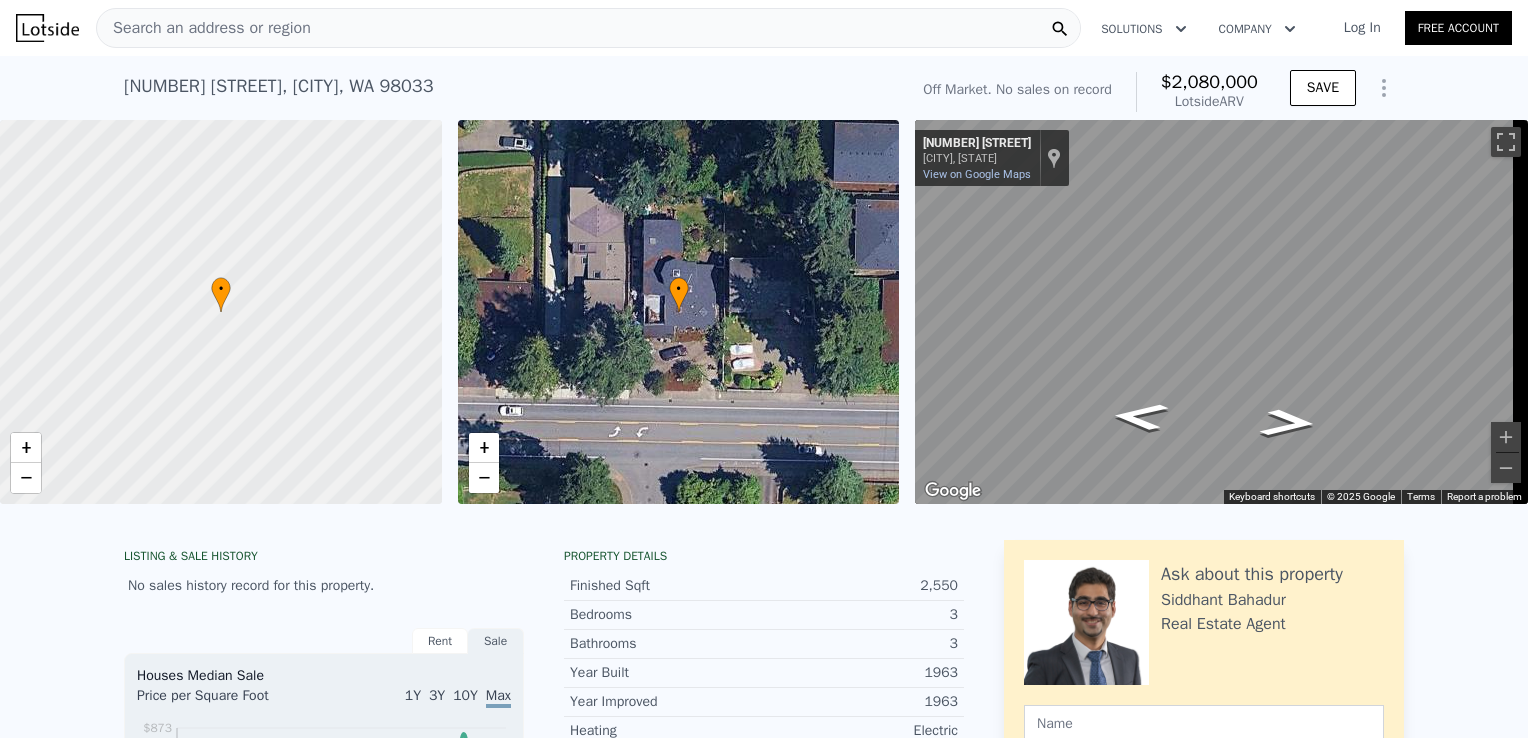 click on "Search an address or region" at bounding box center (588, 28) 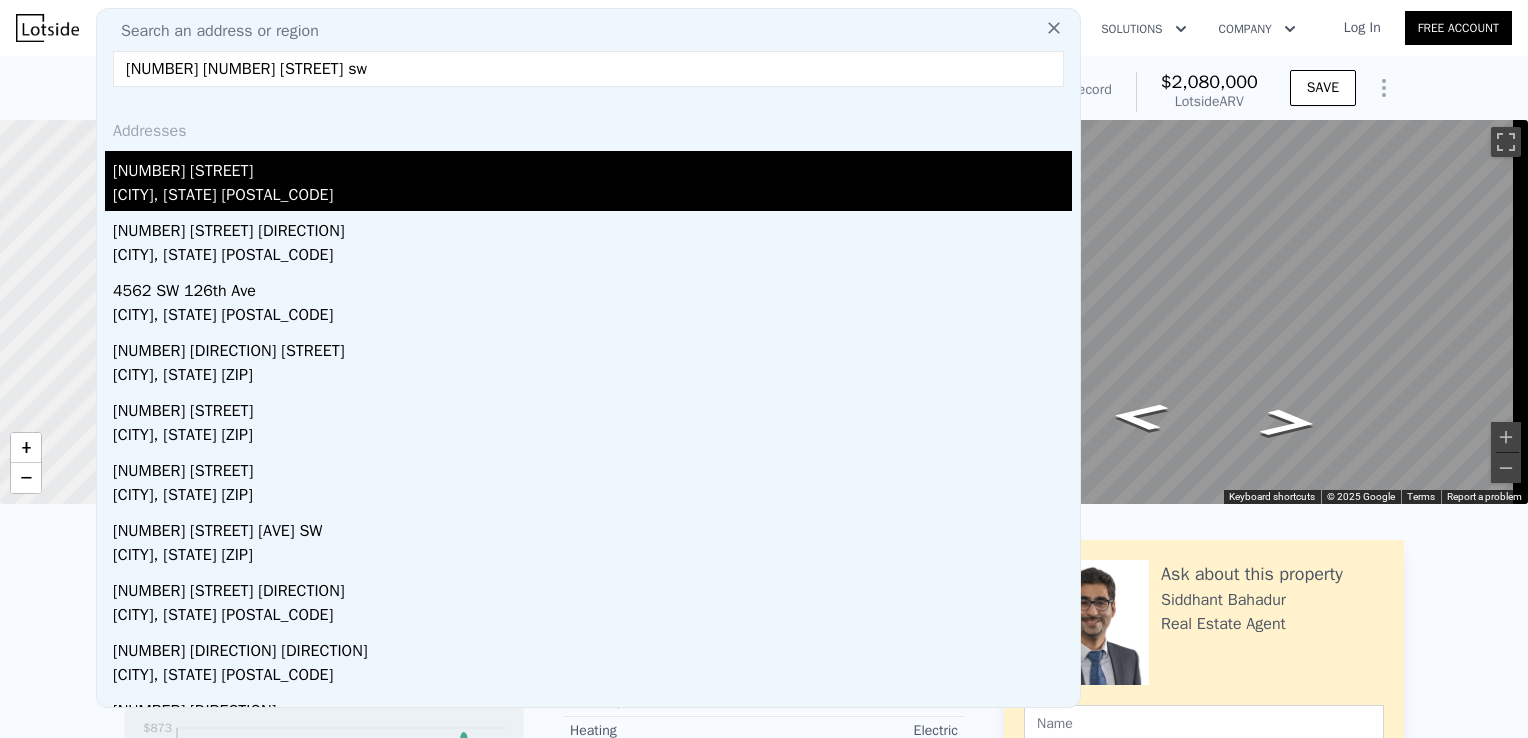 type on "[NUMBER] [NUMBER] [STREET] sw" 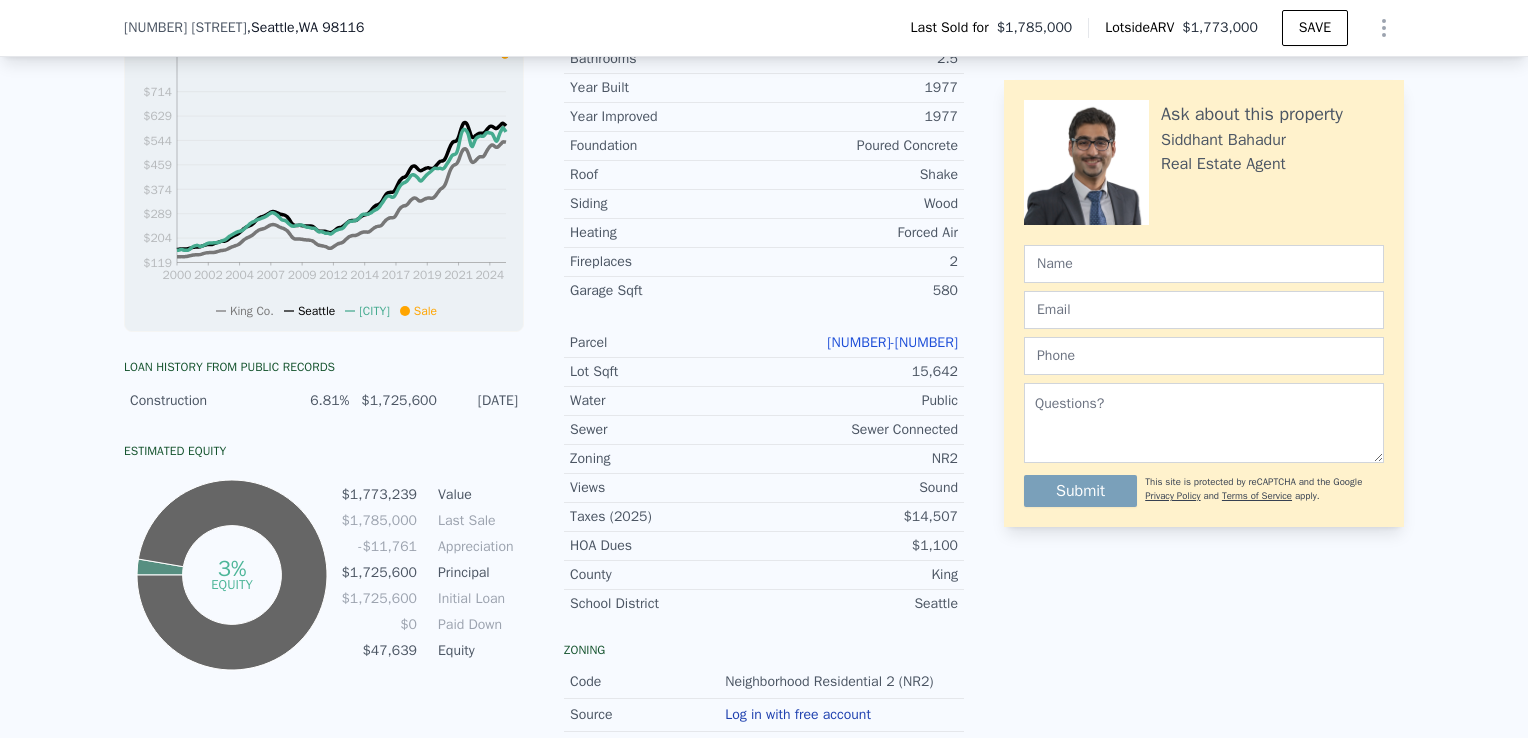 scroll, scrollTop: 815, scrollLeft: 0, axis: vertical 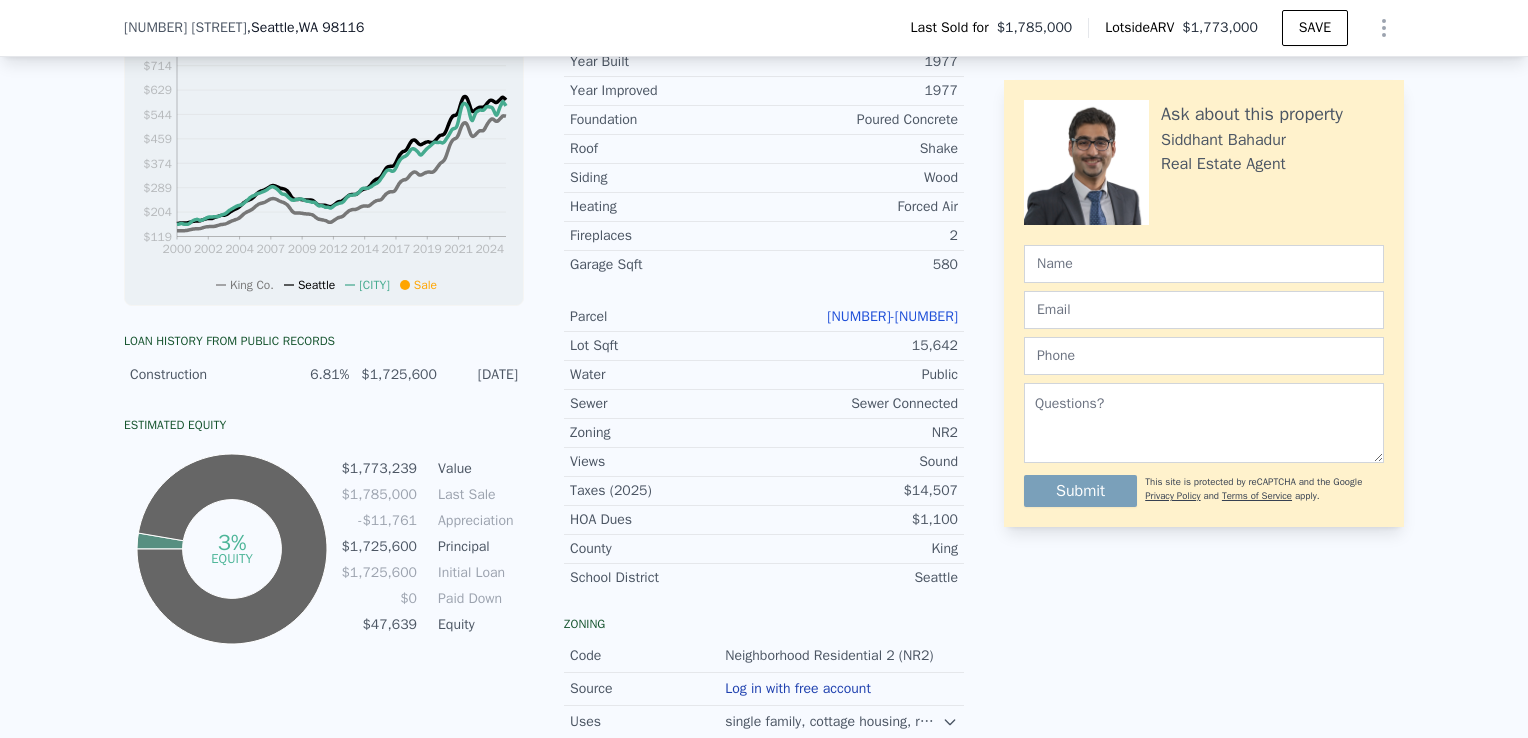 click on "Parcel 793600-0592" at bounding box center [764, 317] 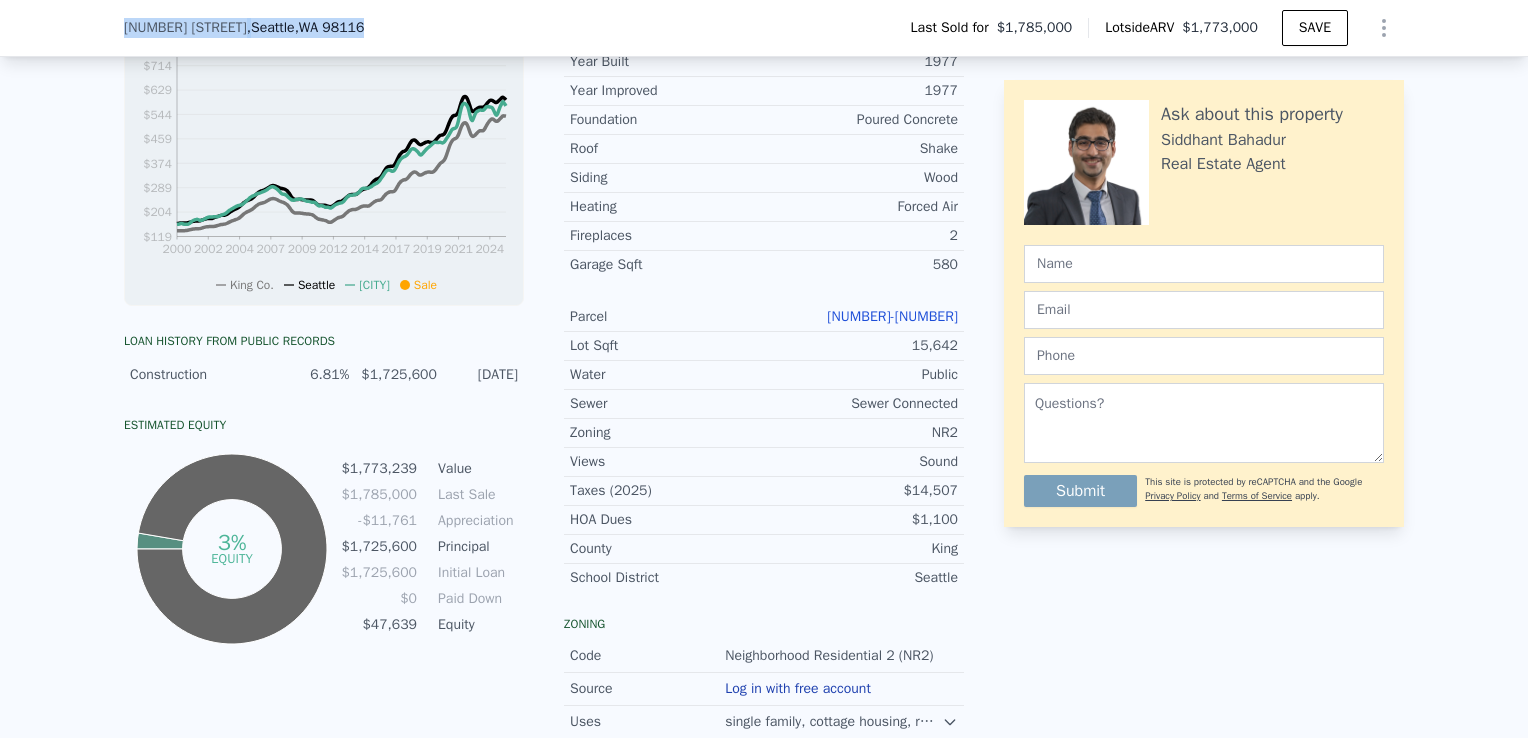drag, startPoint x: 103, startPoint y: 31, endPoint x: 370, endPoint y: 22, distance: 267.15164 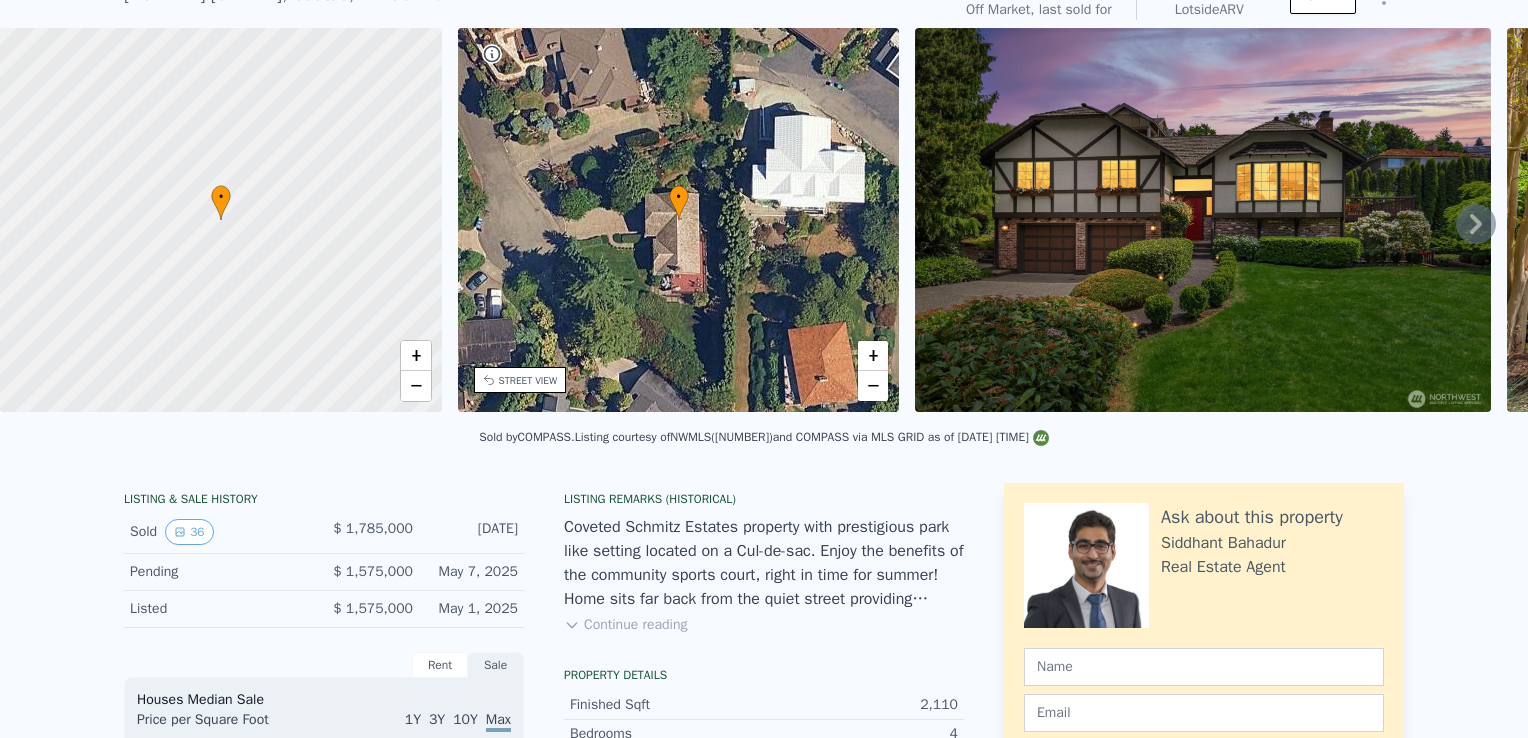 scroll, scrollTop: 0, scrollLeft: 0, axis: both 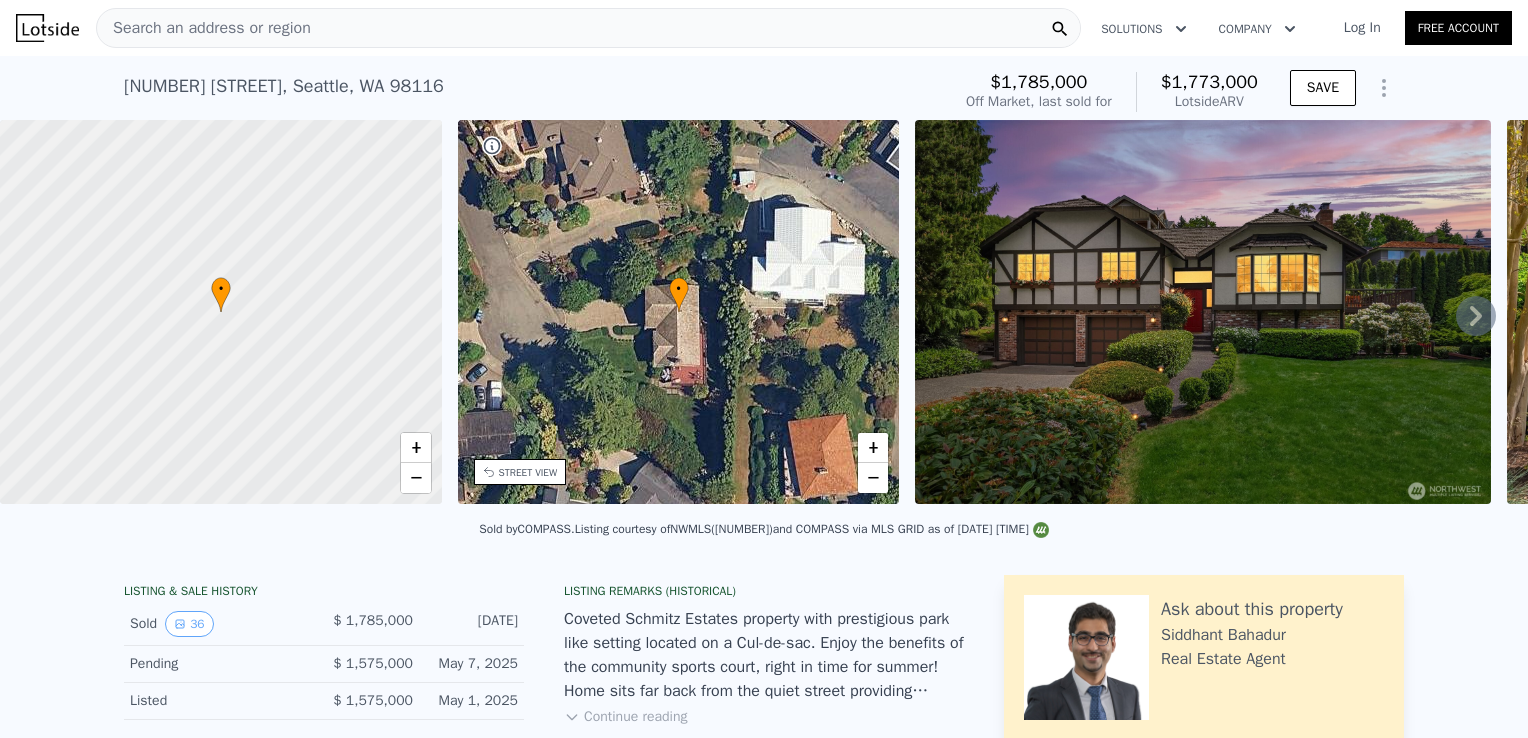 click on "Search an address or region" at bounding box center (588, 28) 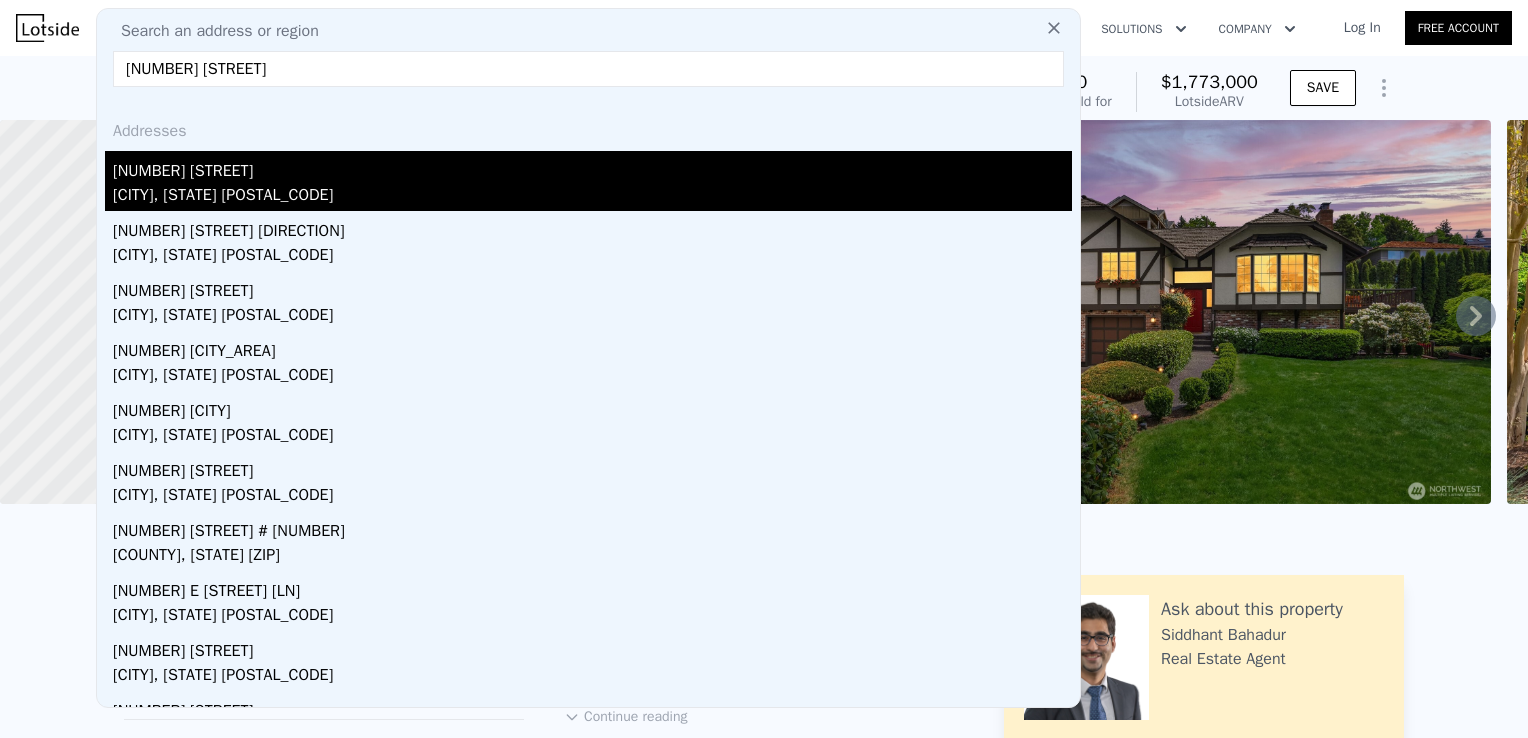 type on "[NUMBER] [STREET]" 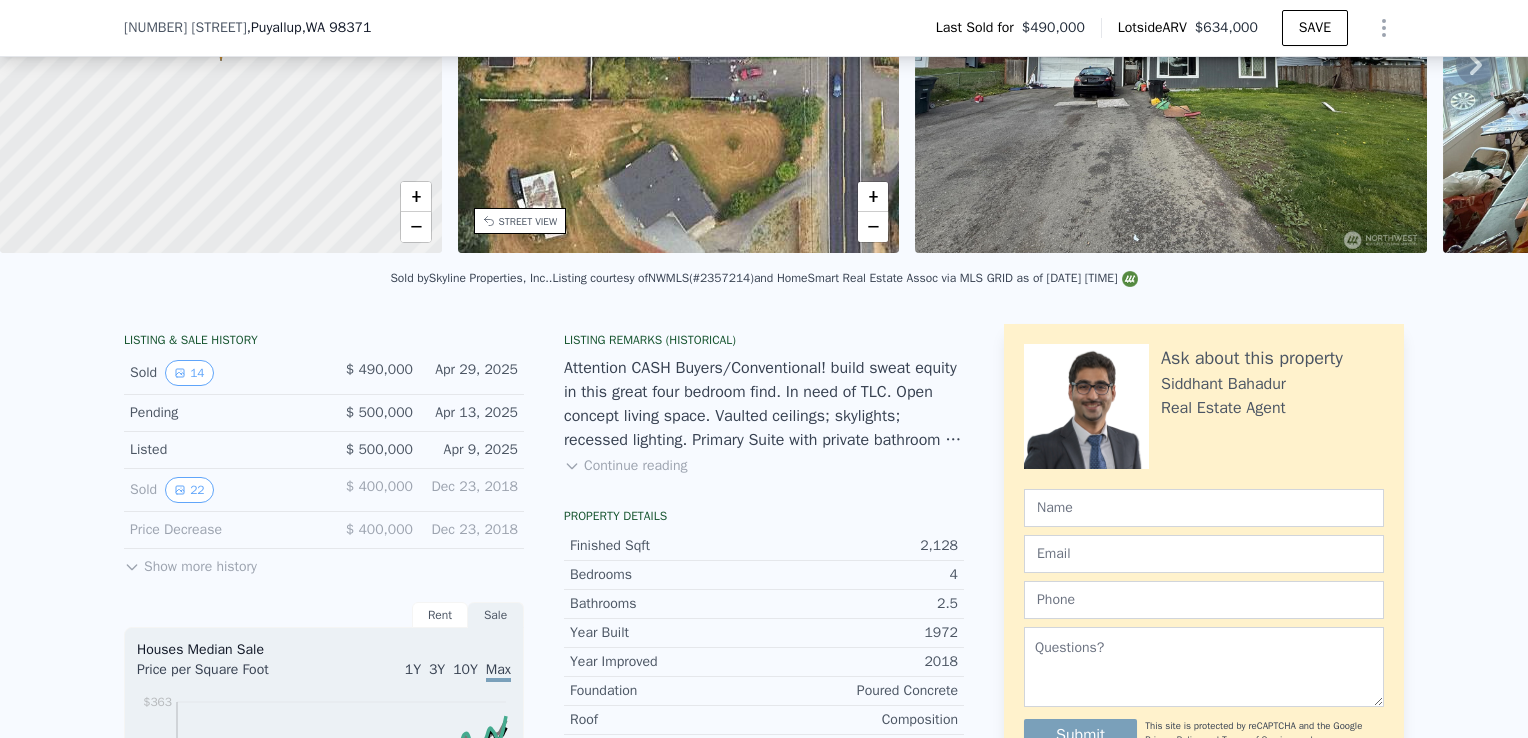 scroll, scrollTop: 244, scrollLeft: 0, axis: vertical 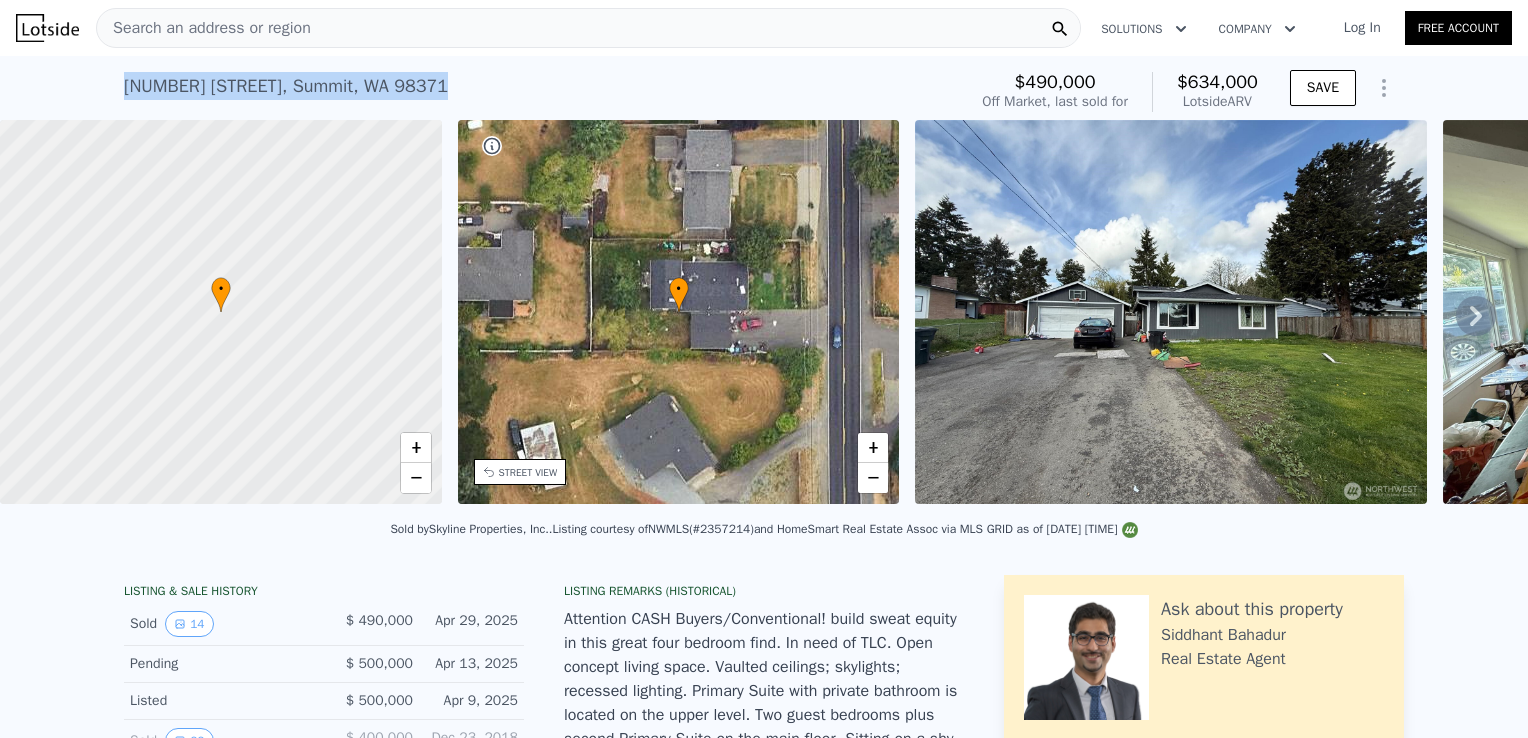 drag, startPoint x: 113, startPoint y: 89, endPoint x: 478, endPoint y: 105, distance: 365.35052 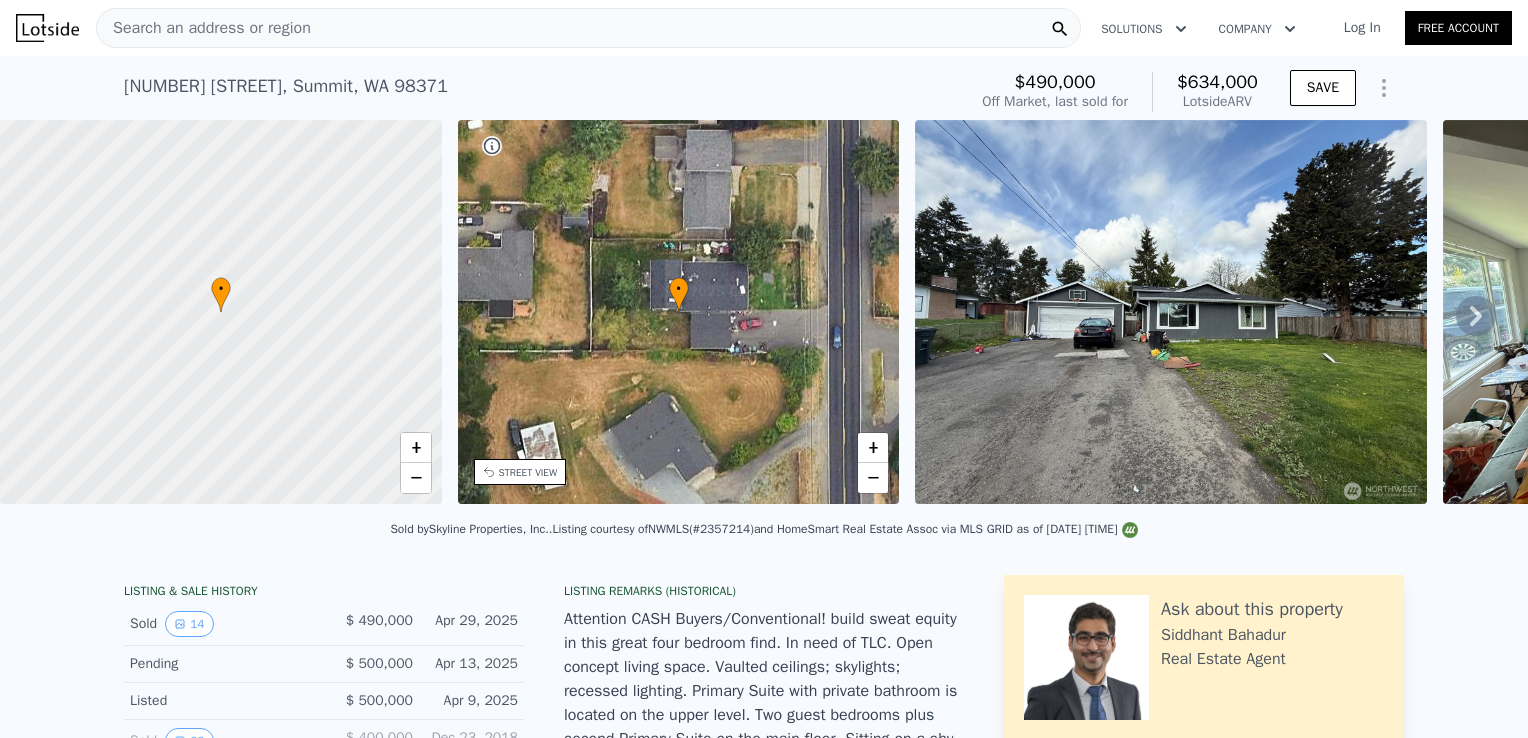 click on "Search an address or region" at bounding box center (588, 28) 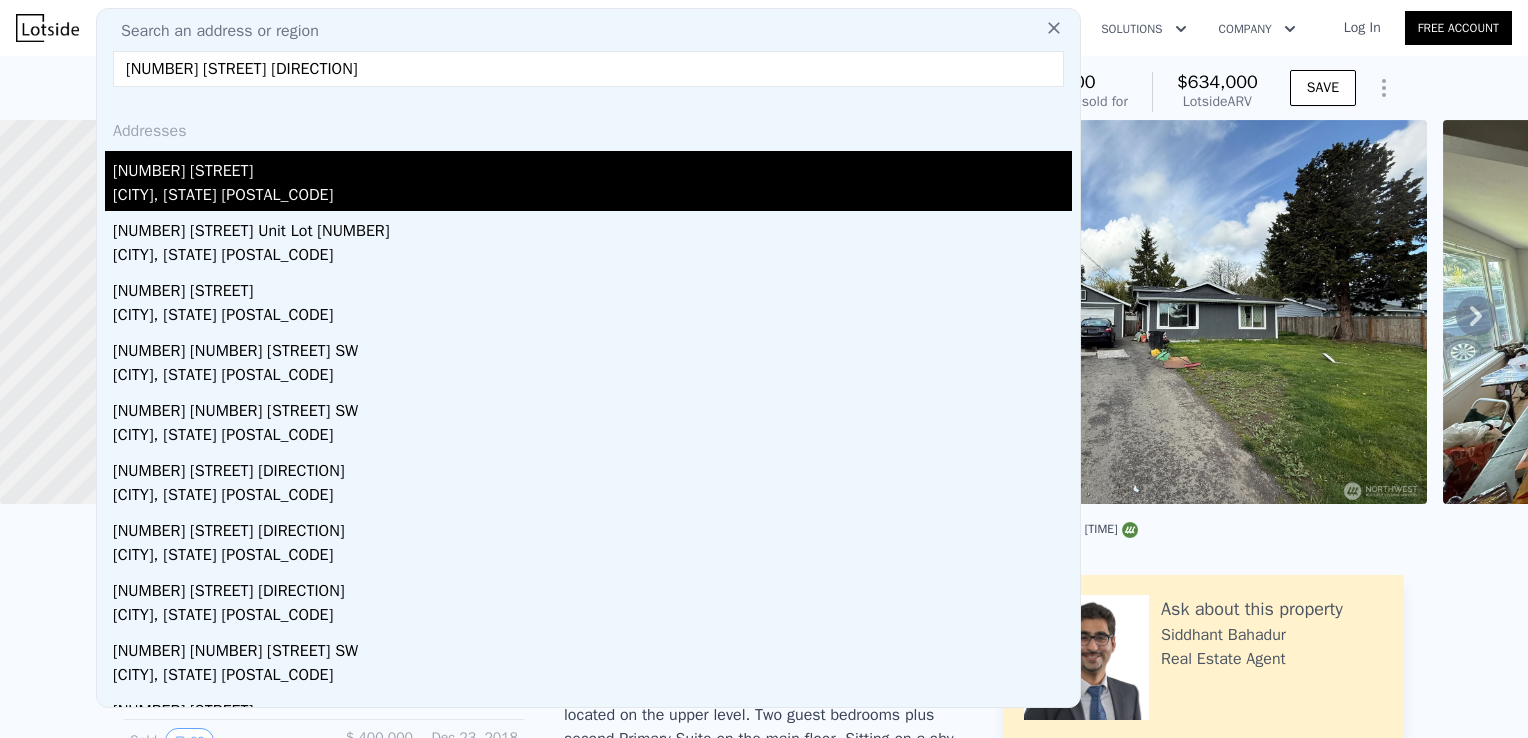 type on "[NUMBER] [STREET] [DIRECTION]" 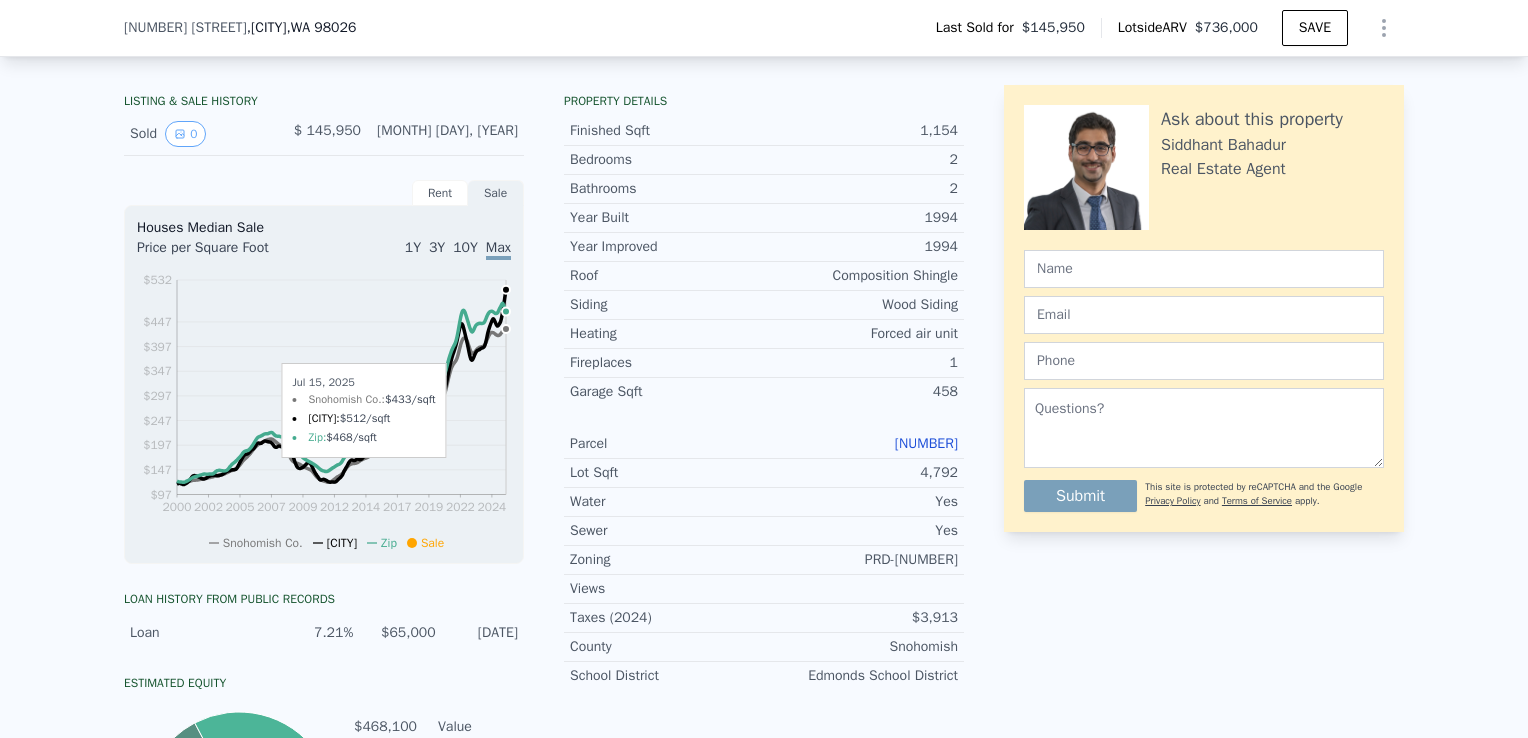 scroll, scrollTop: 576, scrollLeft: 0, axis: vertical 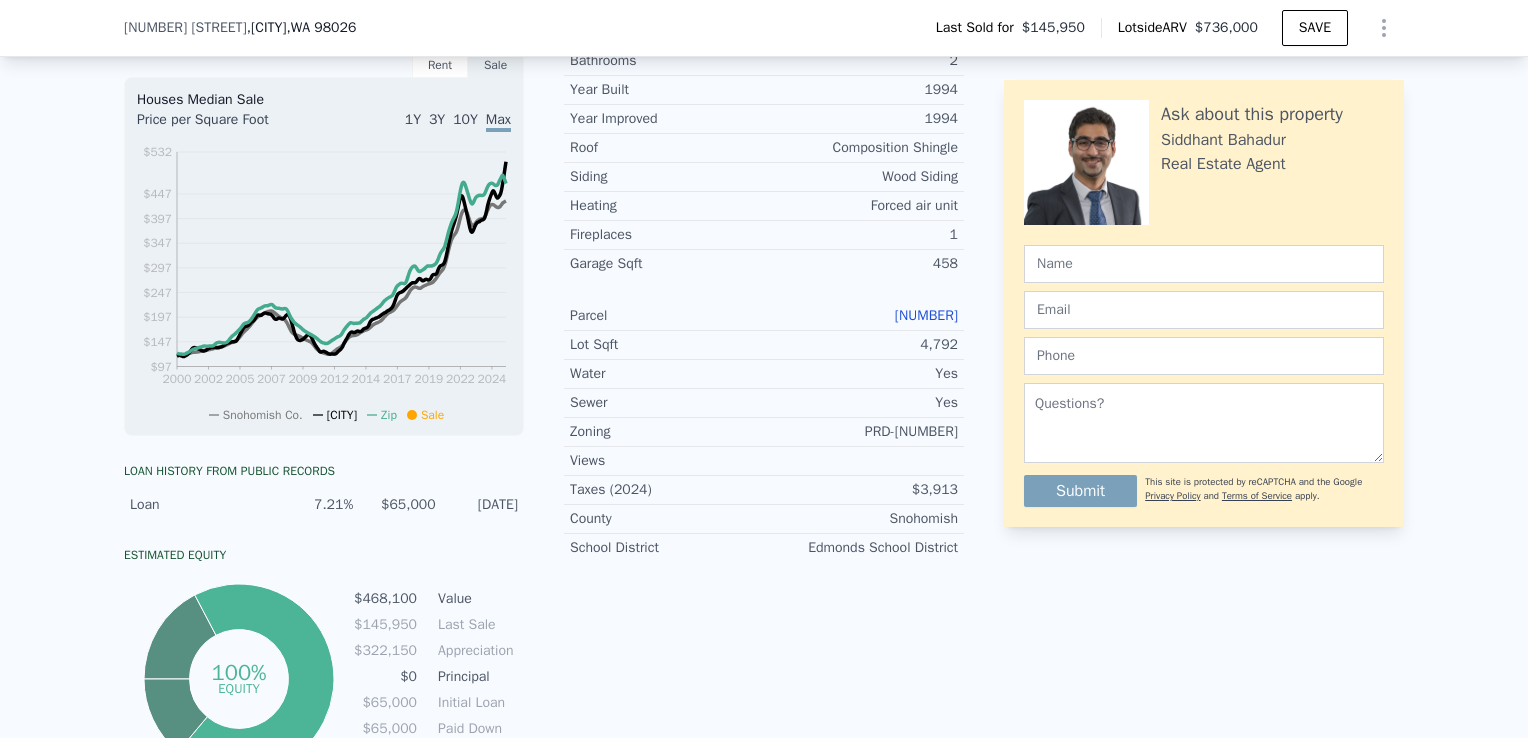 click on "[NUMBER]" at bounding box center (926, 315) 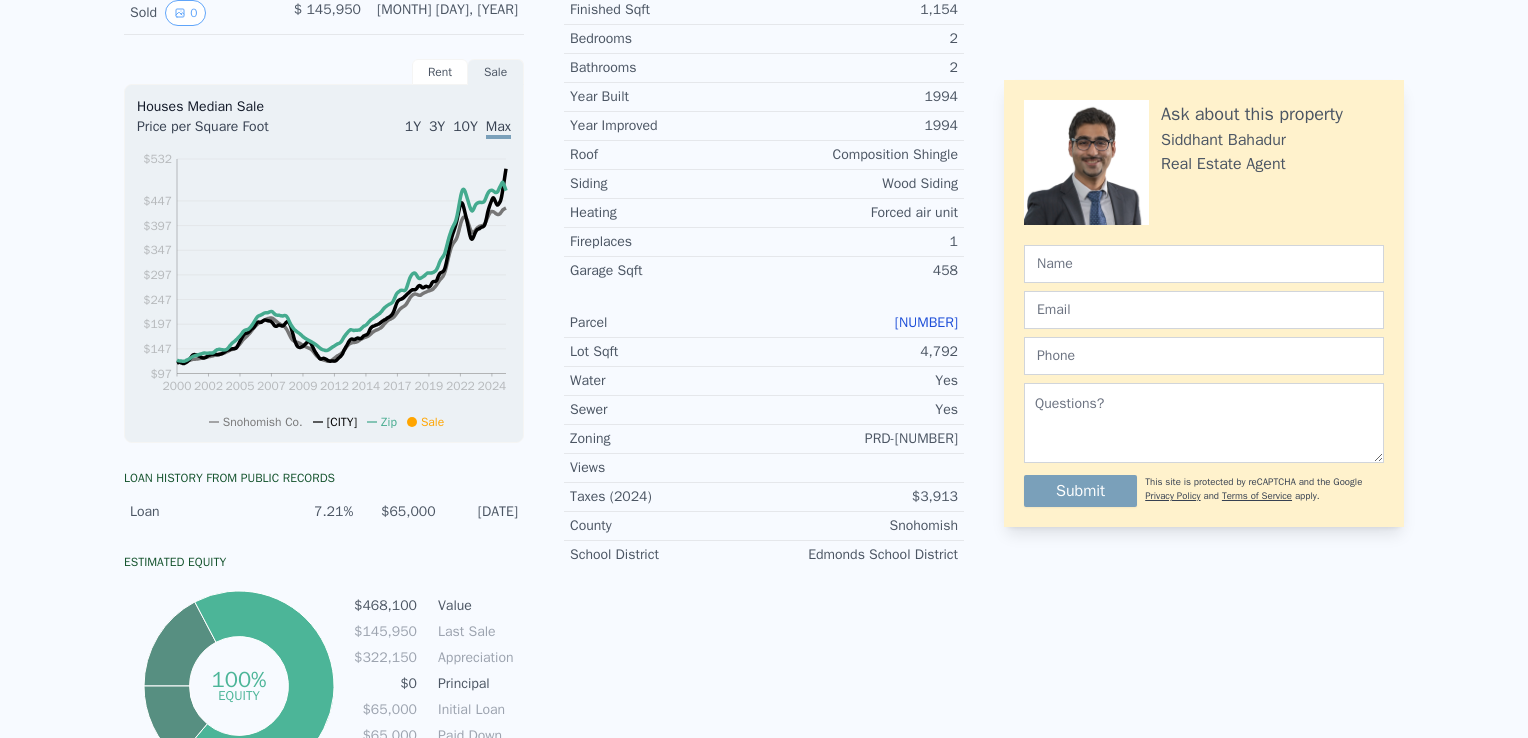 scroll, scrollTop: 0, scrollLeft: 0, axis: both 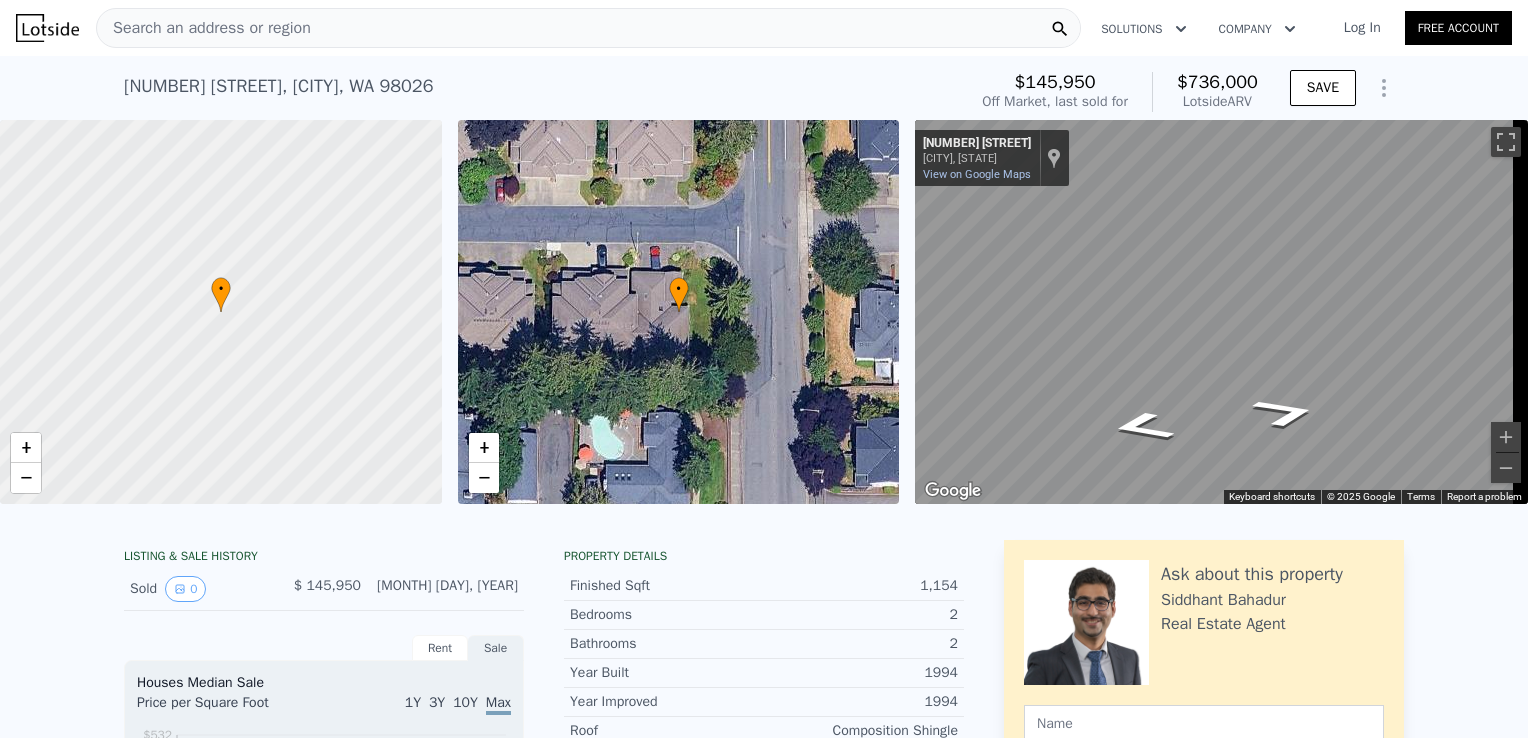click on "Search an address or region" at bounding box center (588, 28) 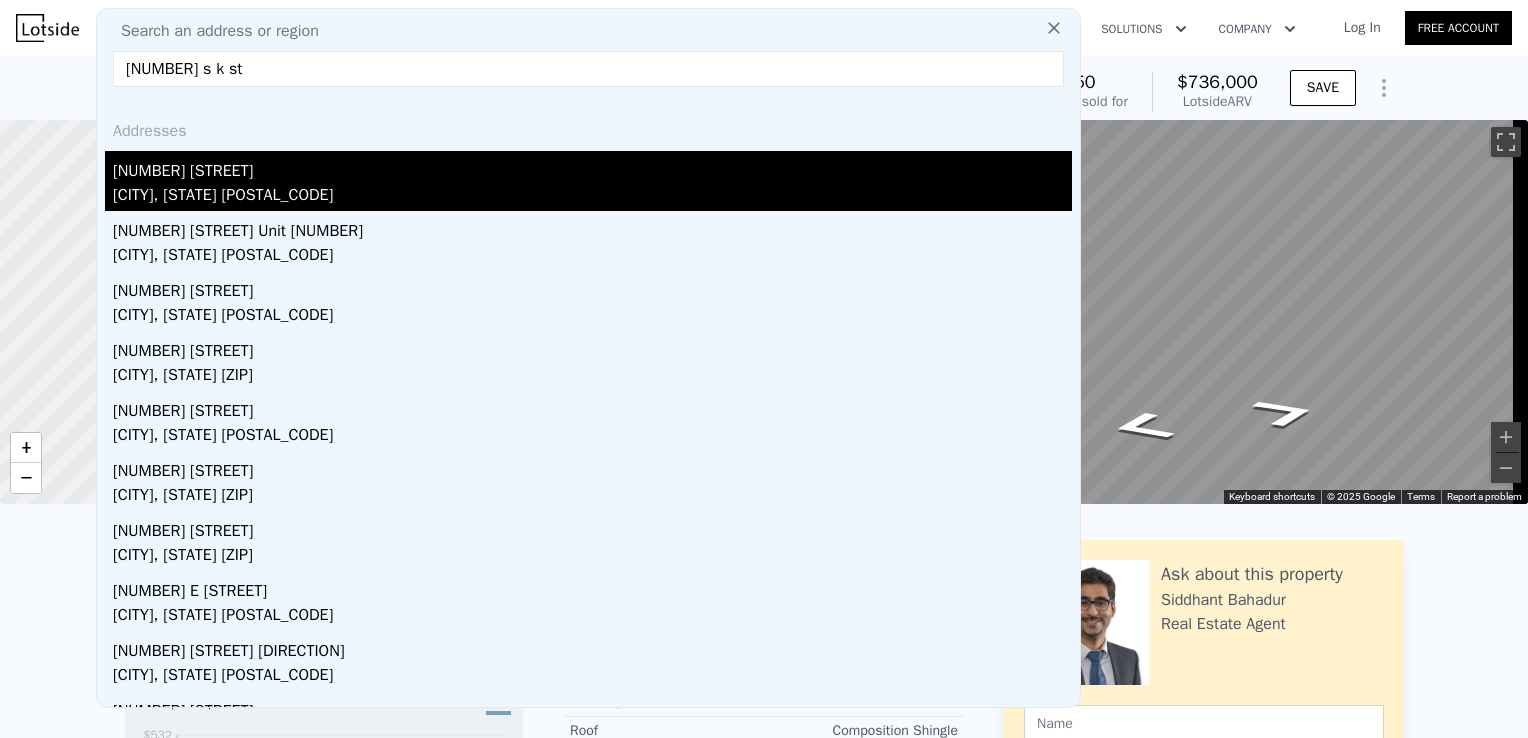 type on "[NUMBER] s k st" 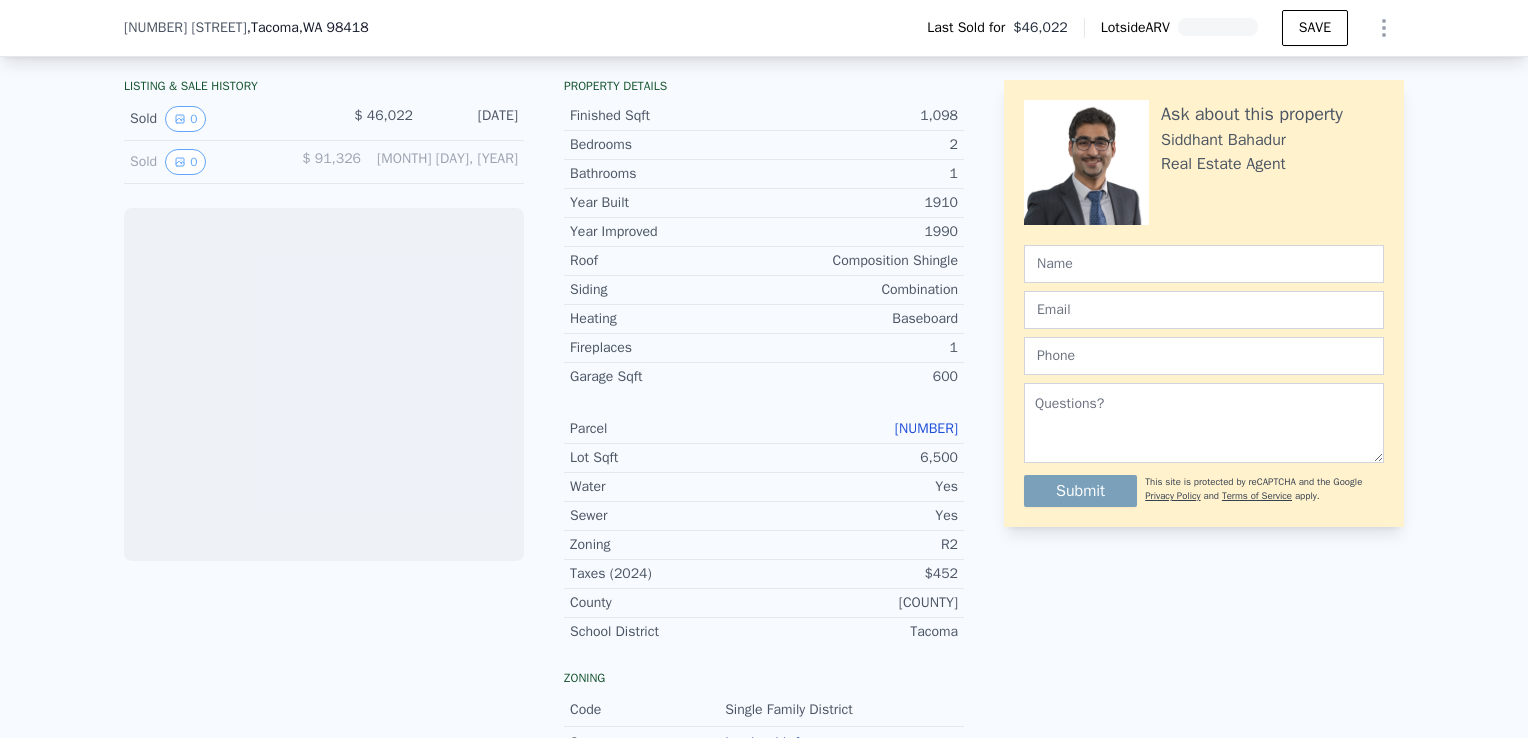 scroll, scrollTop: 464, scrollLeft: 0, axis: vertical 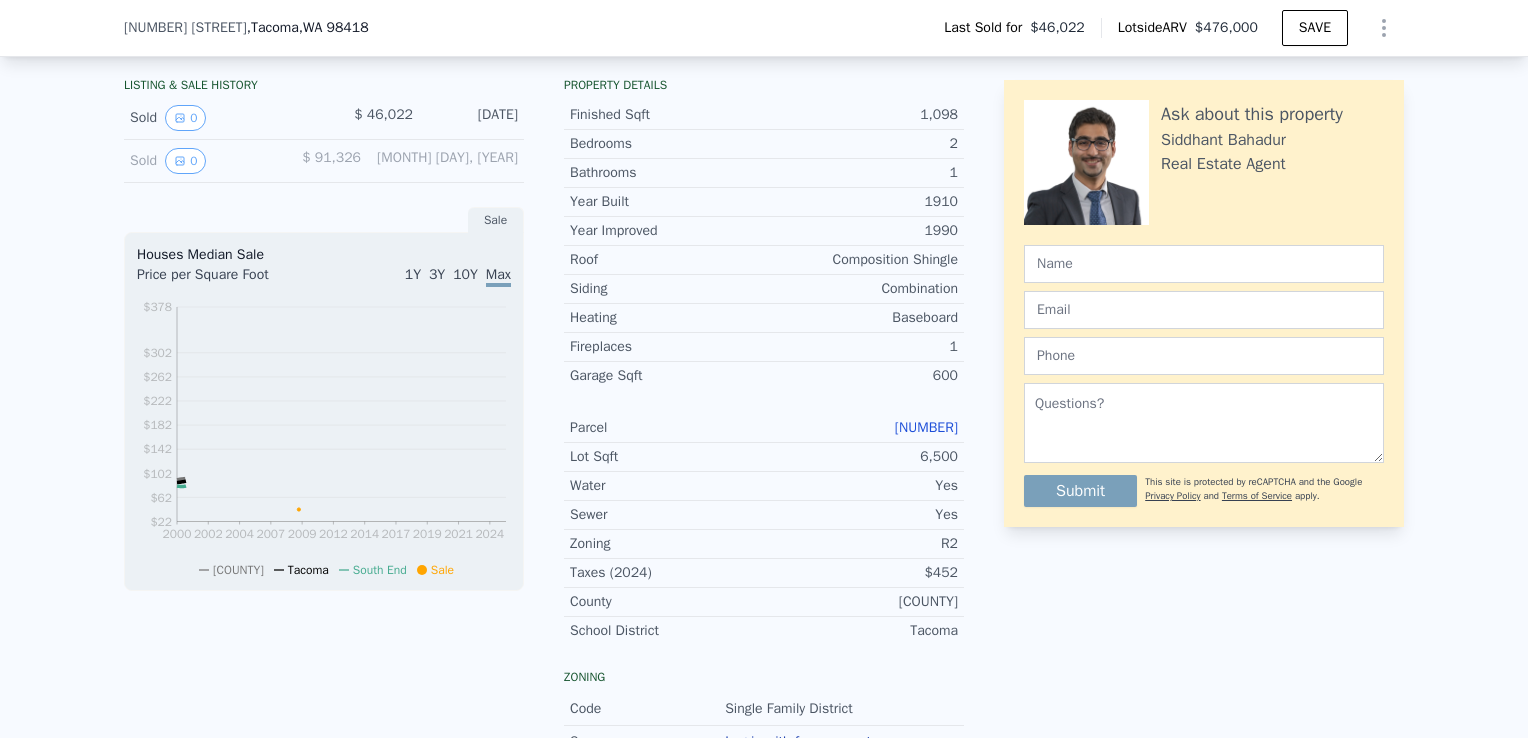 click on "[NUMBER]" at bounding box center [926, 427] 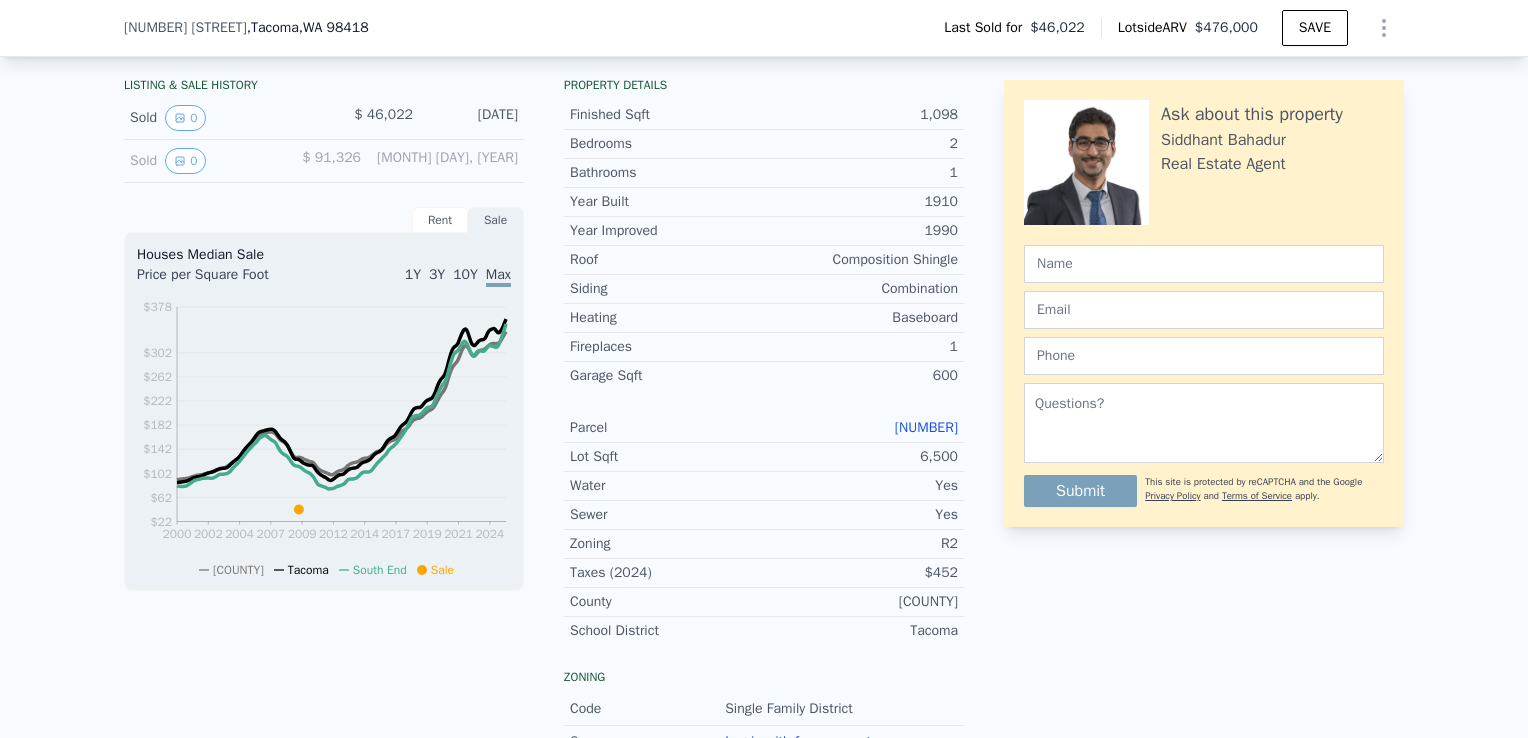 scroll, scrollTop: 0, scrollLeft: 0, axis: both 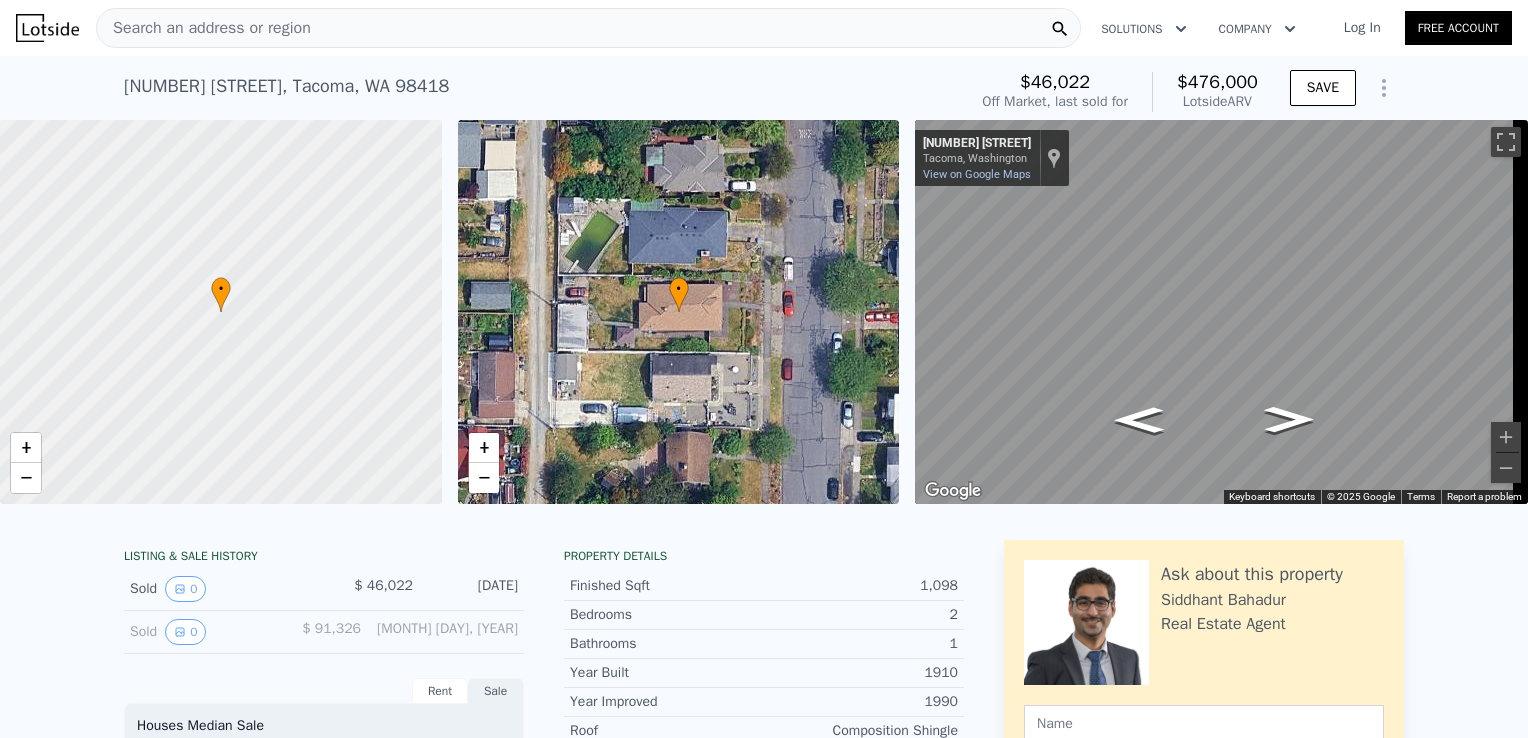 click on "Search an address or region" at bounding box center [588, 28] 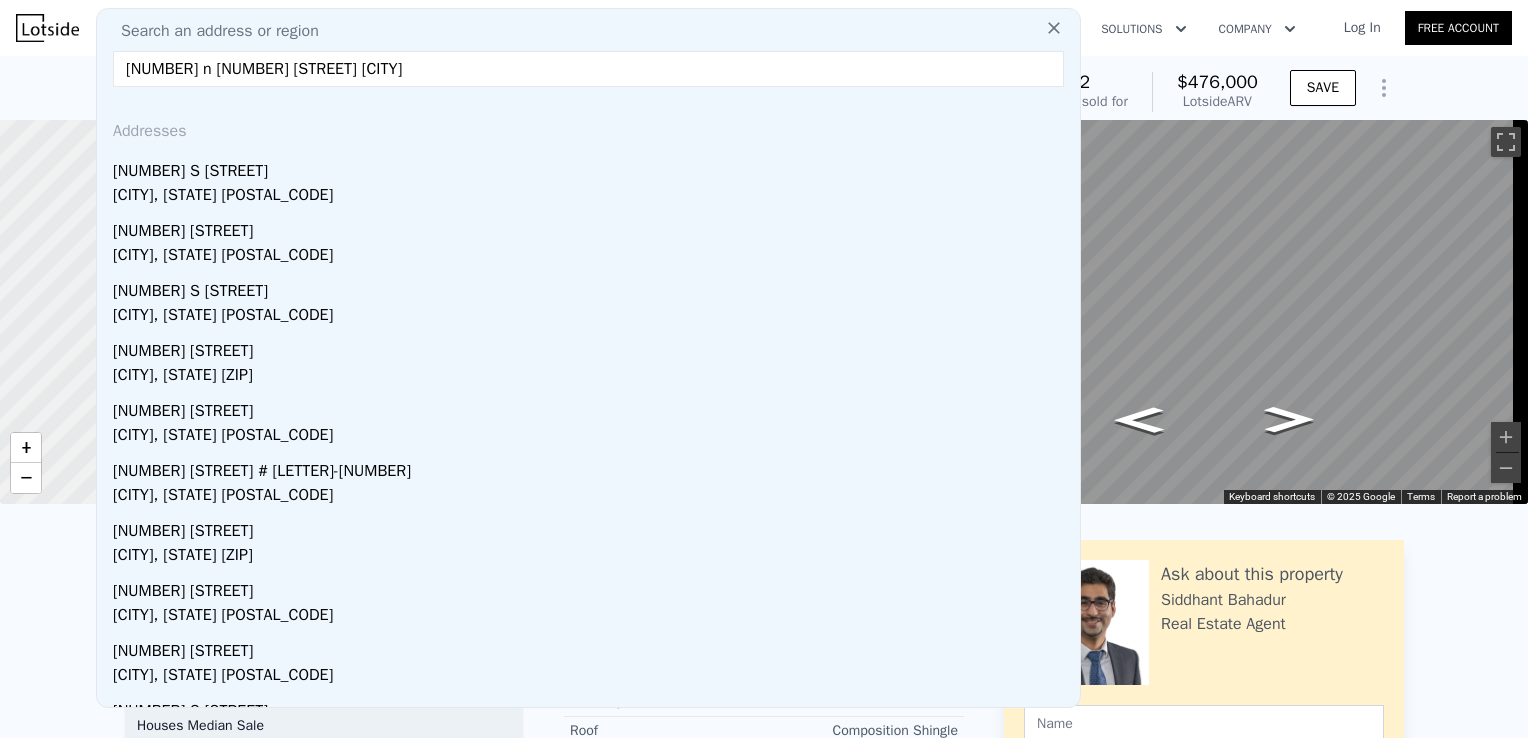 click on "[NUMBER] n [NUMBER] [STREET] [CITY]" at bounding box center (588, 69) 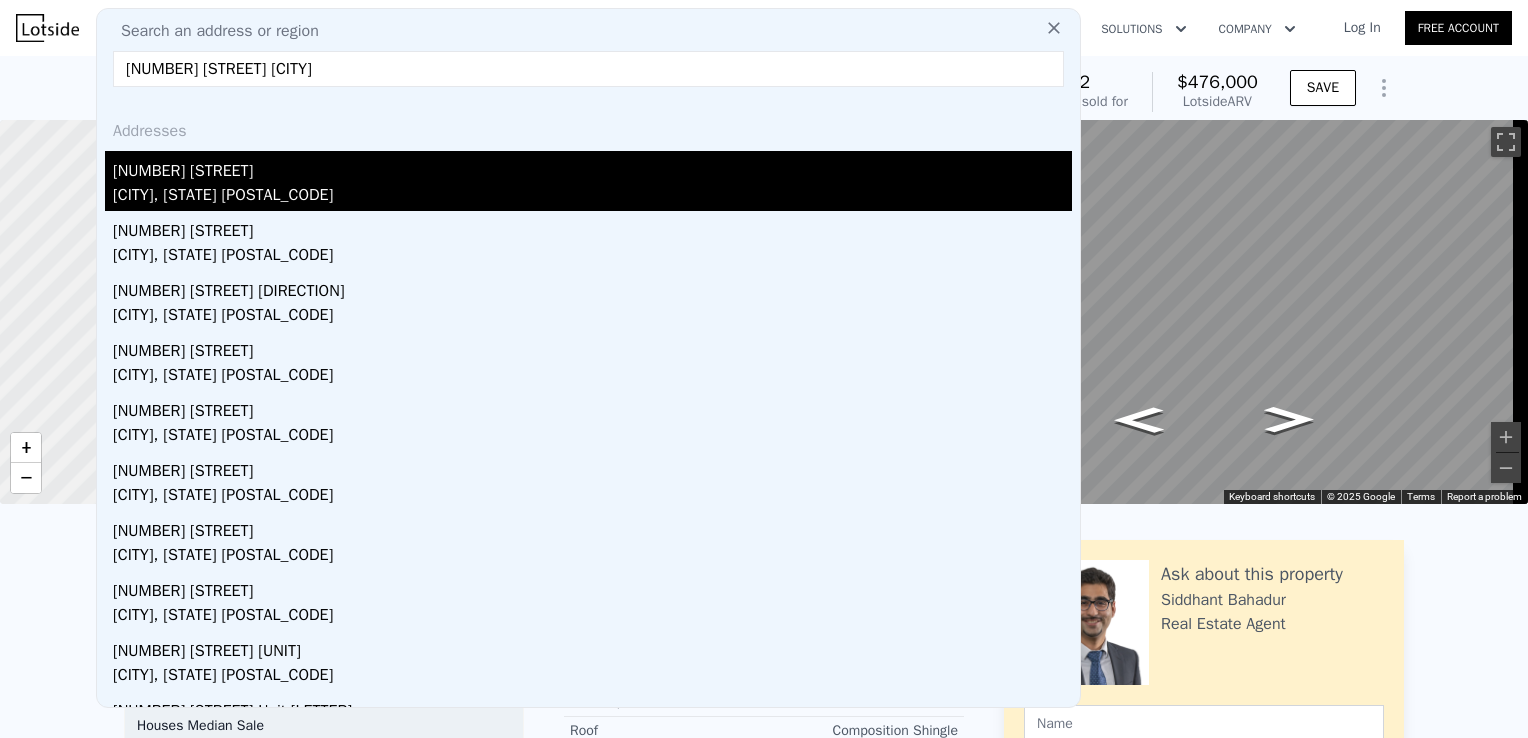 type on "[NUMBER] [STREET] [CITY]" 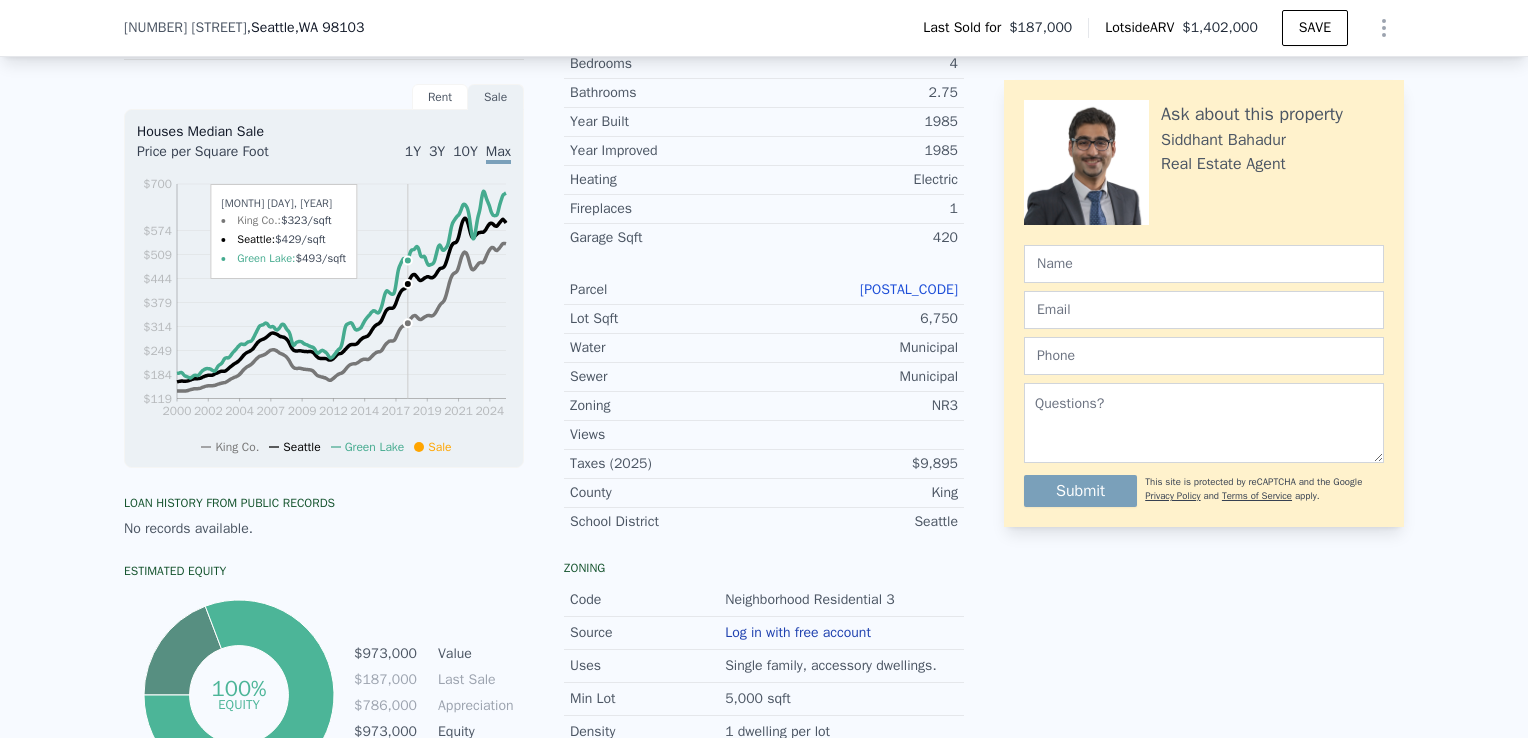 scroll, scrollTop: 548, scrollLeft: 0, axis: vertical 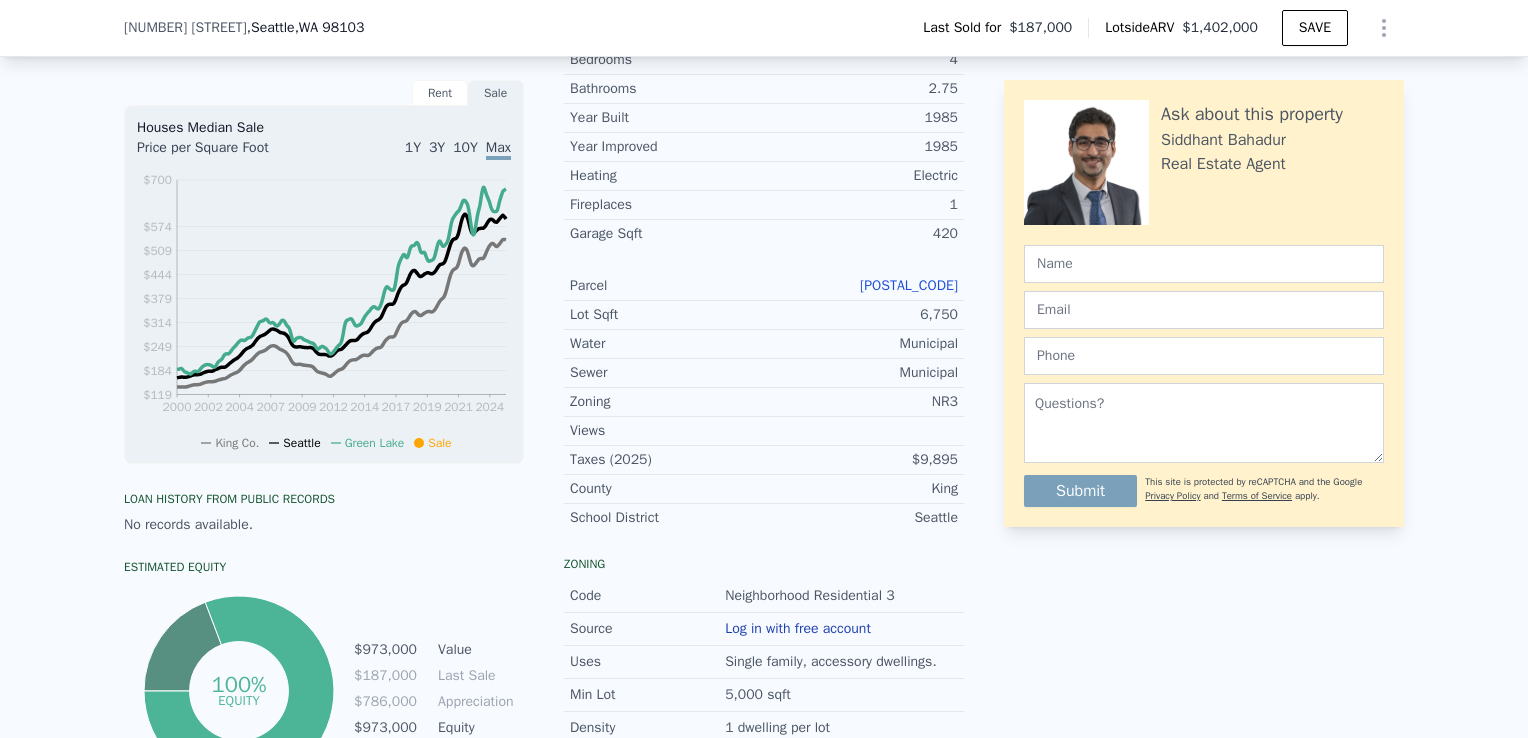 click on "[POSTAL_CODE]" at bounding box center (909, 285) 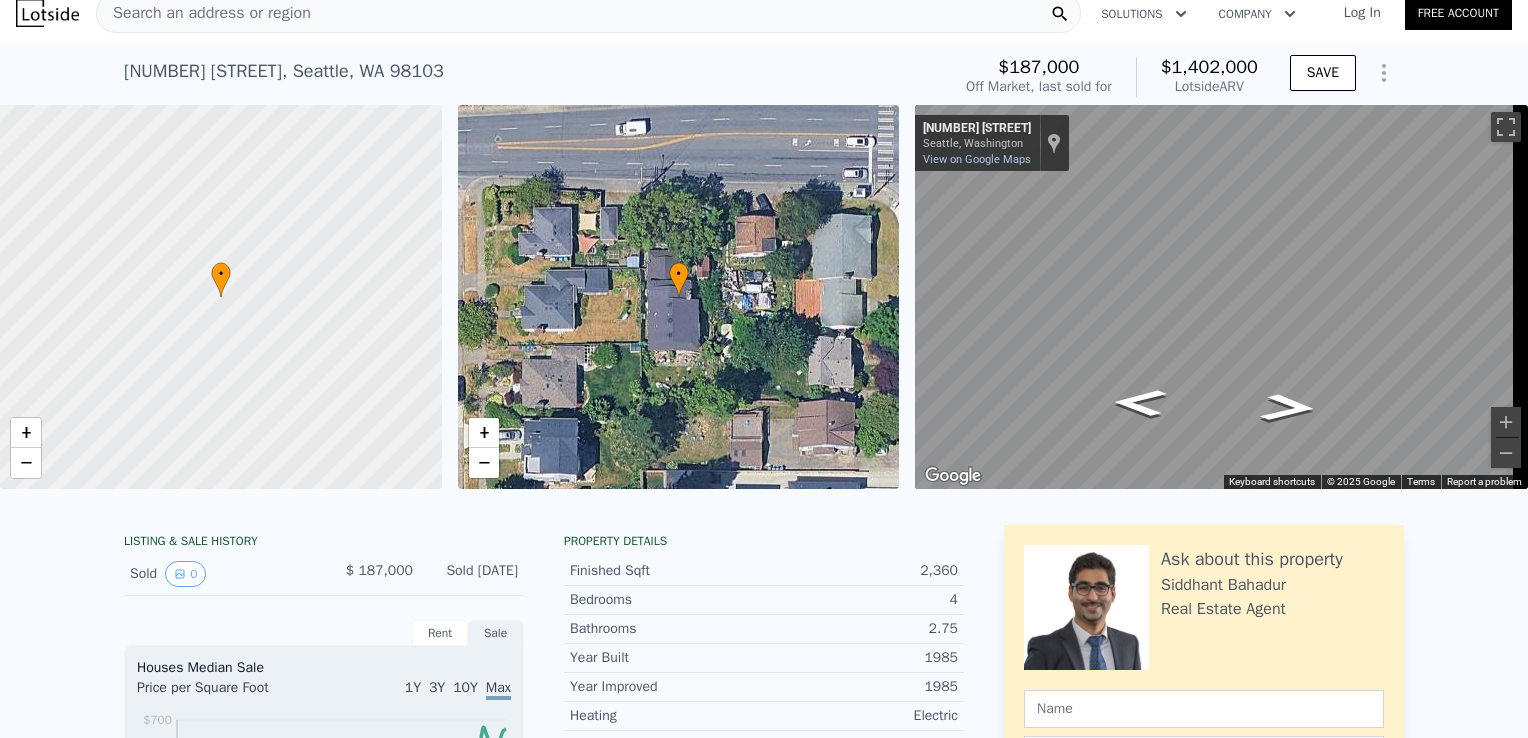 scroll, scrollTop: 0, scrollLeft: 0, axis: both 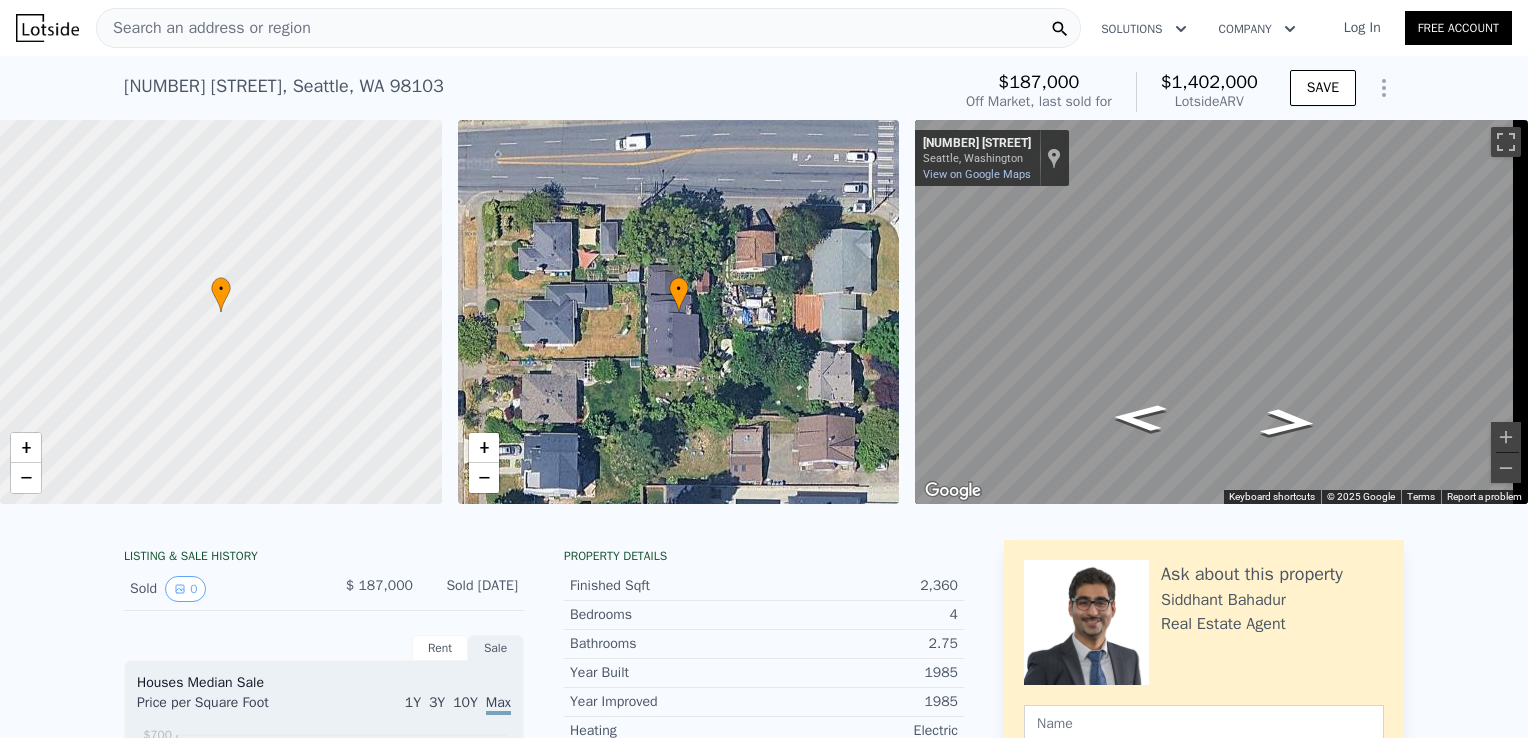 click on "Search an address or region" at bounding box center (588, 28) 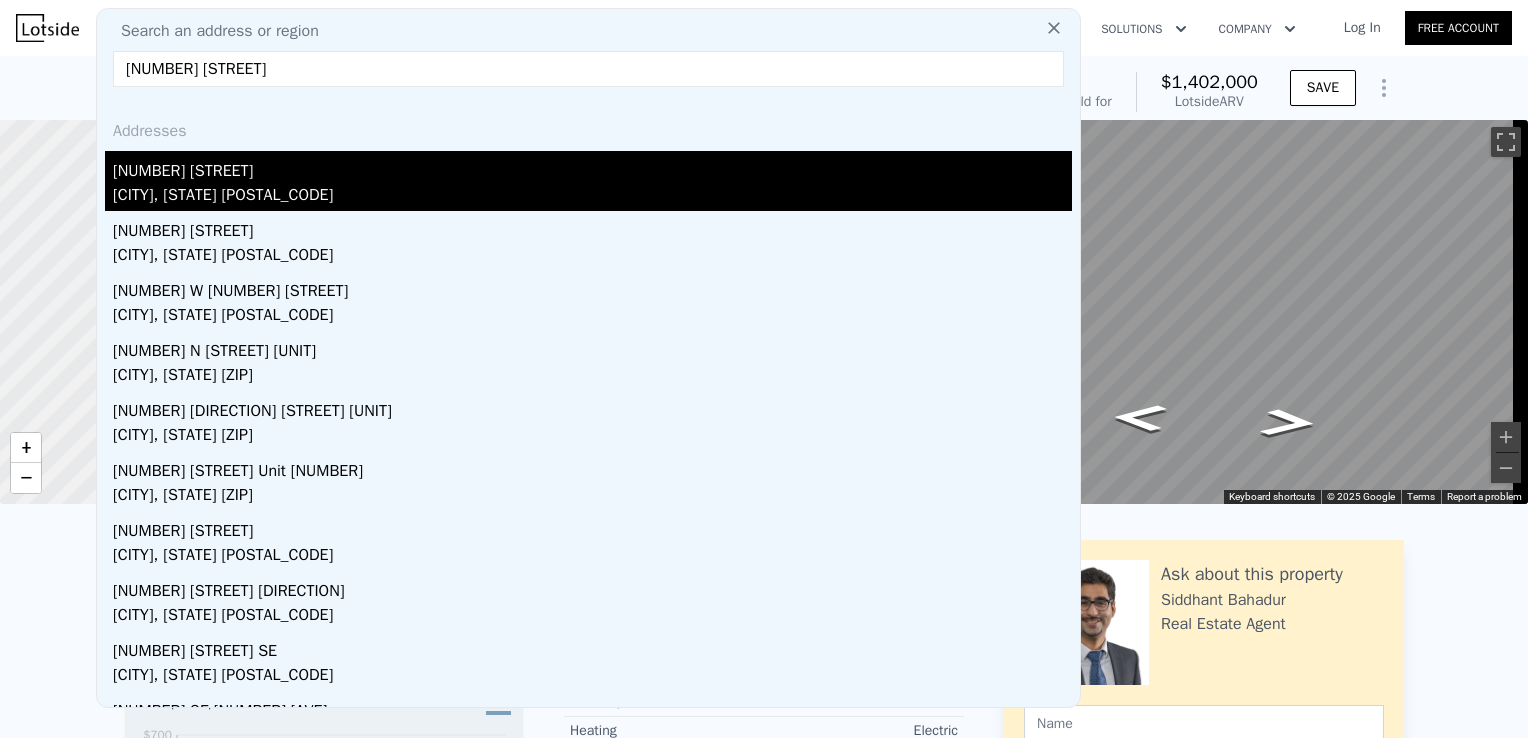 type on "[NUMBER] [STREET]" 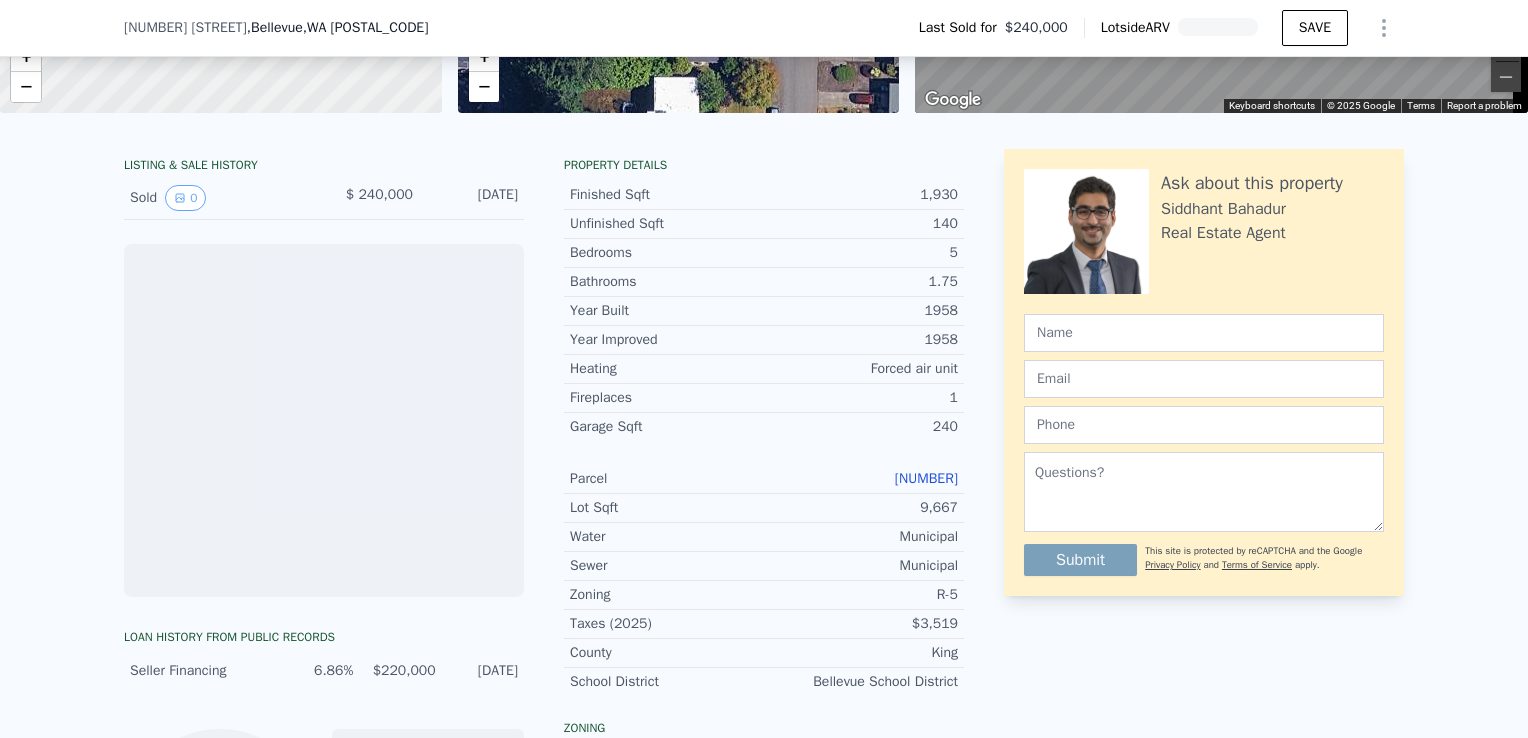 scroll, scrollTop: 536, scrollLeft: 0, axis: vertical 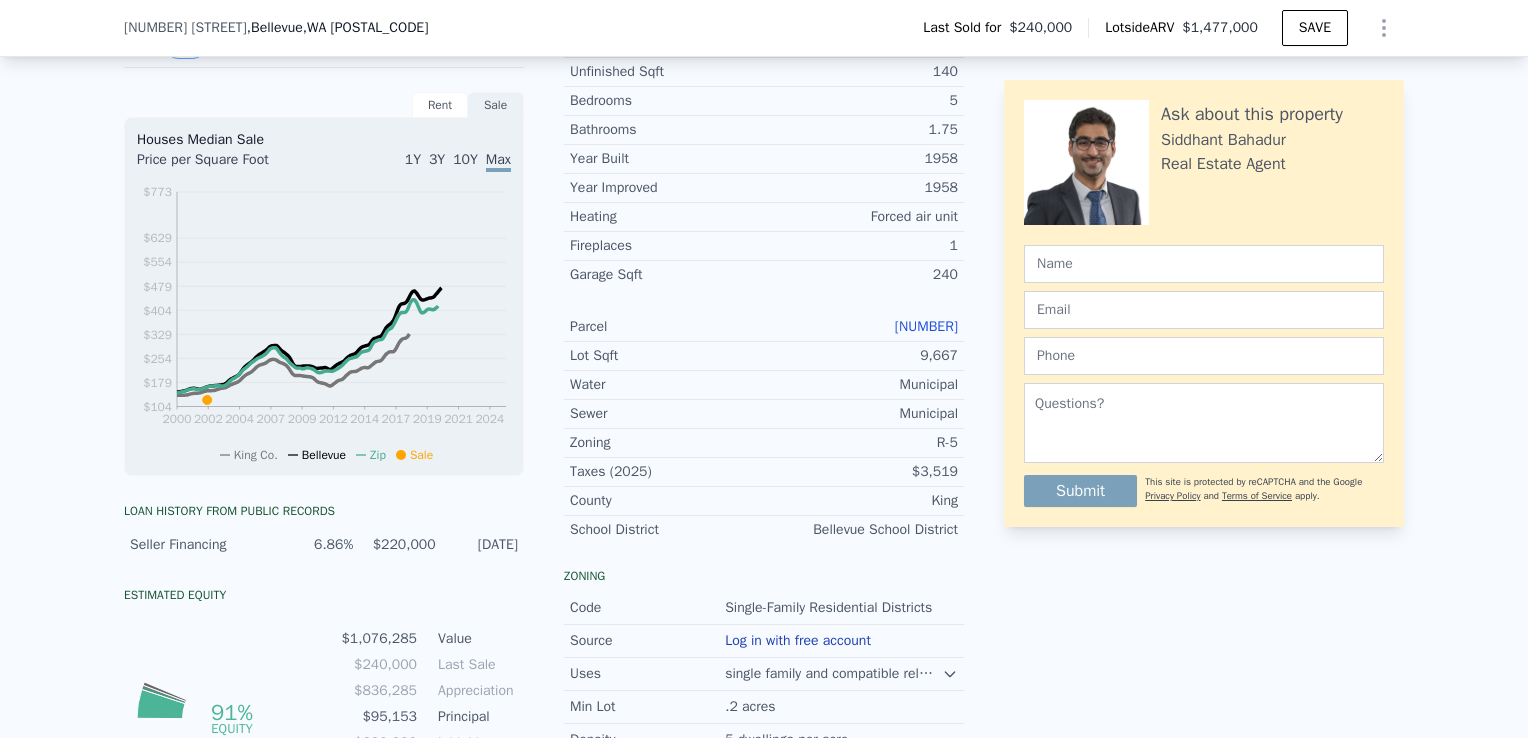 click on "[NUMBER]" at bounding box center [926, 326] 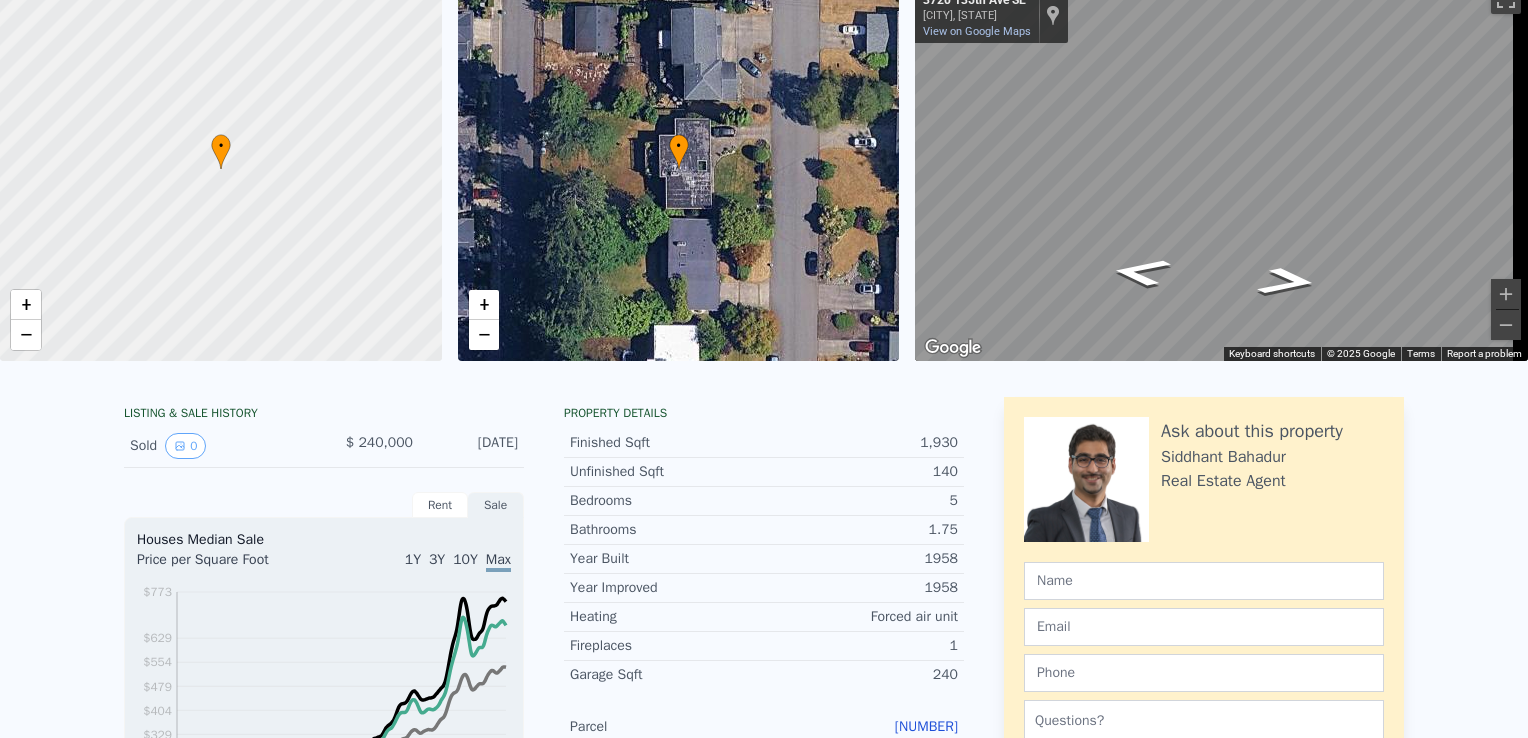 scroll, scrollTop: 0, scrollLeft: 0, axis: both 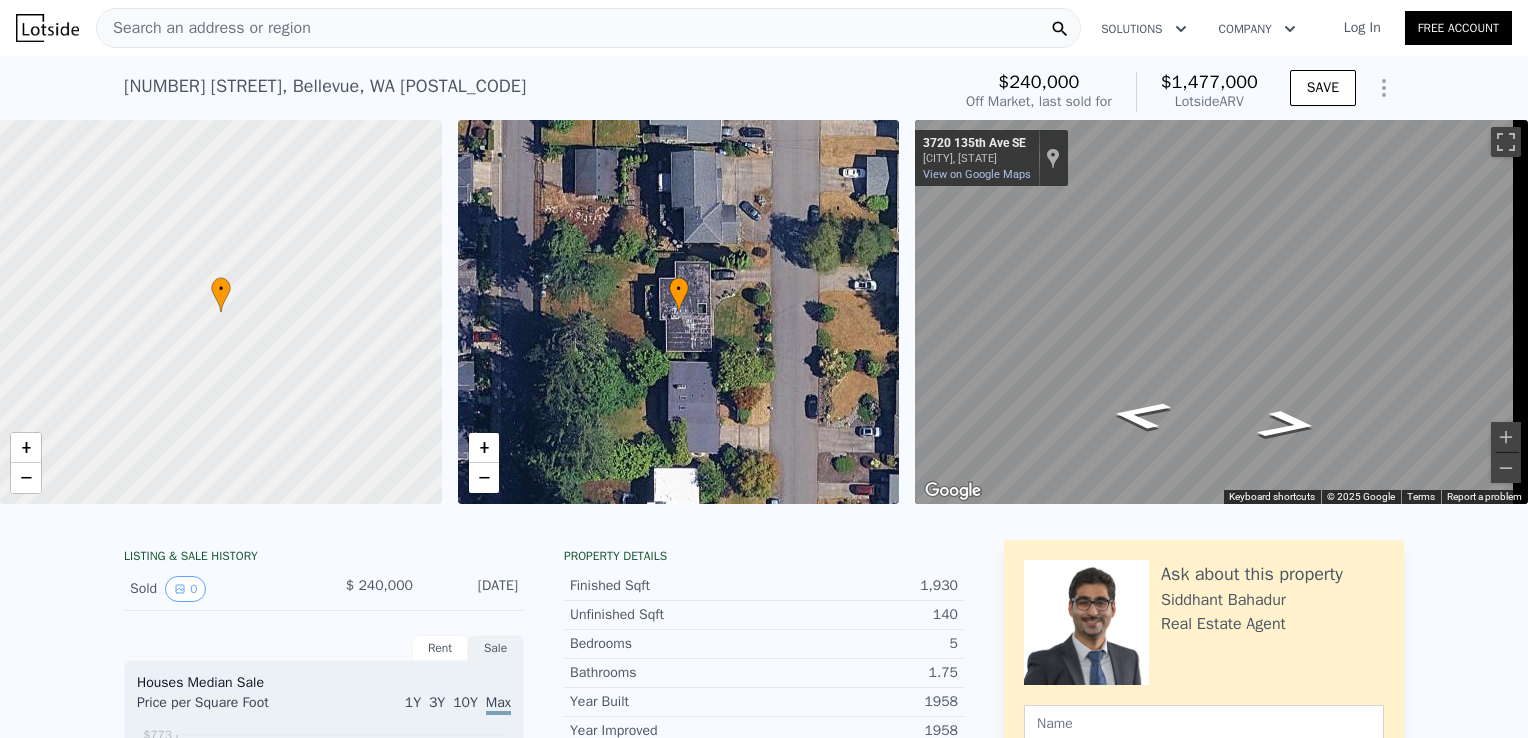 click on "Search an address or region" at bounding box center [588, 28] 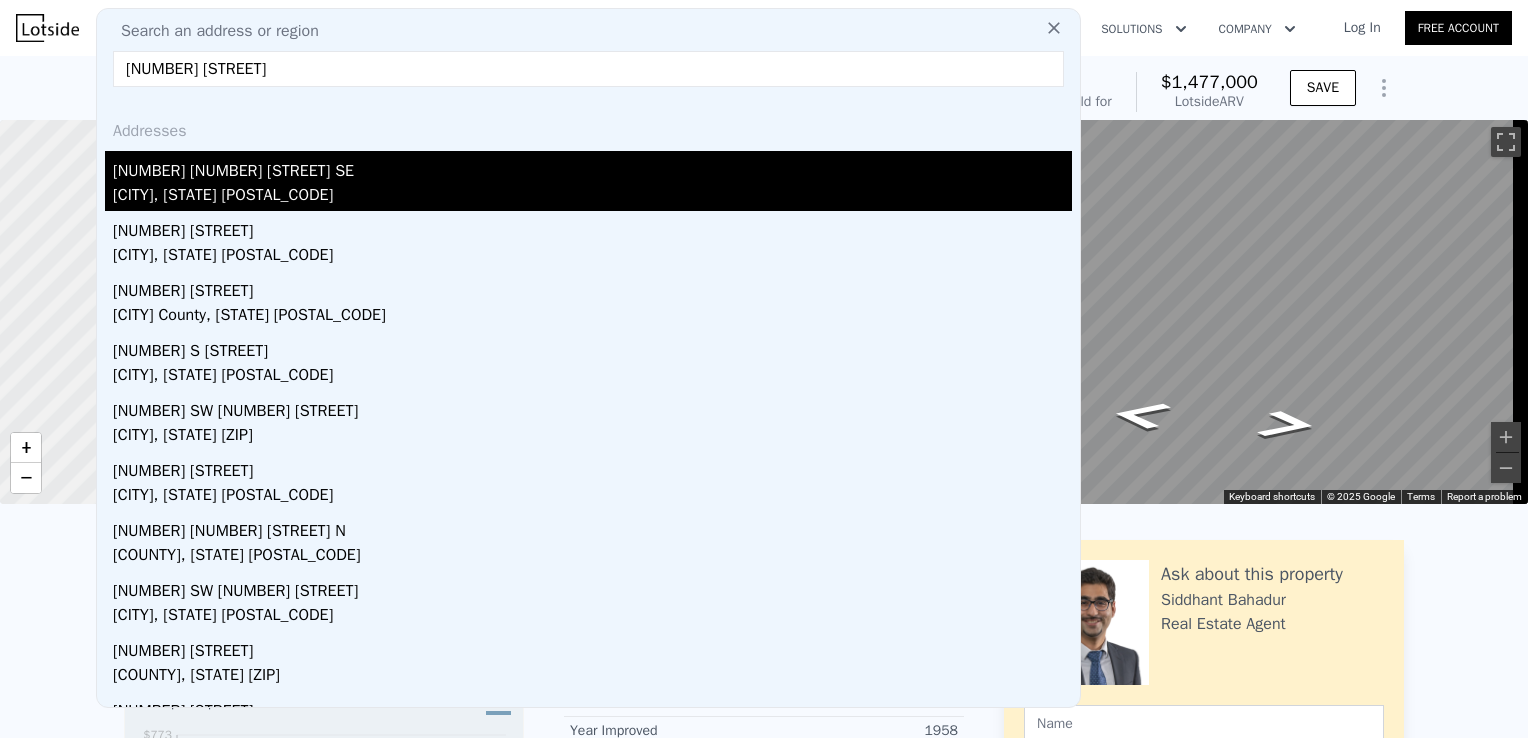type on "[NUMBER] [STREET]" 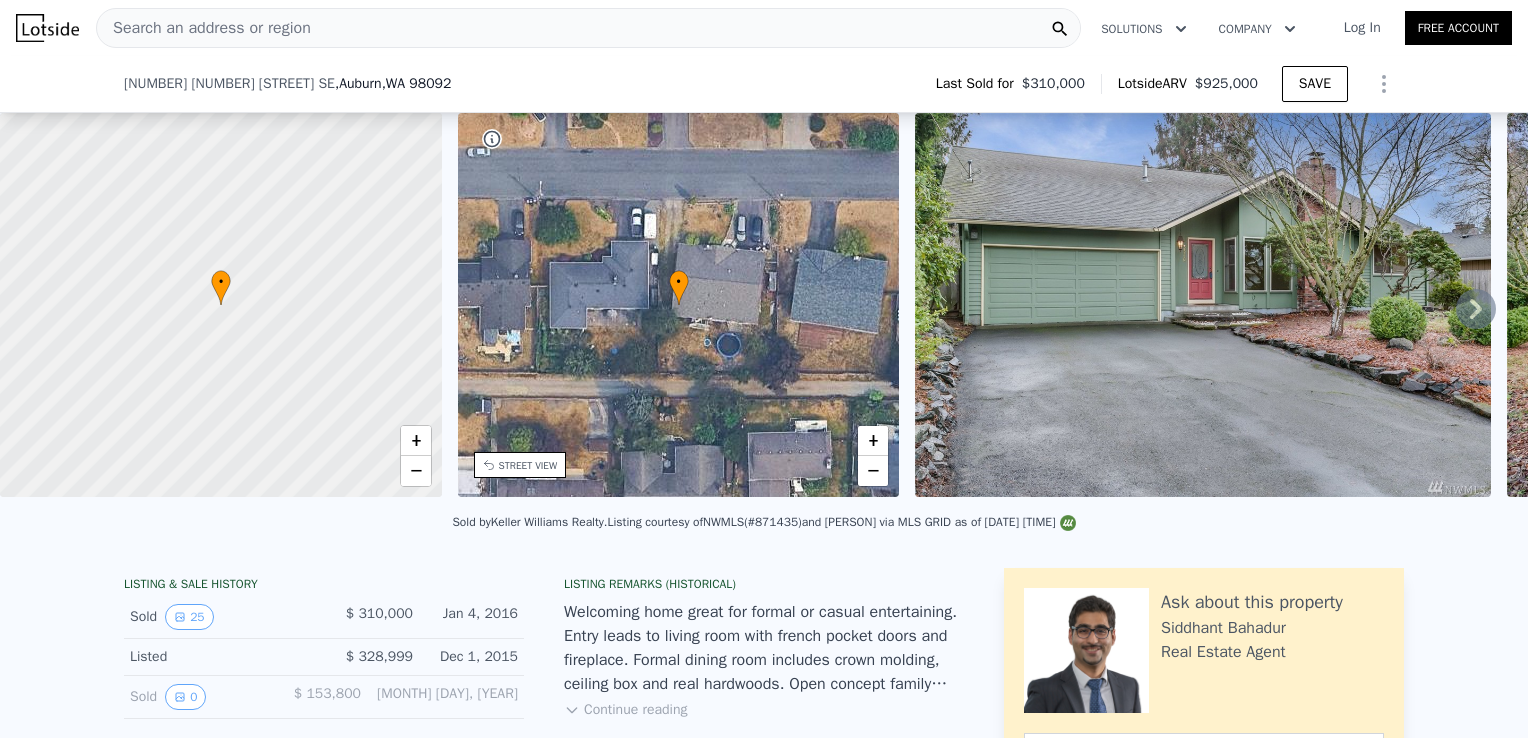 scroll, scrollTop: 364, scrollLeft: 0, axis: vertical 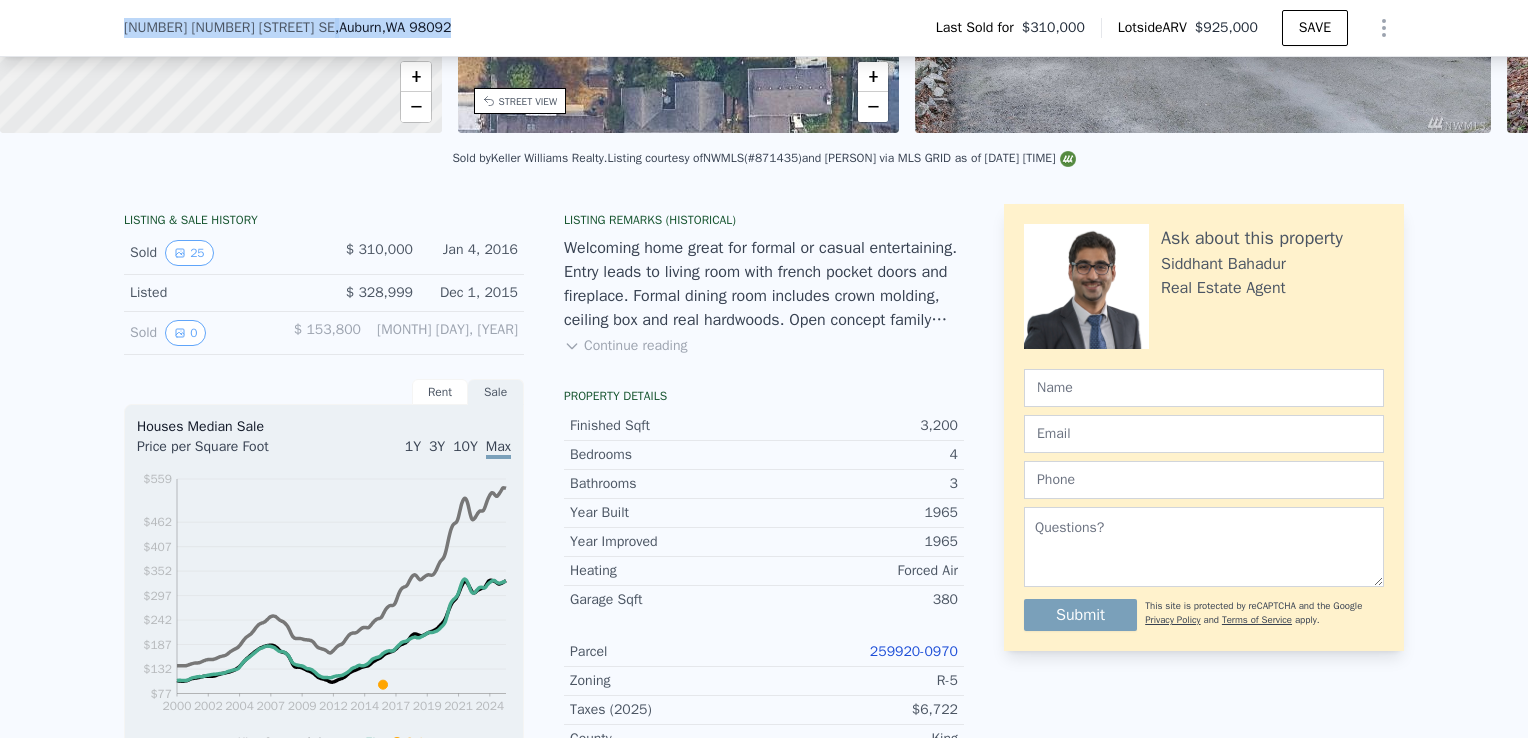 drag, startPoint x: 112, startPoint y: 31, endPoint x: 388, endPoint y: 46, distance: 276.40732 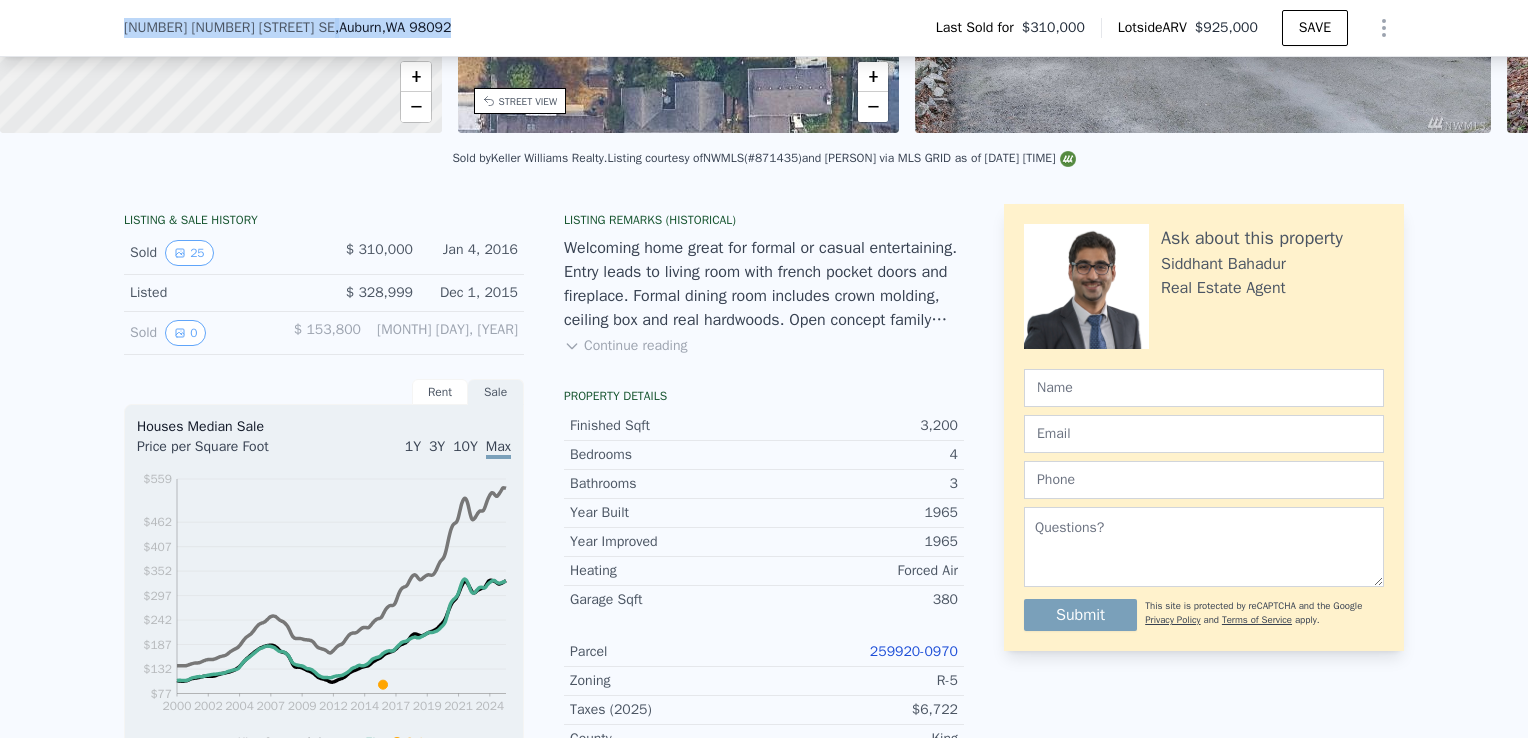 click on "259920-0970" at bounding box center [914, 651] 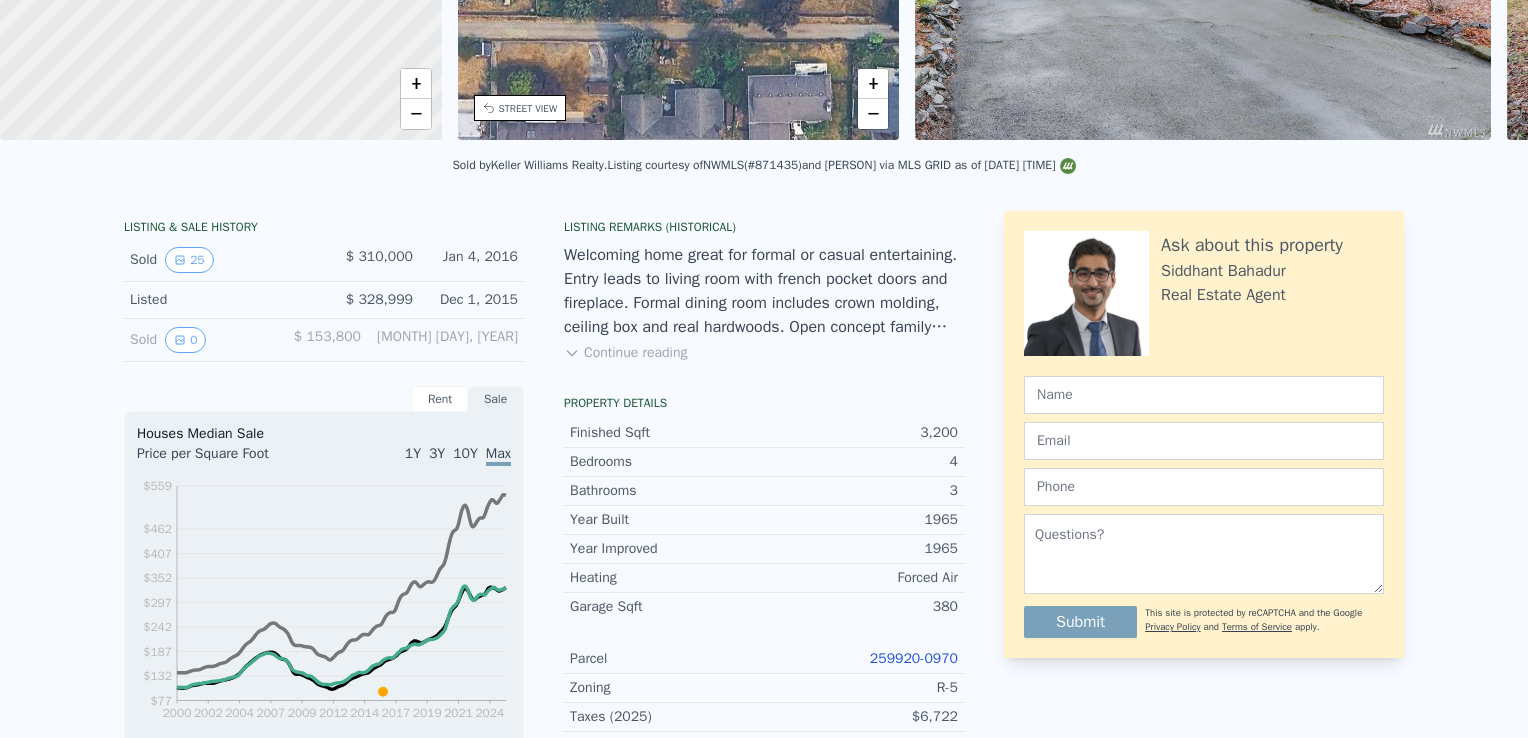 scroll, scrollTop: 0, scrollLeft: 0, axis: both 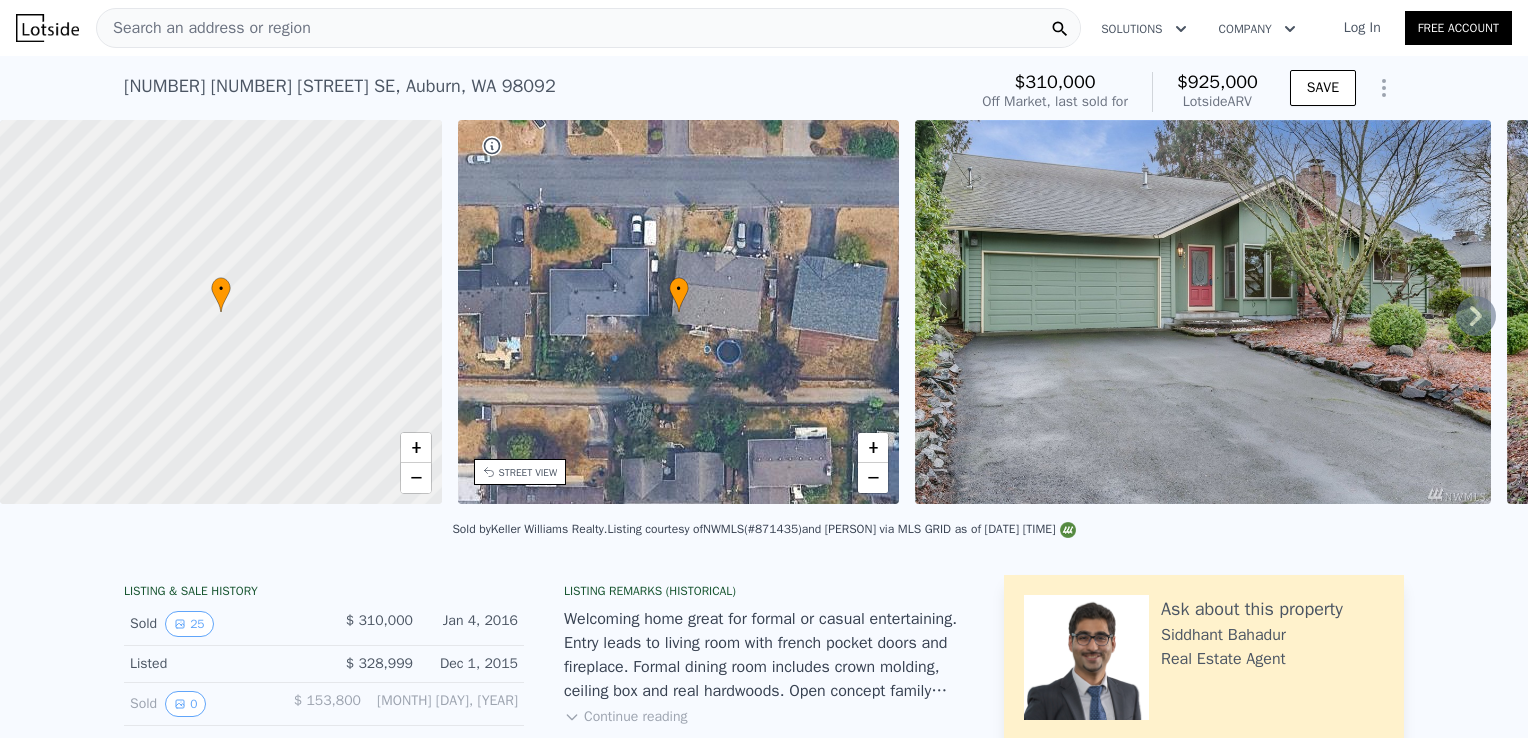 click on "Search an address or region" at bounding box center [588, 28] 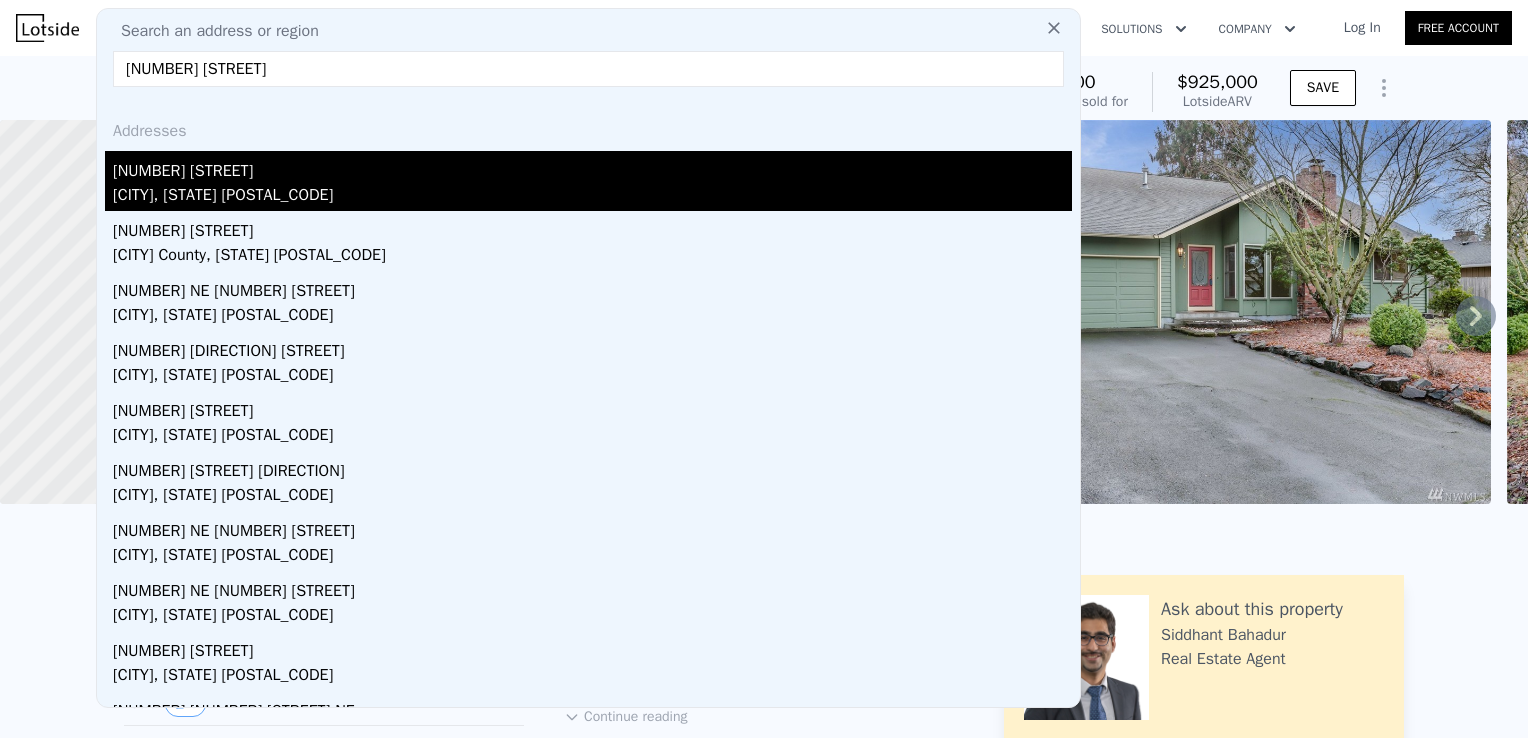 type on "[NUMBER] [STREET]" 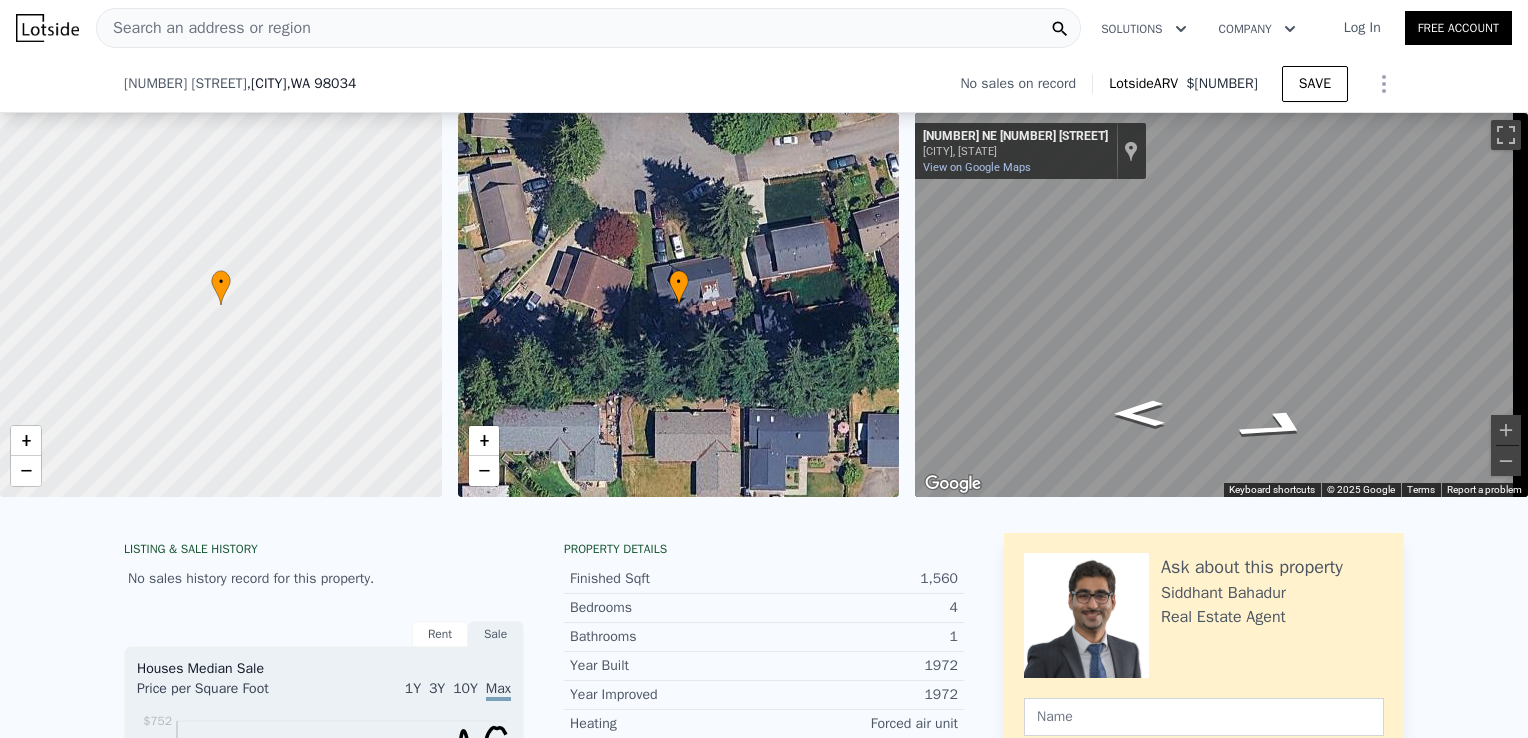 scroll, scrollTop: 308, scrollLeft: 0, axis: vertical 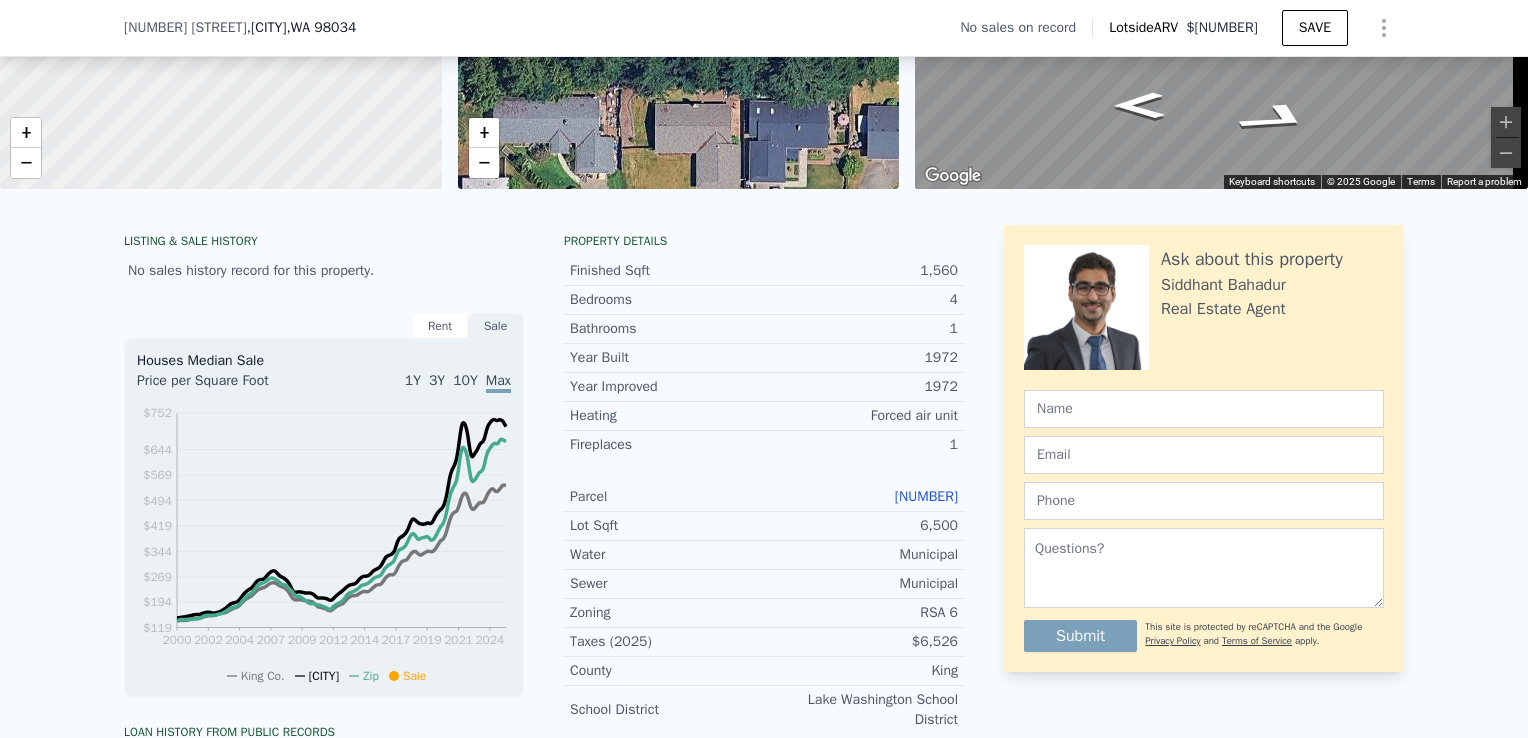 click on "[NUMBER]" at bounding box center [926, 496] 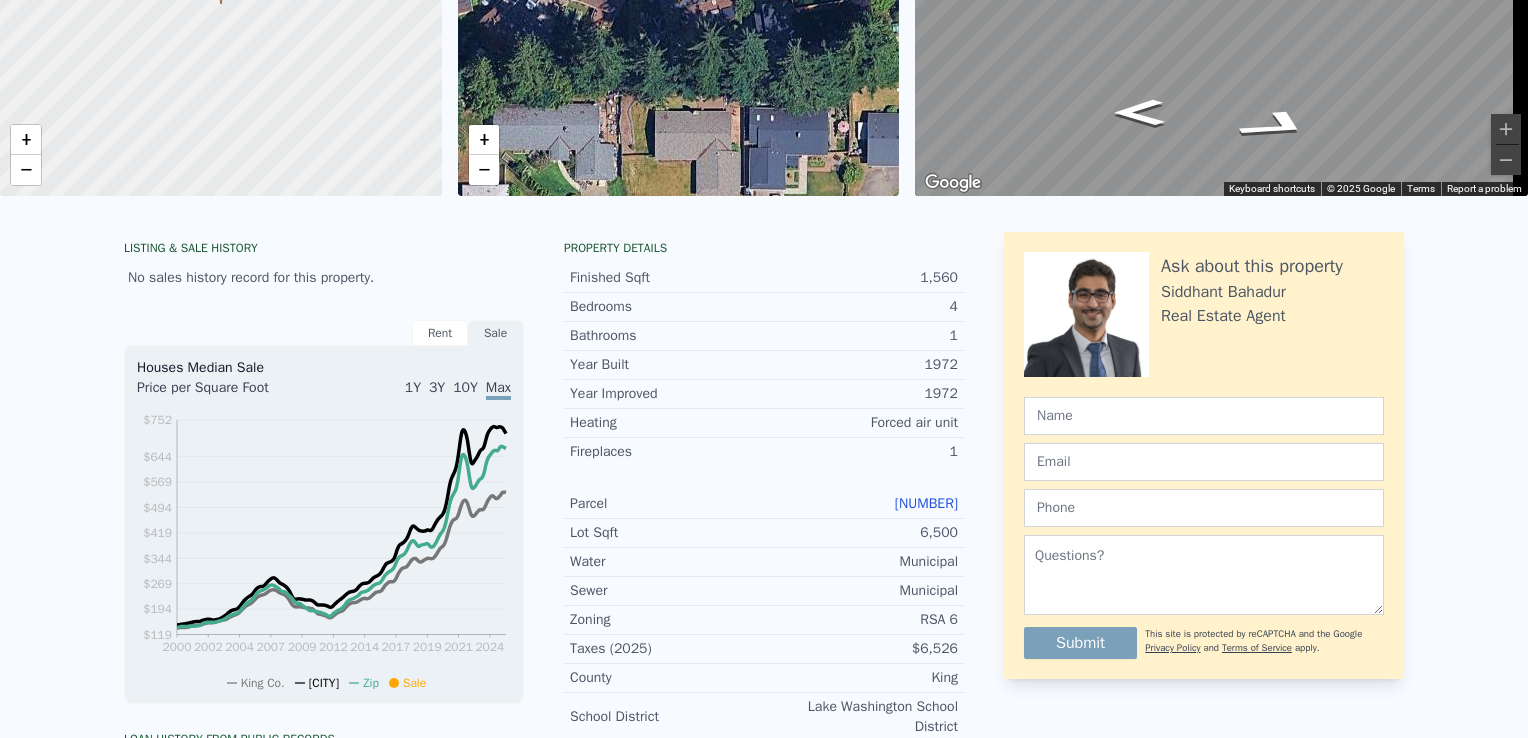 scroll, scrollTop: 0, scrollLeft: 0, axis: both 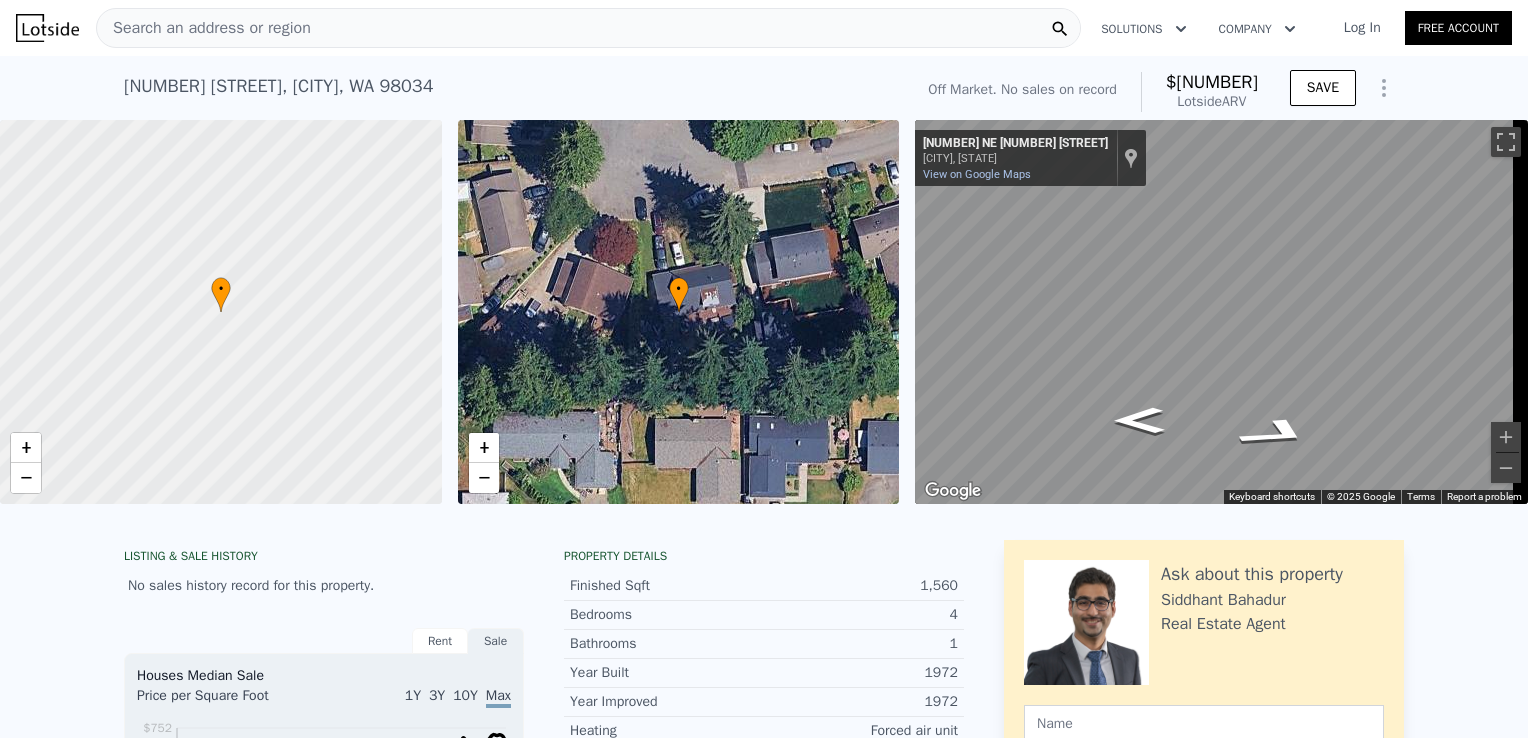 click on "Search an address or region" at bounding box center (588, 28) 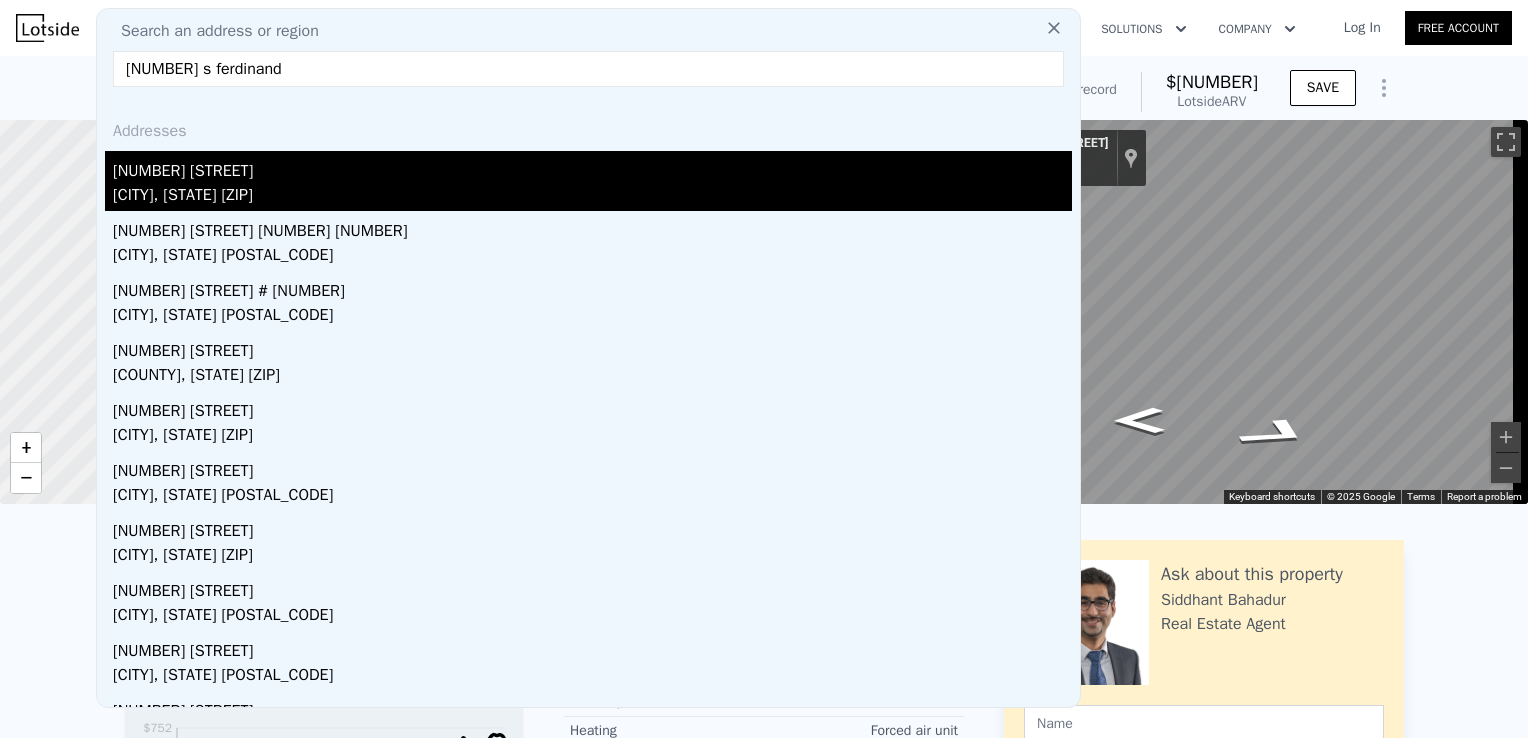 type on "[NUMBER] s ferdinand" 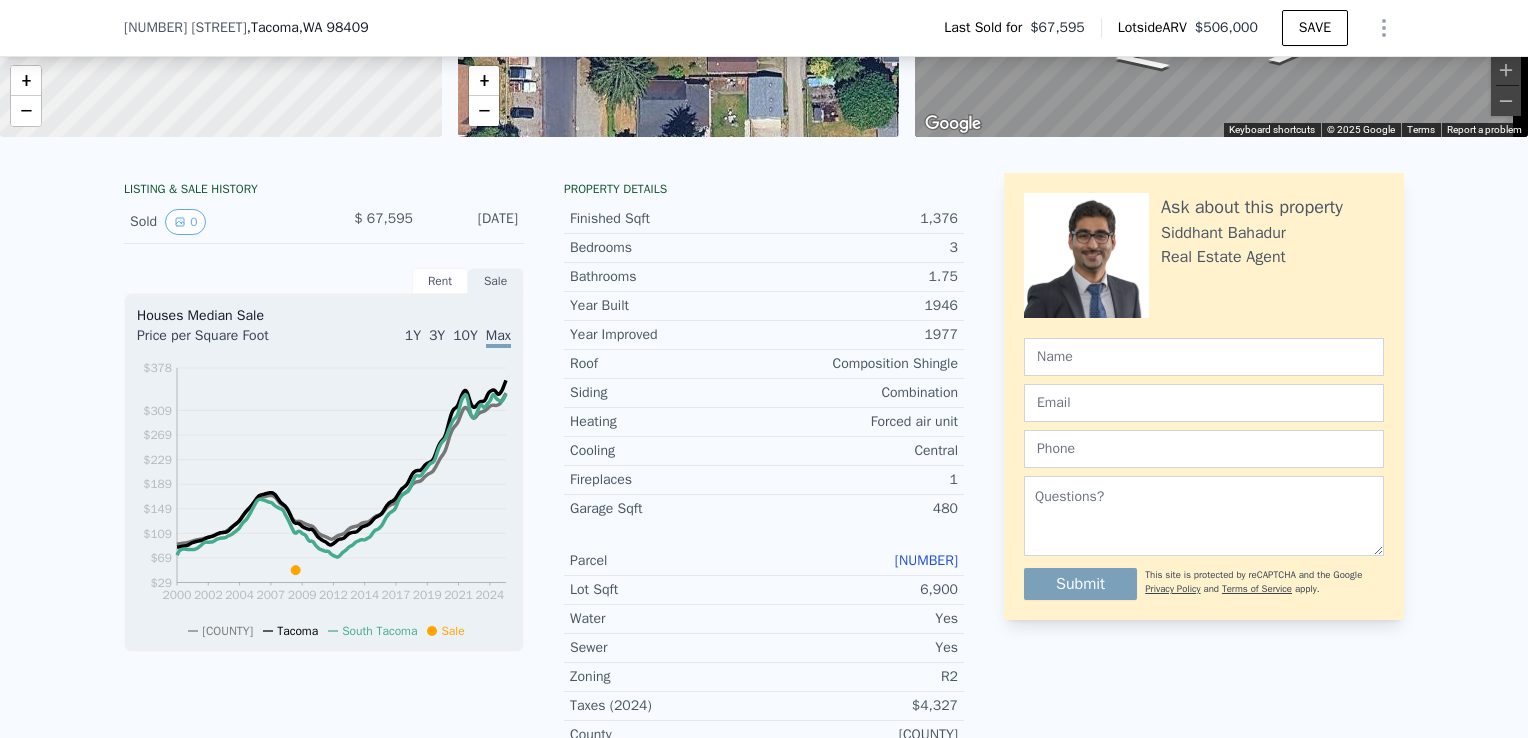 scroll, scrollTop: 416, scrollLeft: 0, axis: vertical 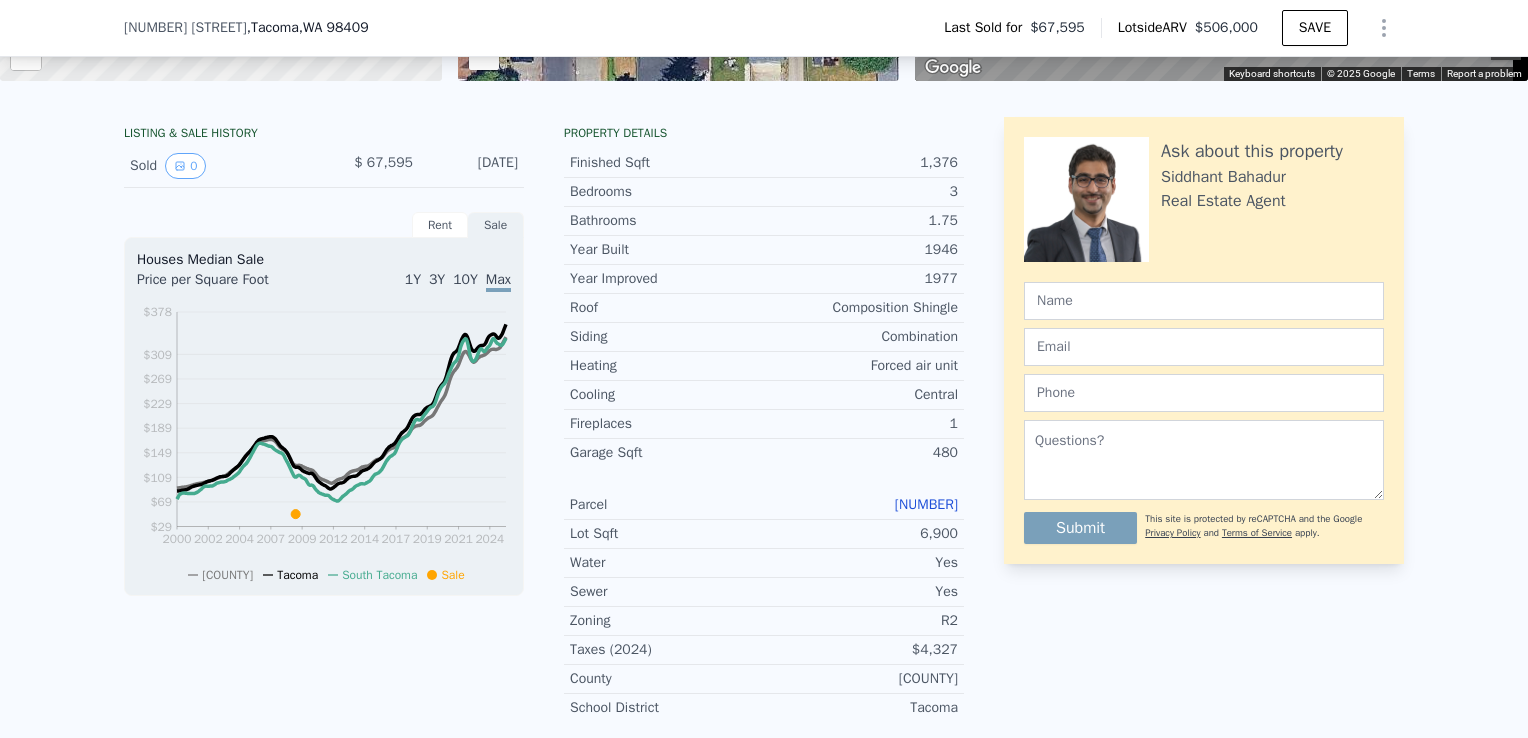 click on "[NUMBER]" at bounding box center (926, 504) 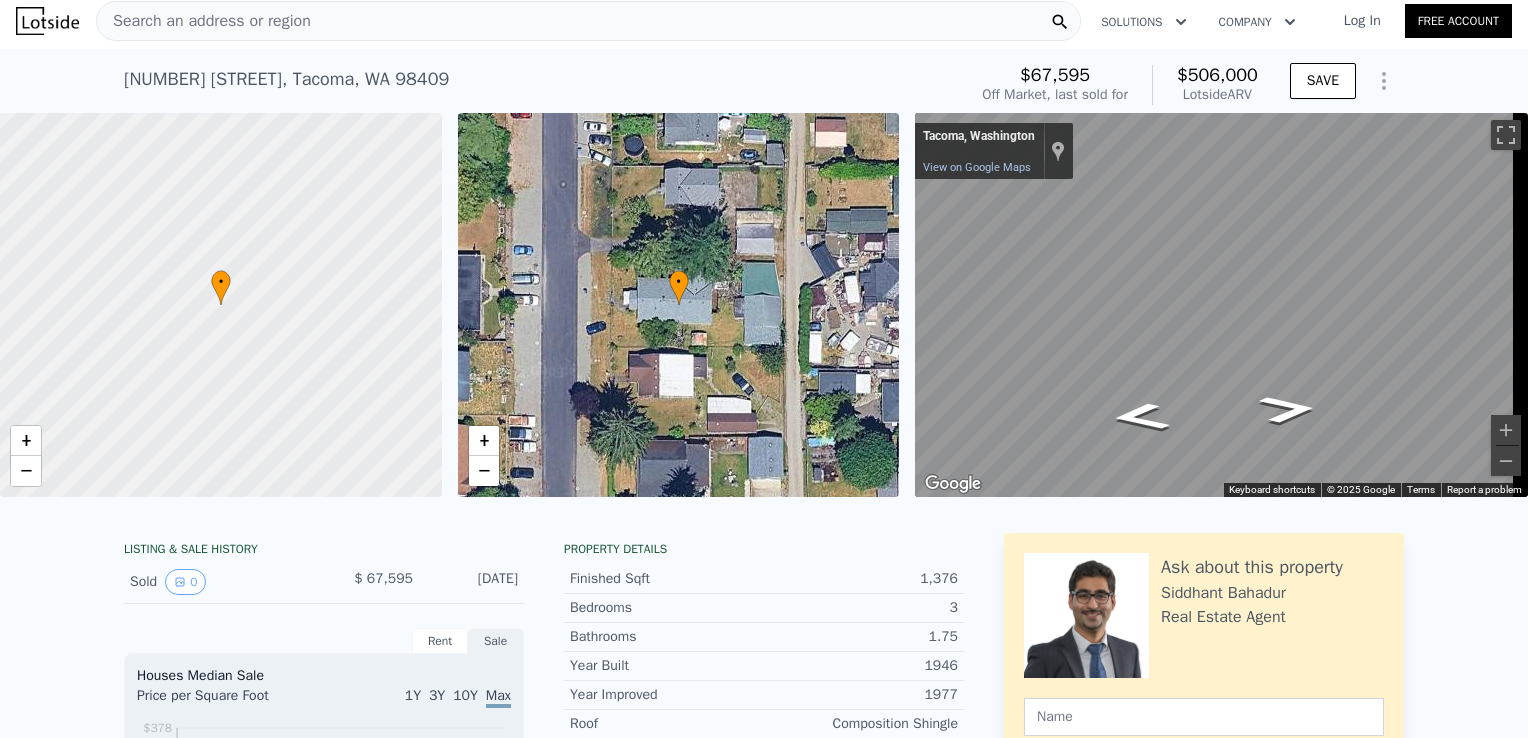 scroll, scrollTop: 0, scrollLeft: 0, axis: both 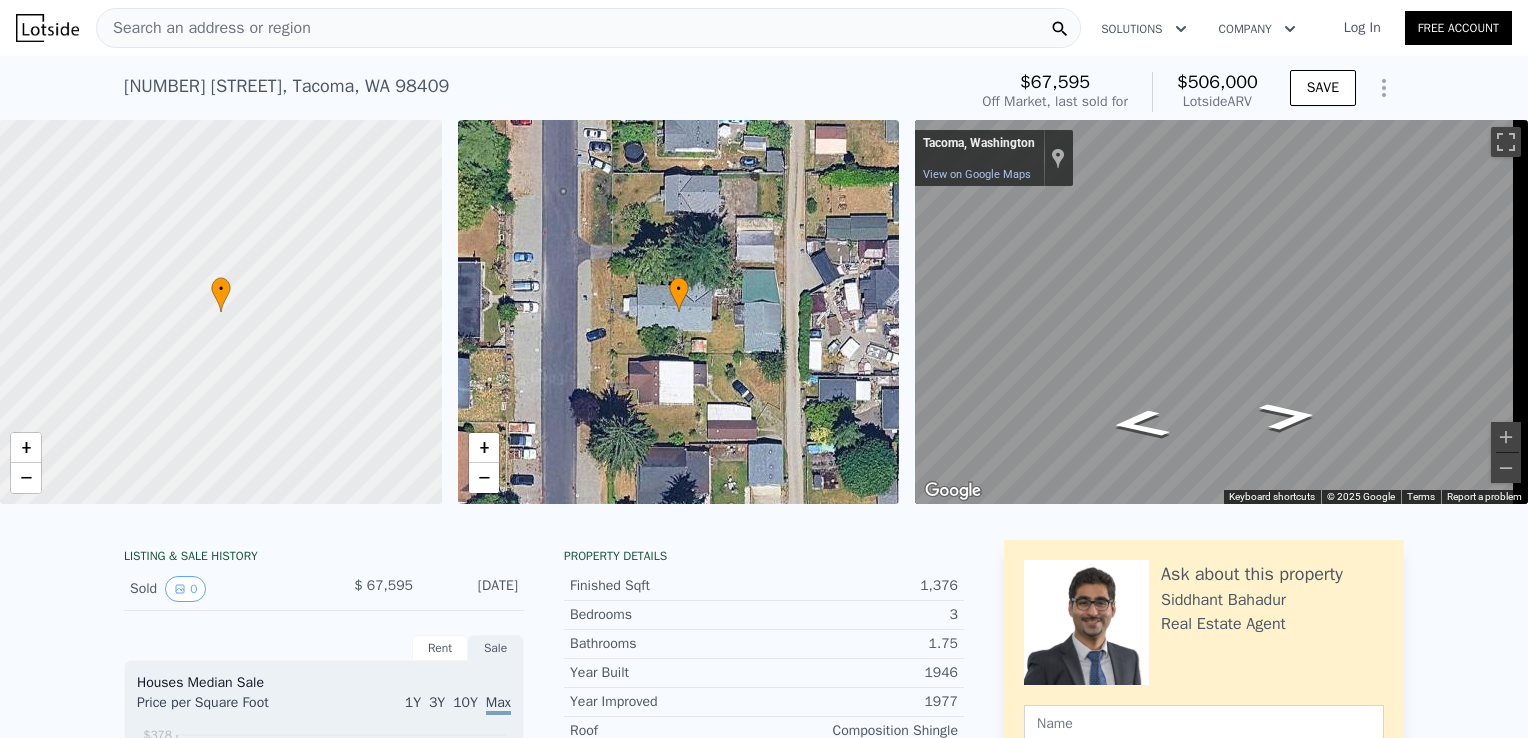 click on "Search an address or region" at bounding box center [588, 28] 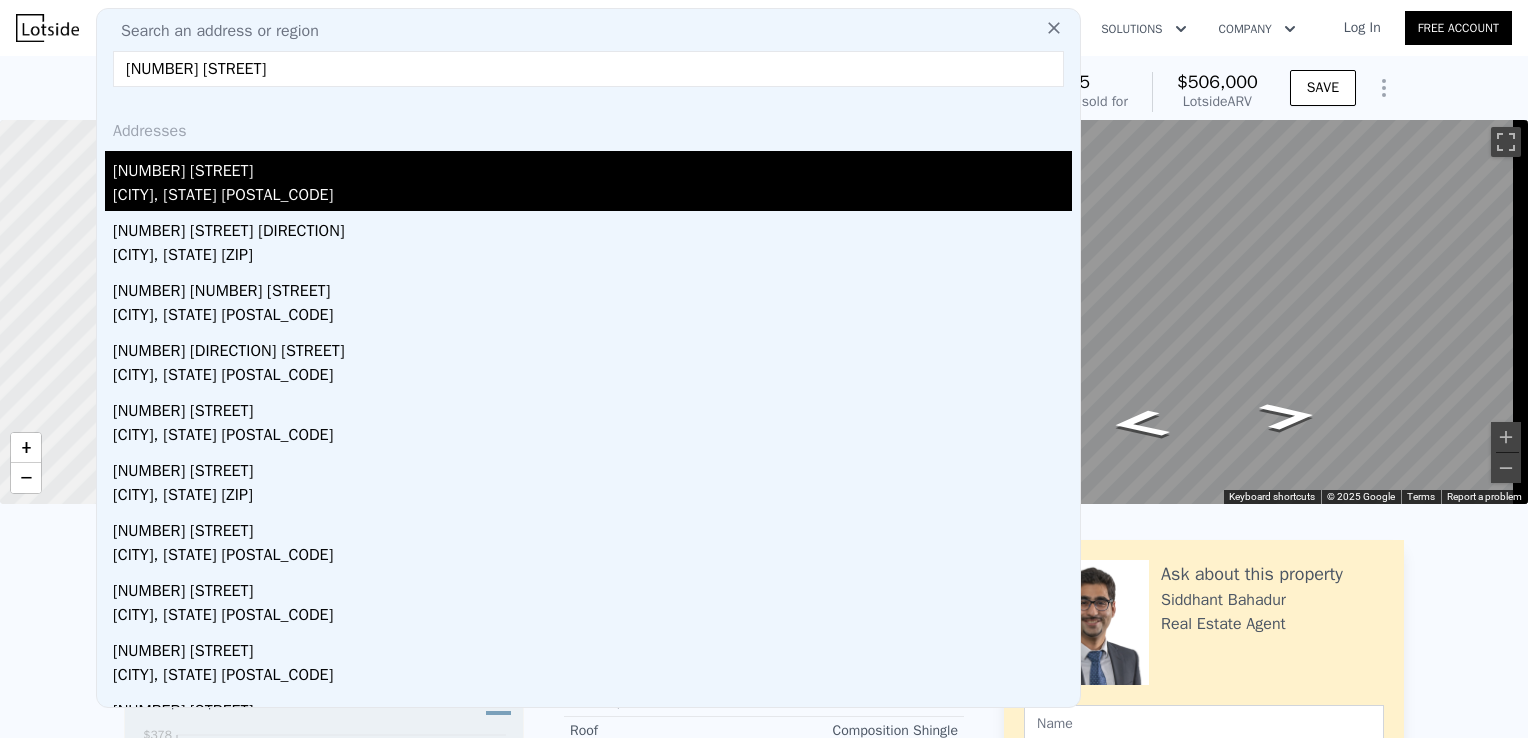type on "[NUMBER] [STREET]" 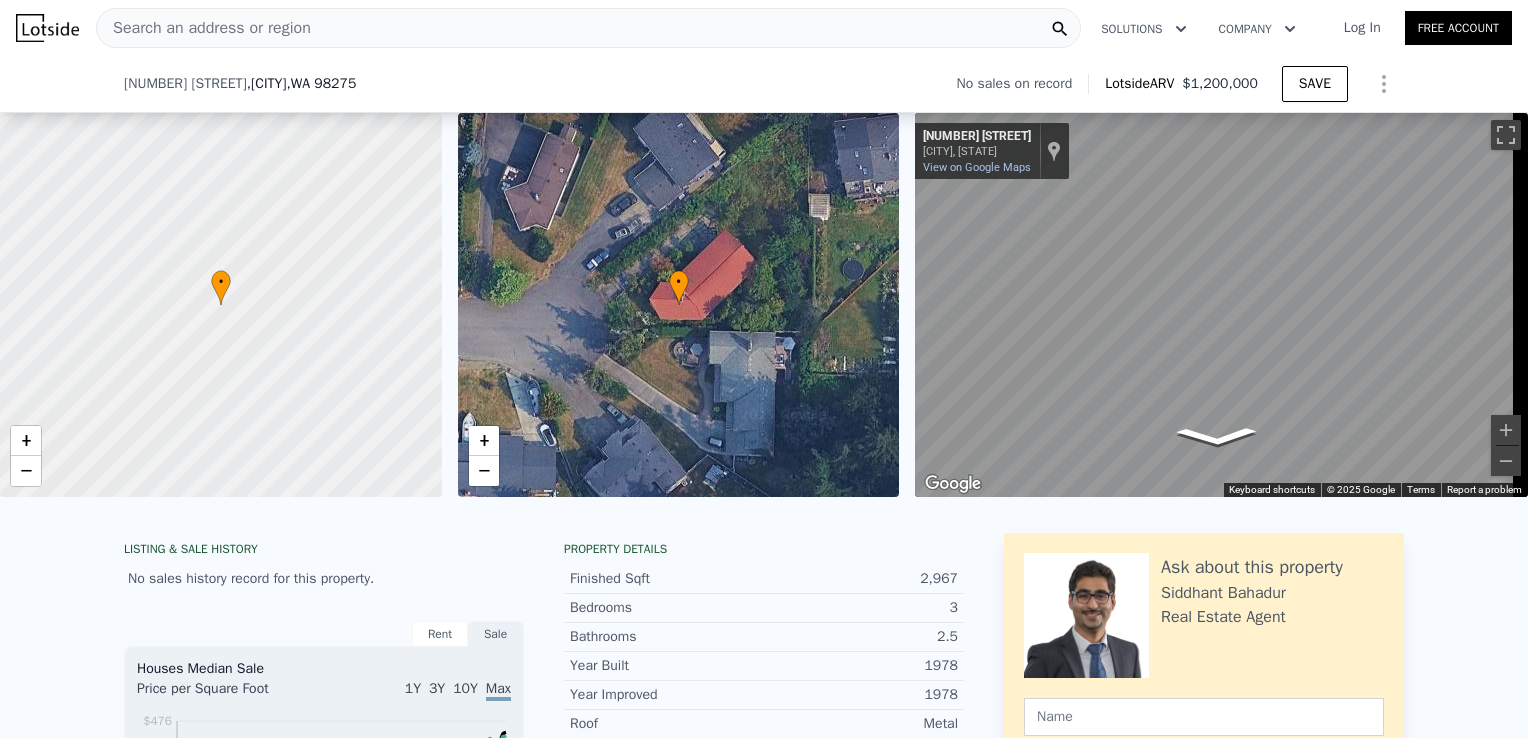 scroll, scrollTop: 532, scrollLeft: 0, axis: vertical 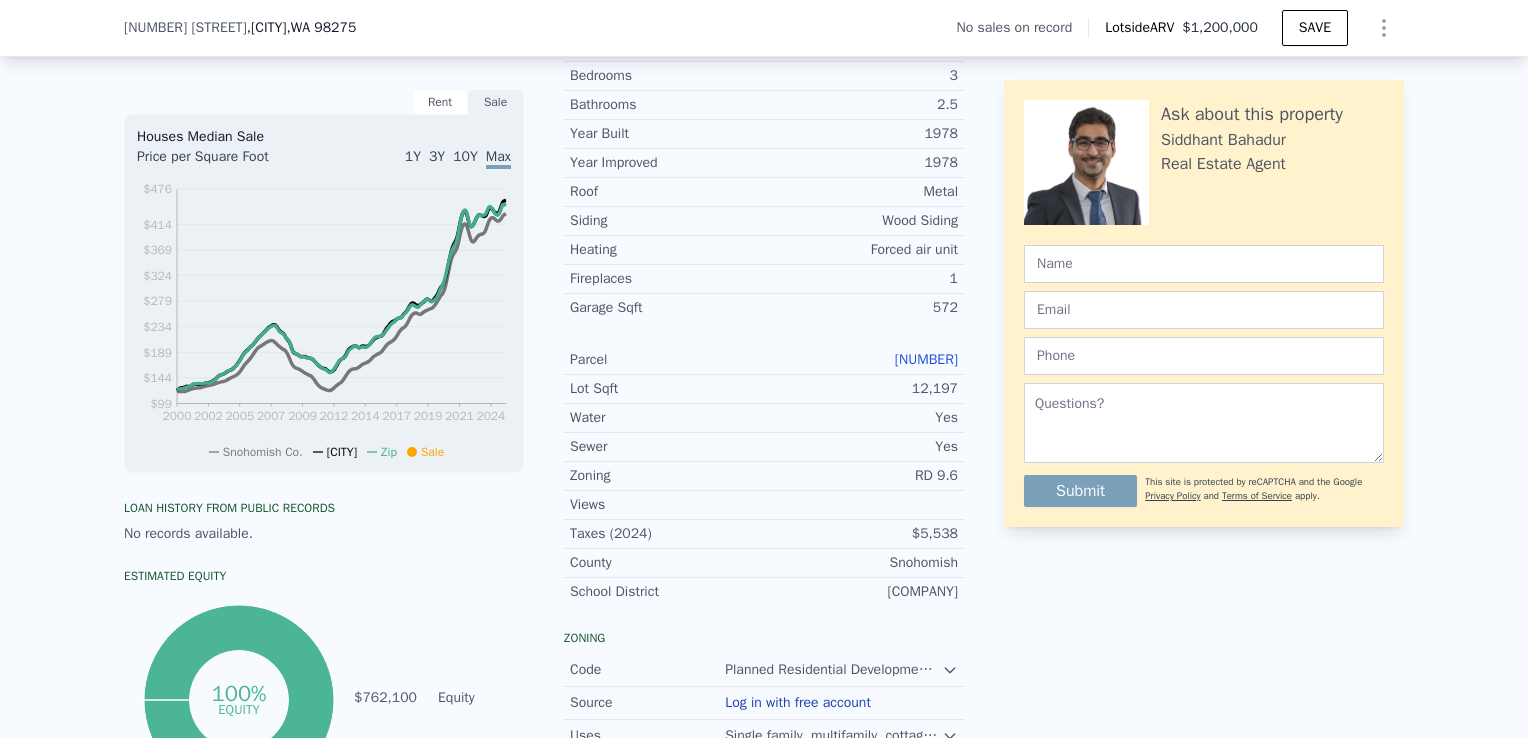 click on "[NUMBER]" at bounding box center [926, 359] 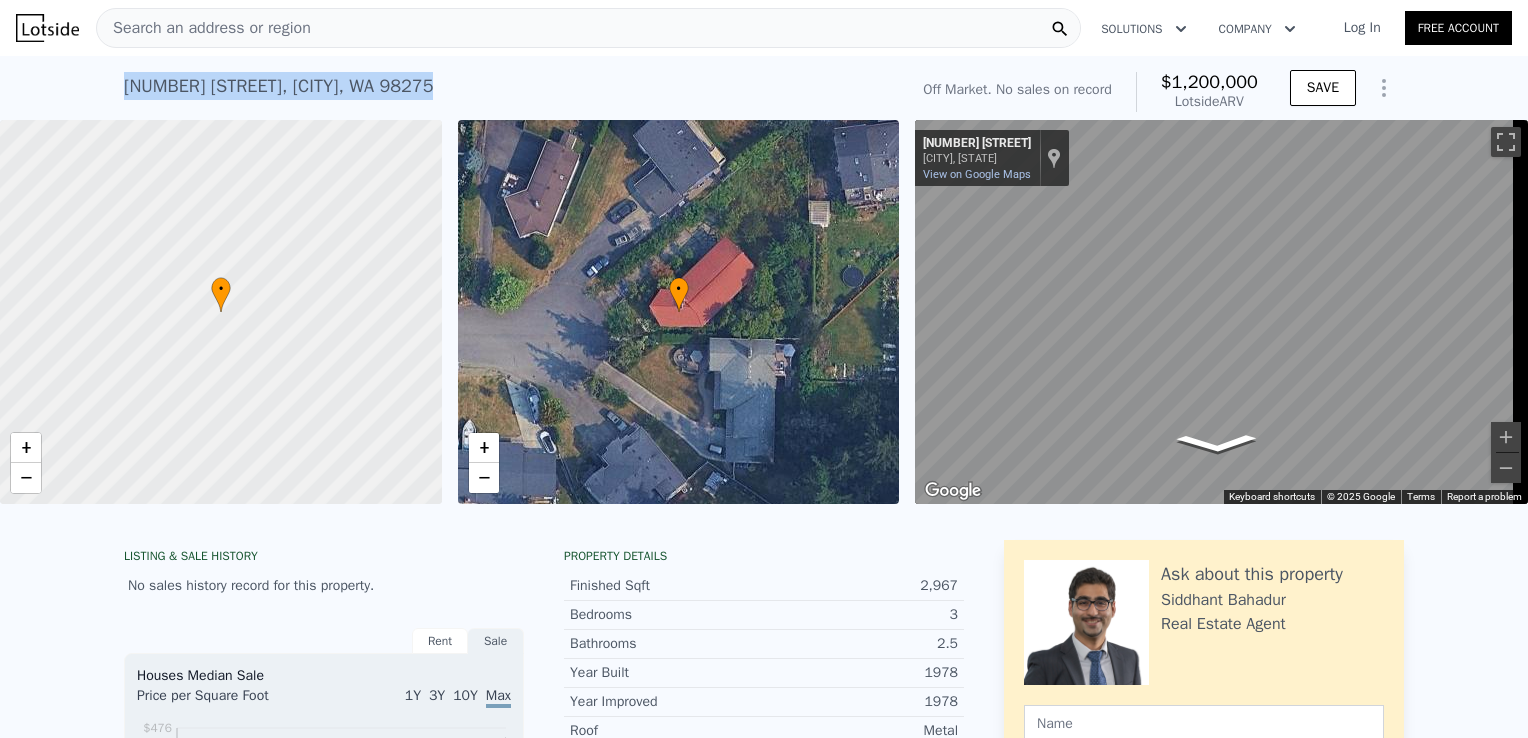 drag, startPoint x: 112, startPoint y: 90, endPoint x: 455, endPoint y: 89, distance: 343.00146 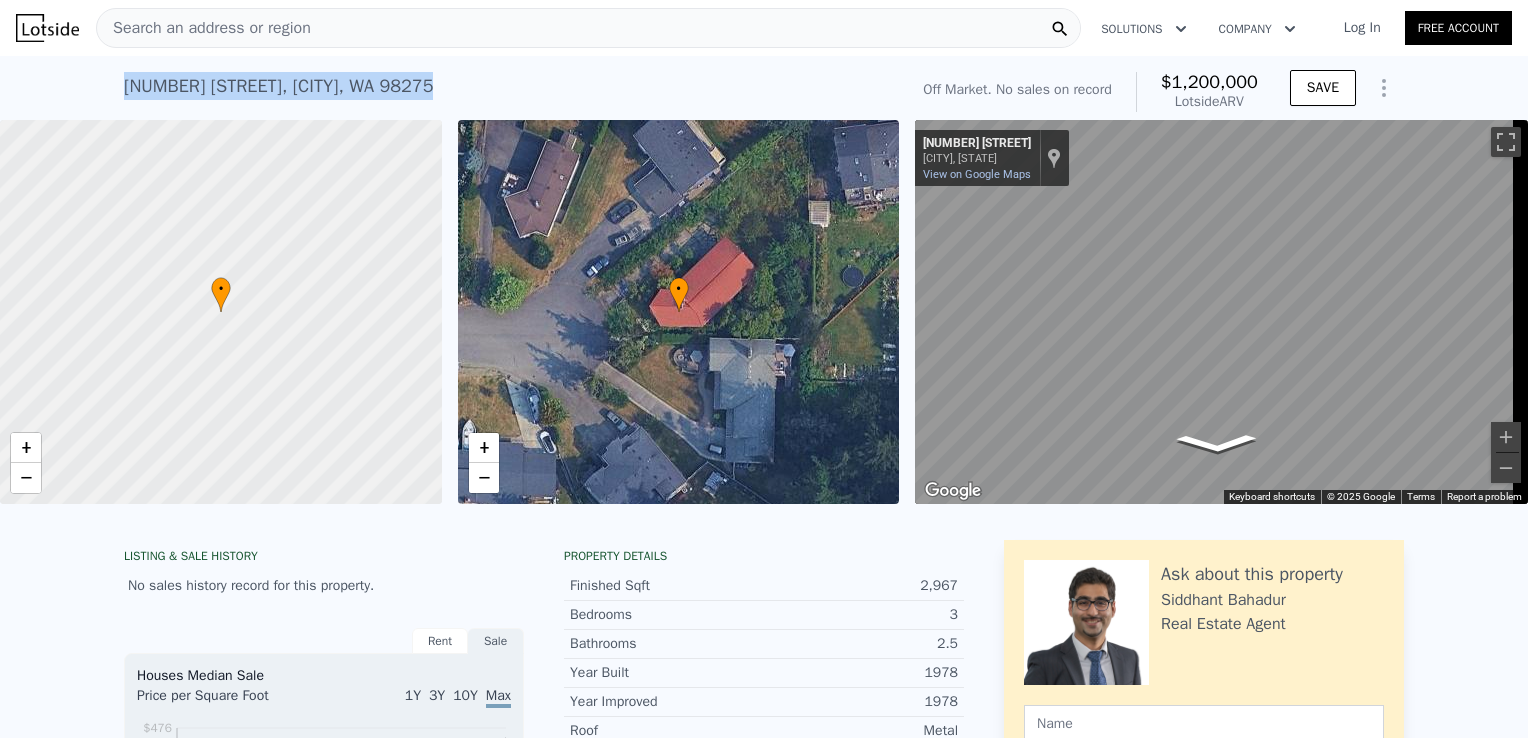 copy on "[NUMBER] [STREET] , [CITY] , [STATE] [POSTAL_CODE]" 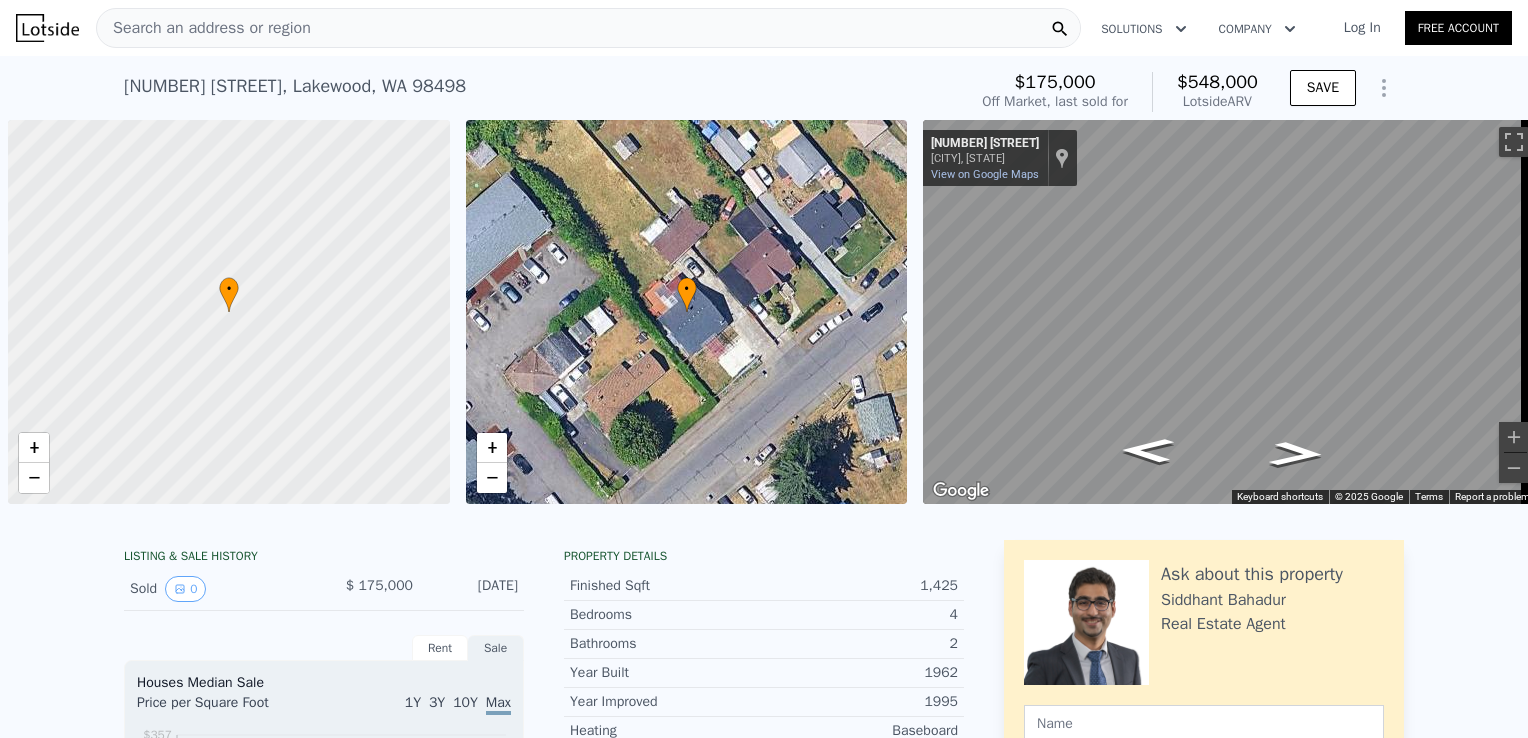 scroll, scrollTop: 0, scrollLeft: 0, axis: both 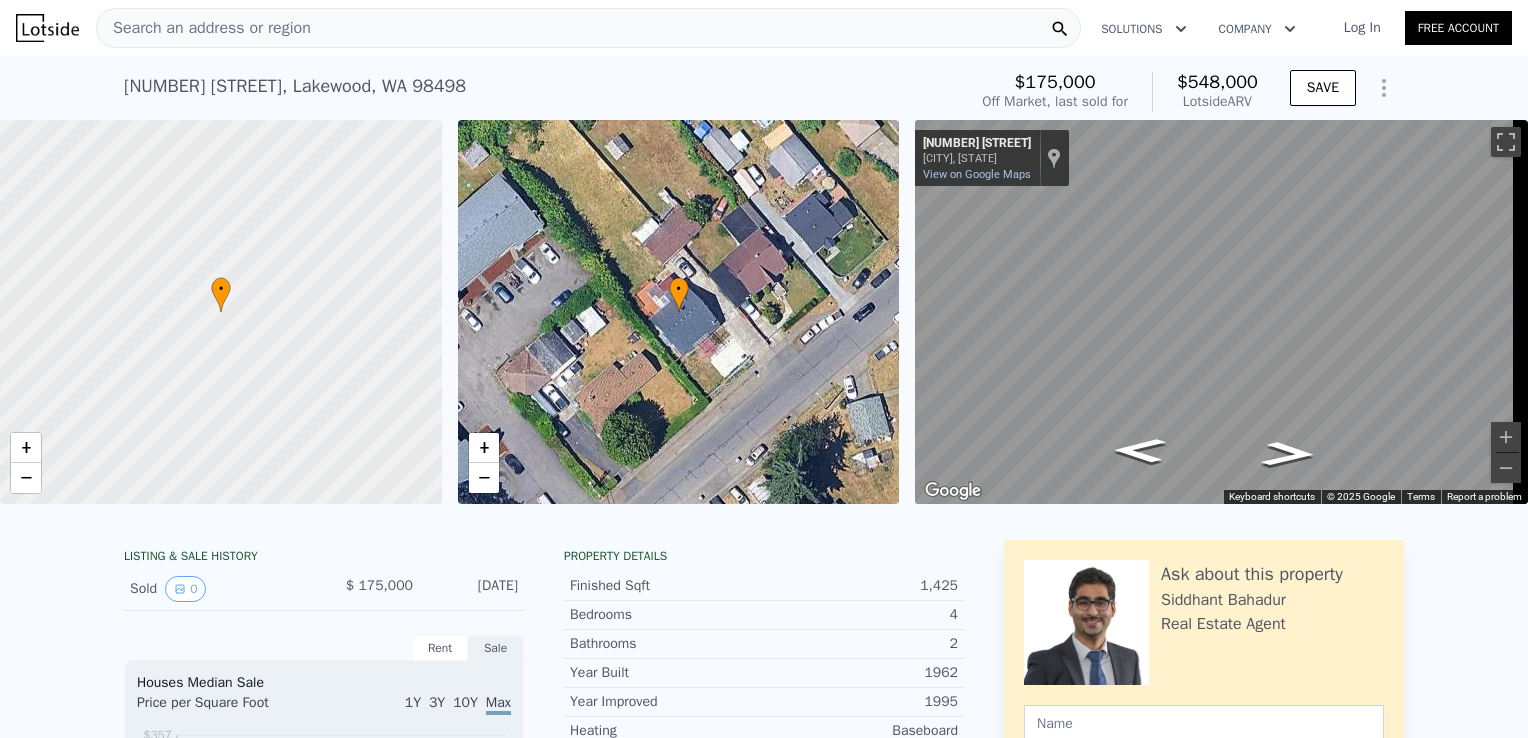 click on "Search an address or region" at bounding box center [588, 28] 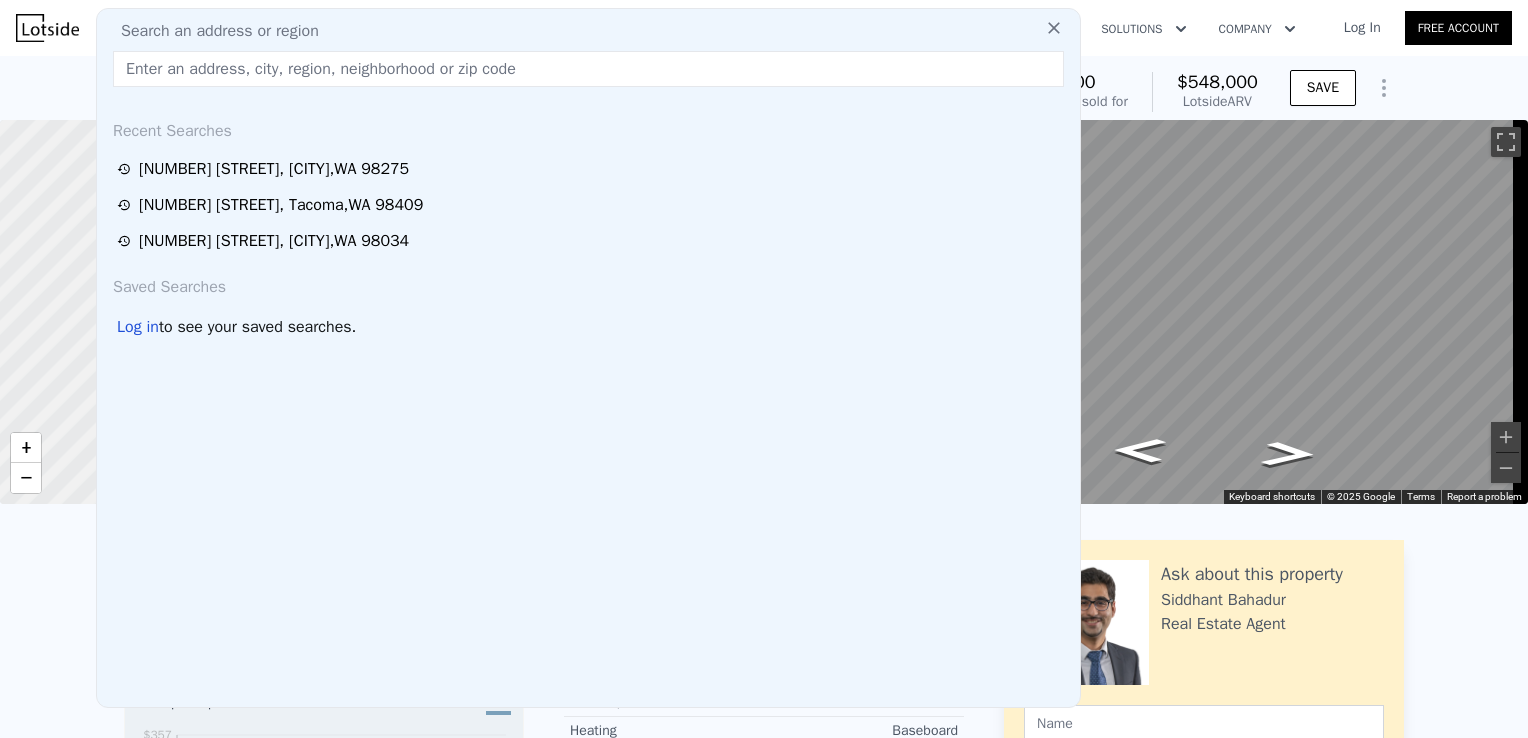 type on "4503 78th Pl SW, Mukilteo, WA 98275" 